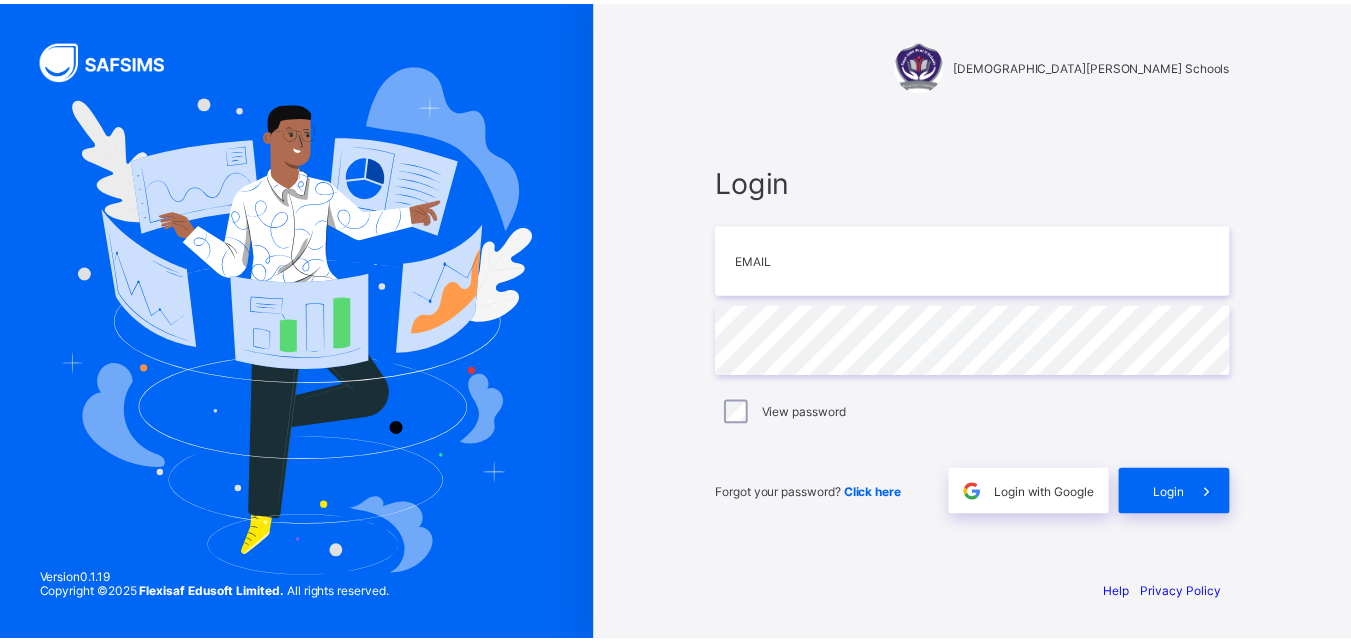 scroll, scrollTop: 0, scrollLeft: 0, axis: both 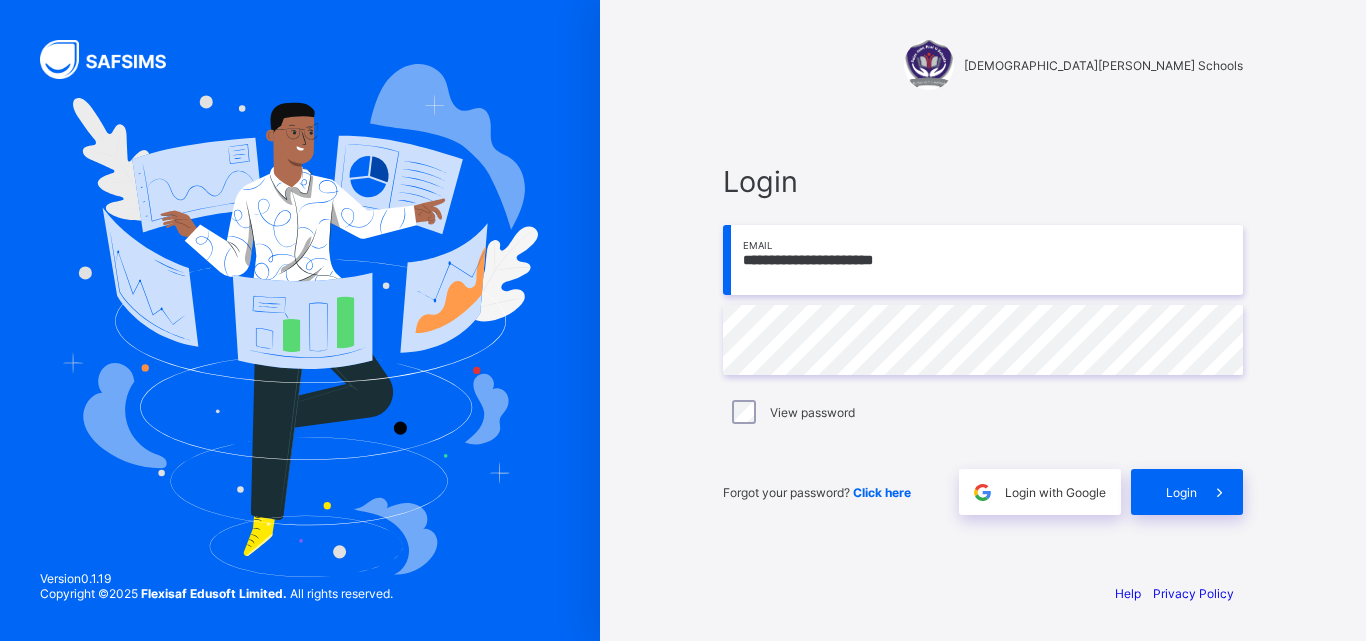 type on "**********" 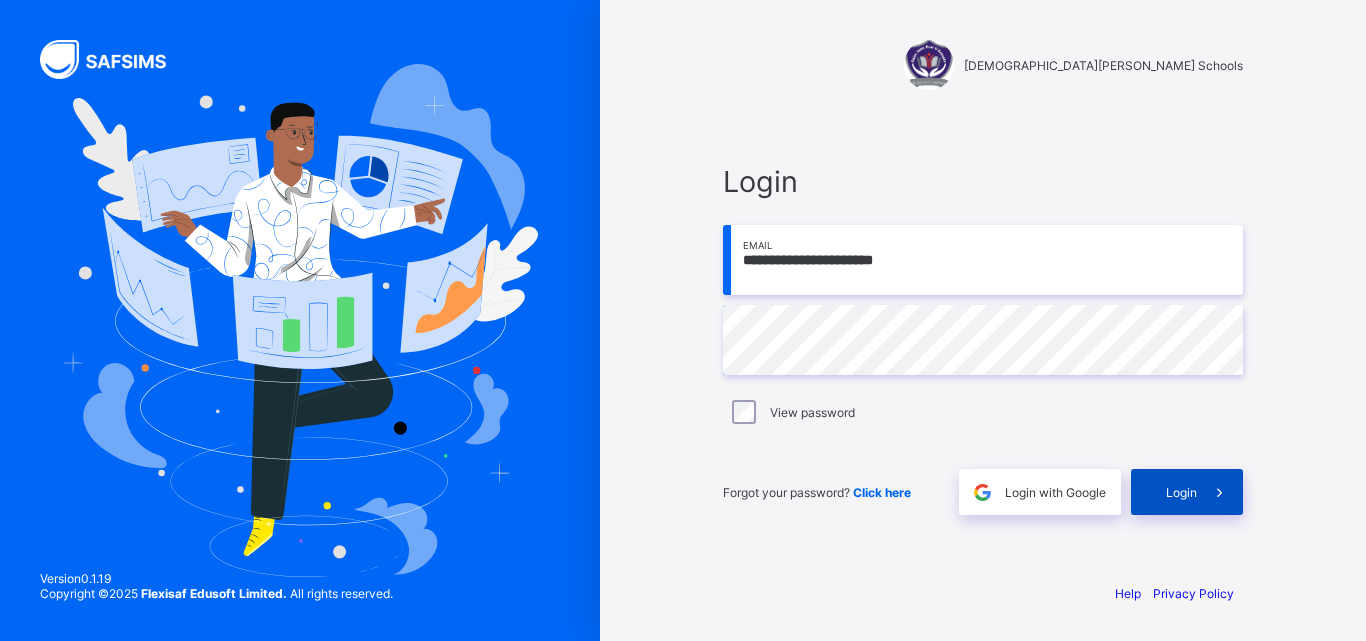 click on "Login" at bounding box center [1181, 492] 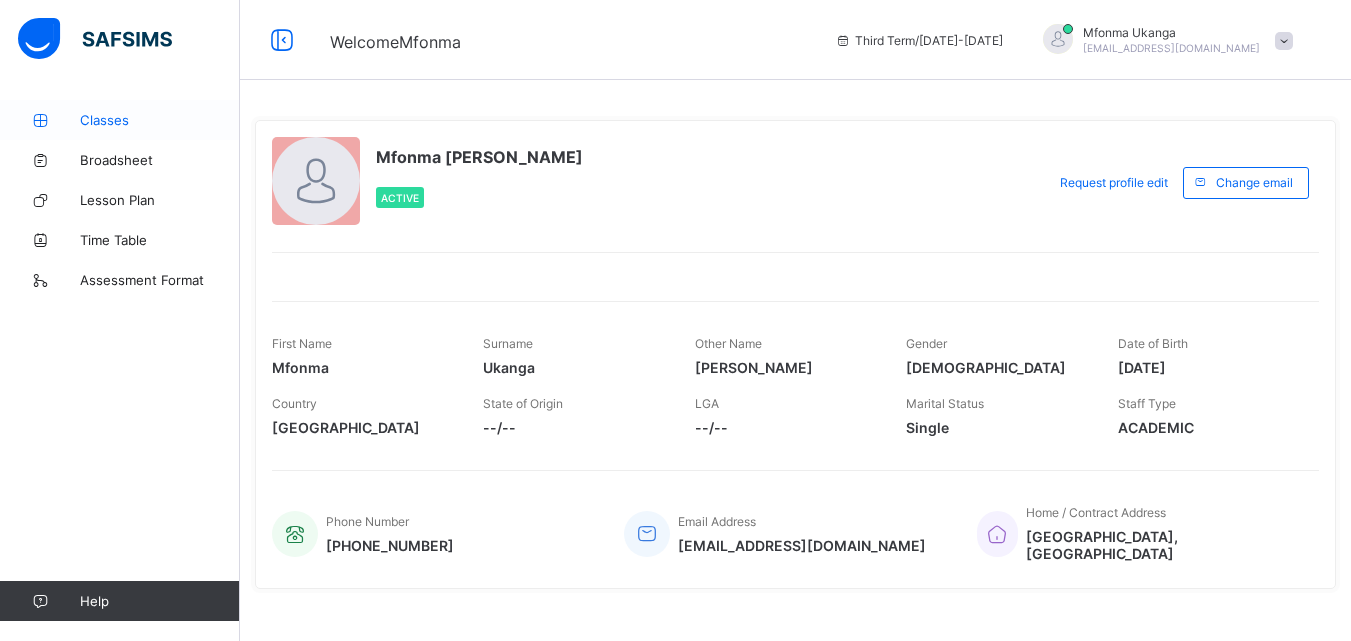 click on "Classes" at bounding box center [160, 120] 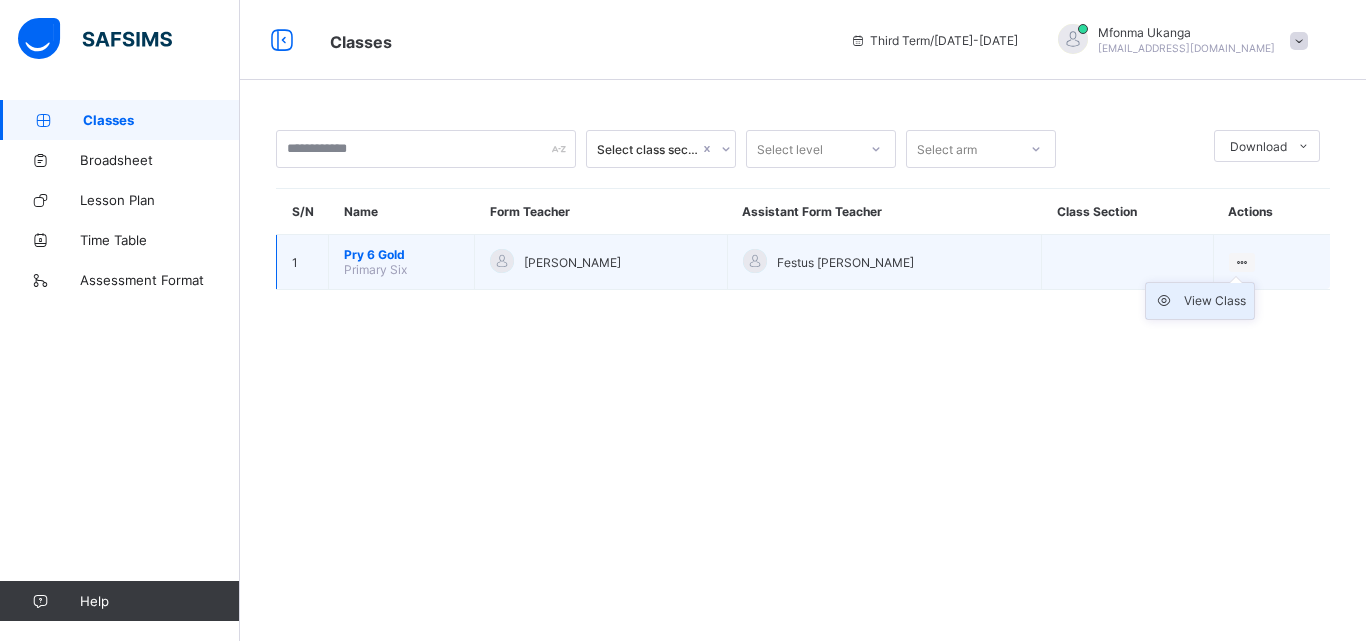 click on "View Class" at bounding box center [1215, 301] 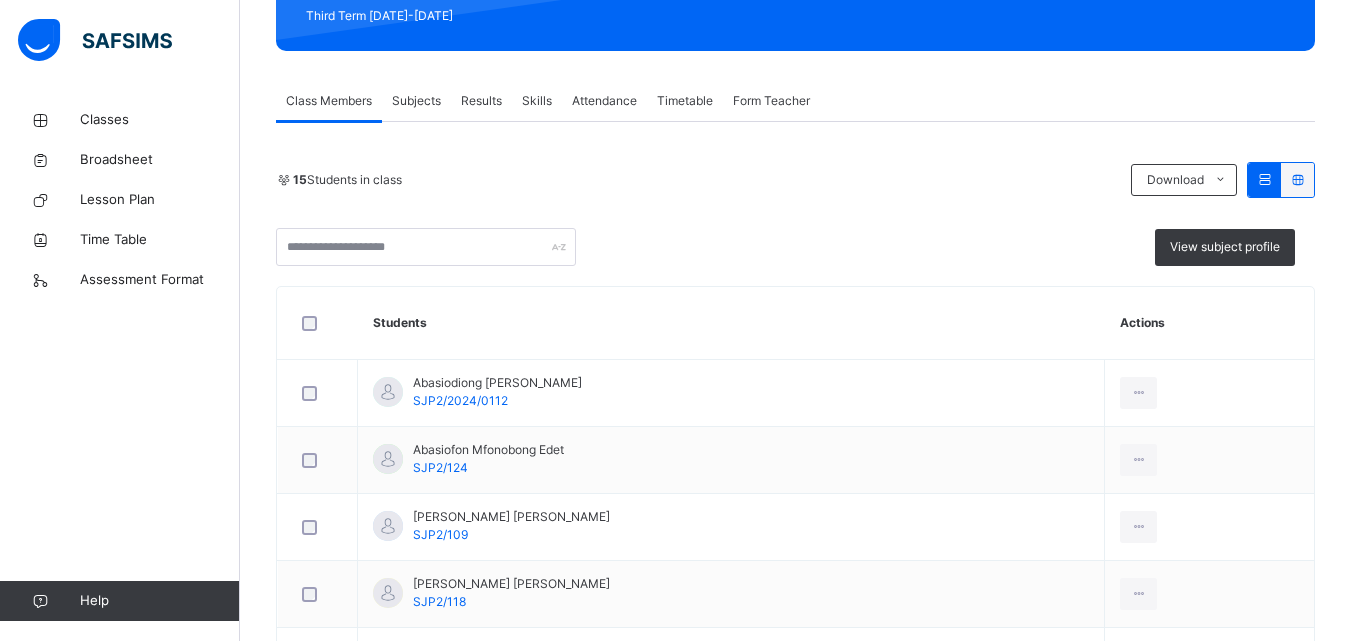scroll, scrollTop: 298, scrollLeft: 0, axis: vertical 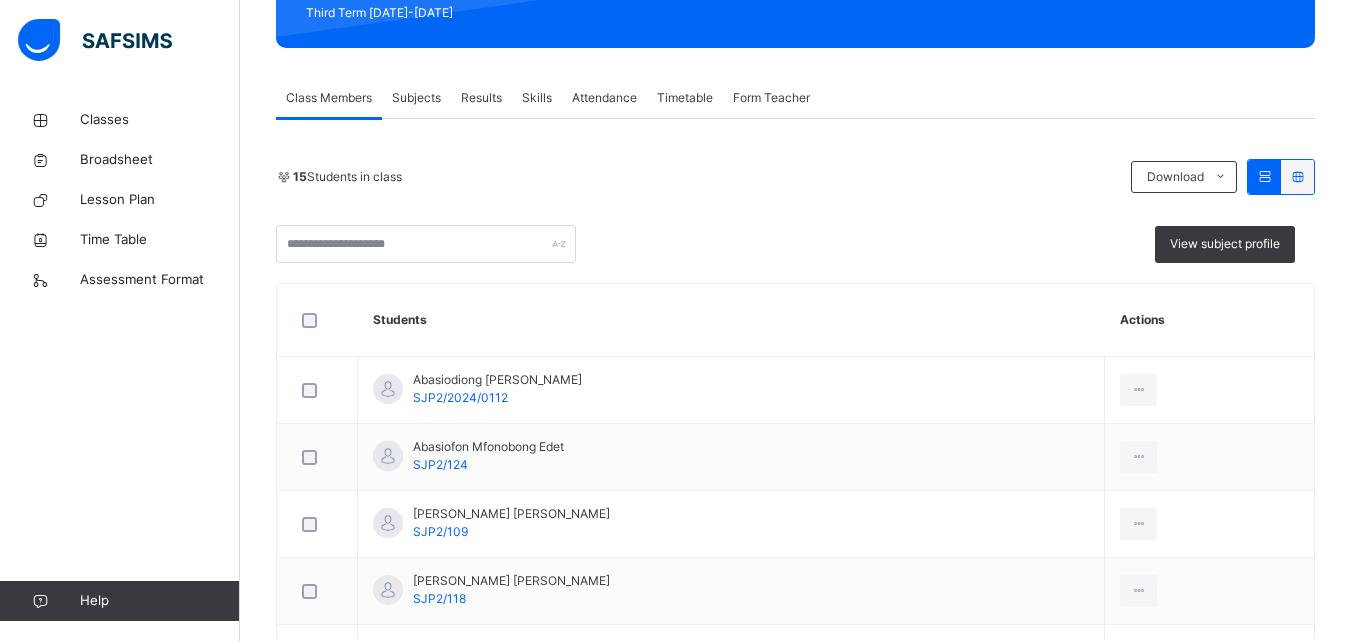 click on "Results" at bounding box center [481, 98] 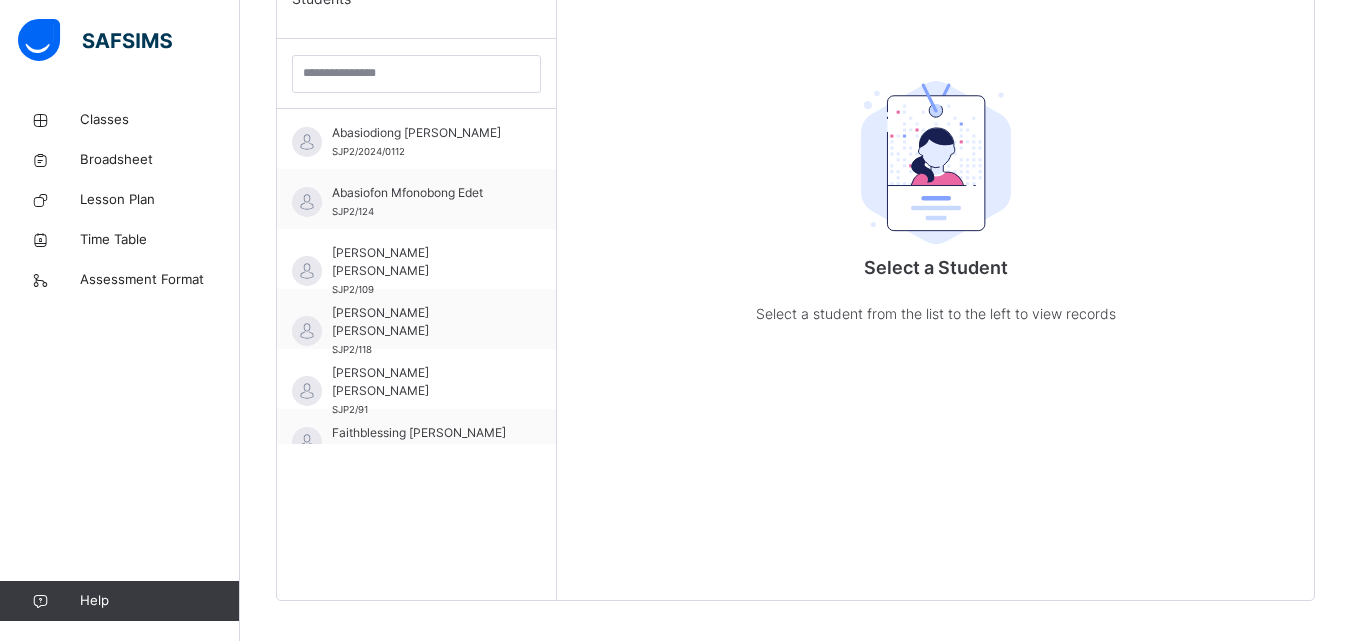 scroll, scrollTop: 573, scrollLeft: 0, axis: vertical 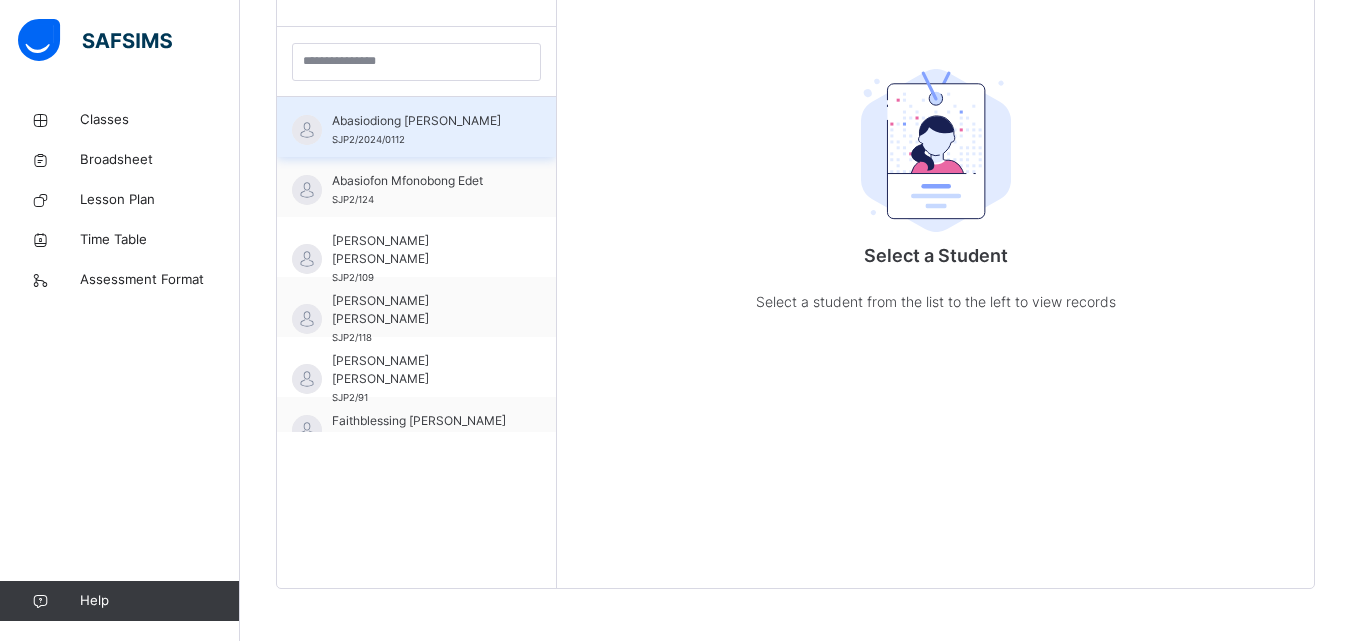 click on "Abasiodiong [PERSON_NAME]" at bounding box center [421, 121] 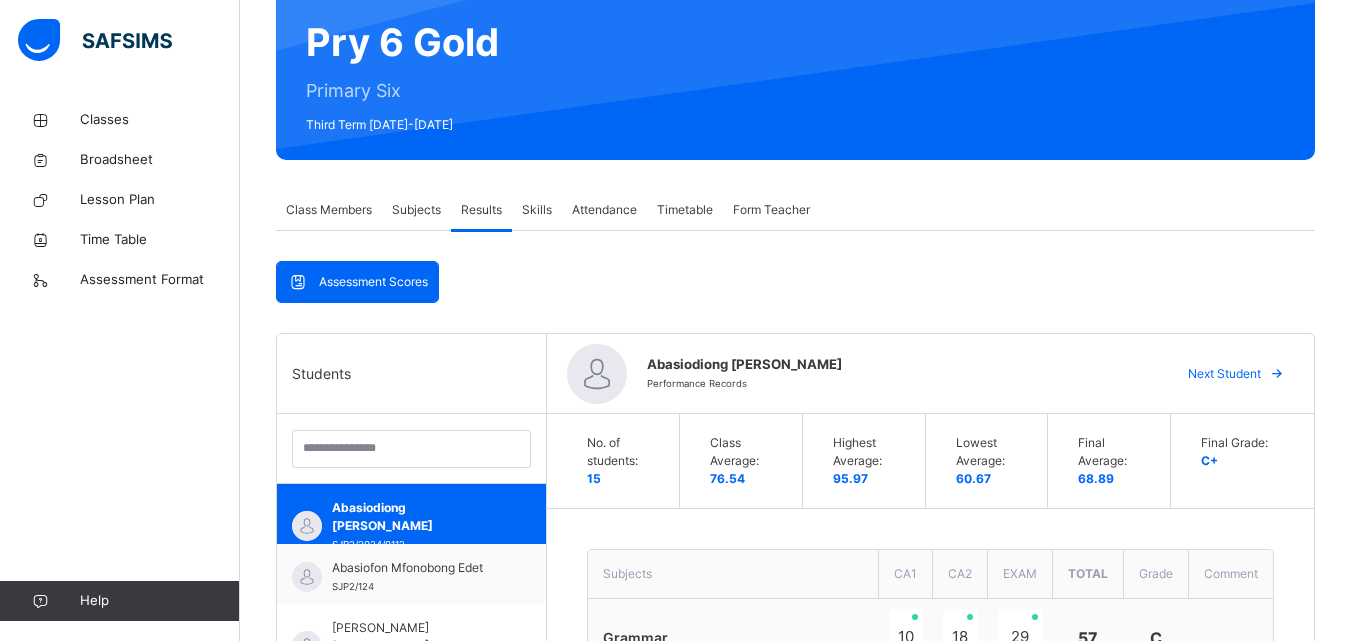scroll, scrollTop: 166, scrollLeft: 0, axis: vertical 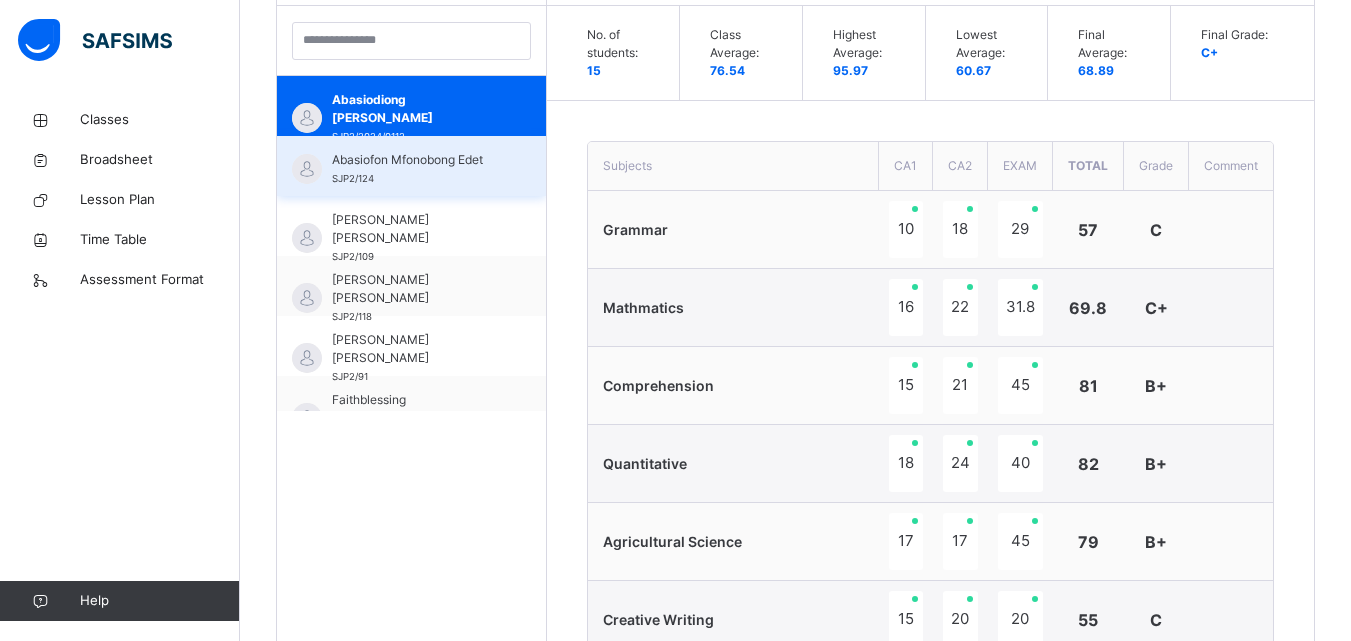 click on "Abasiofon Mfonobong Edet SJP2/124" at bounding box center [416, 169] 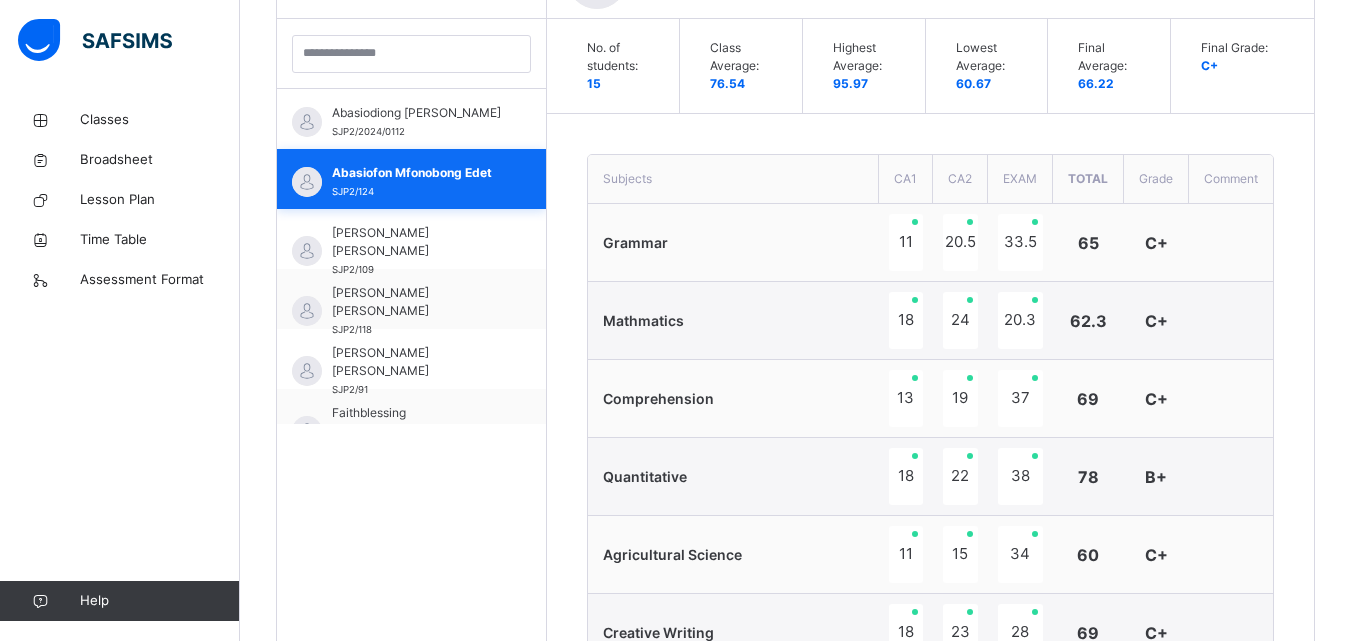 scroll, scrollTop: 594, scrollLeft: 0, axis: vertical 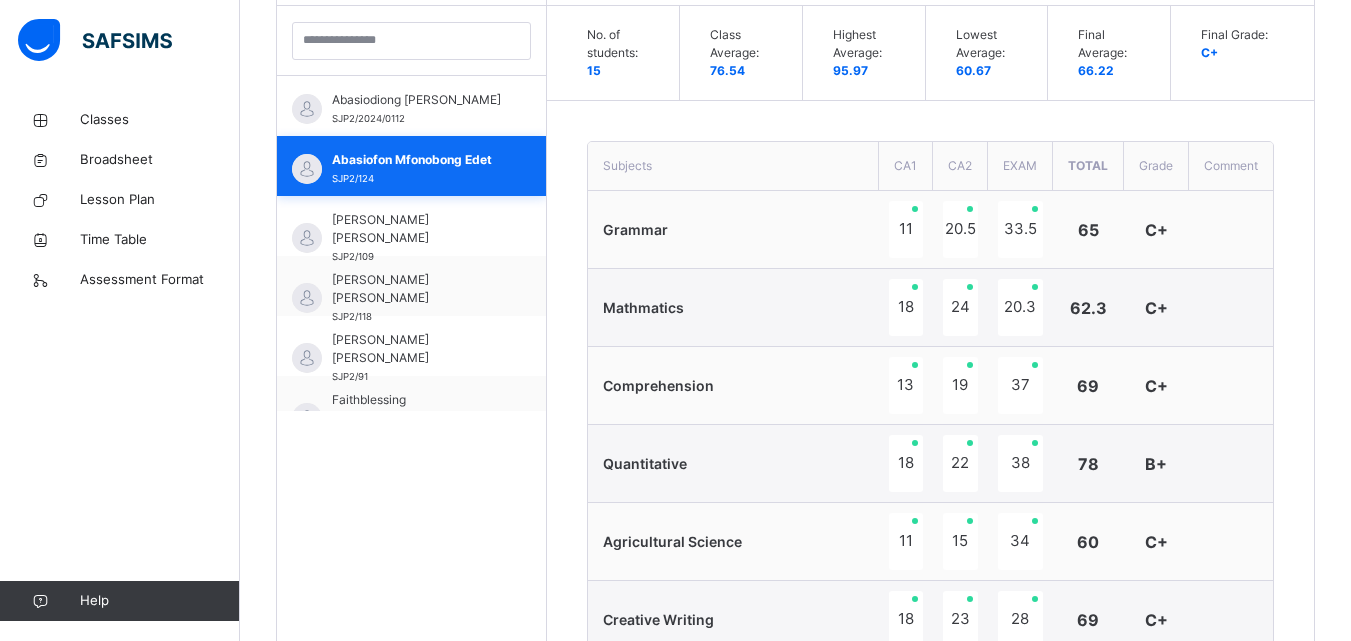 click on "Abasiofon Mfonobong Edet SJP2/124" at bounding box center [416, 169] 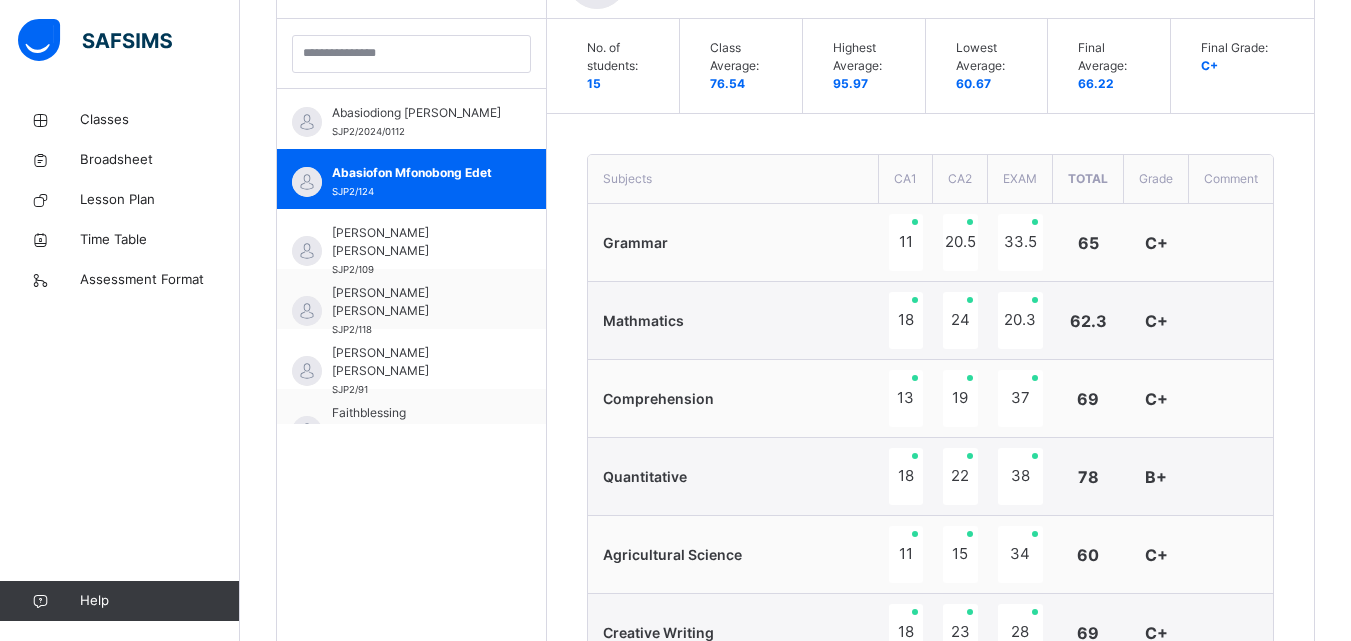 scroll, scrollTop: 594, scrollLeft: 0, axis: vertical 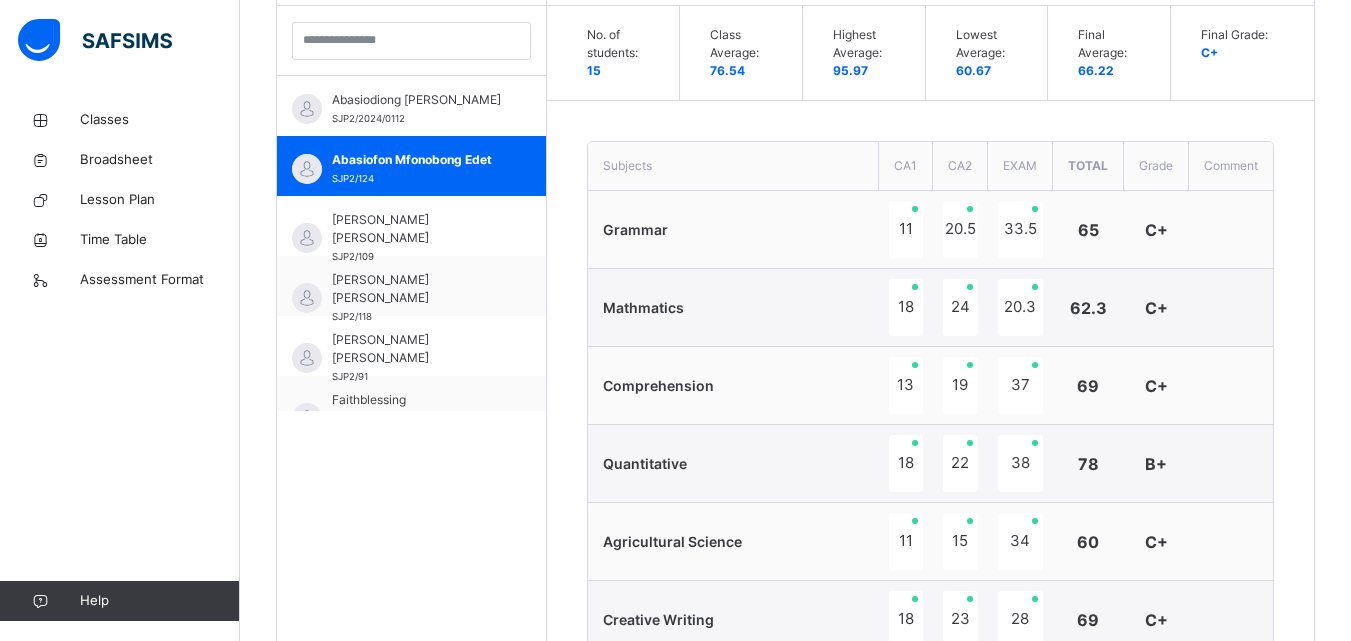 drag, startPoint x: 1364, startPoint y: 218, endPoint x: 1340, endPoint y: 135, distance: 86.40023 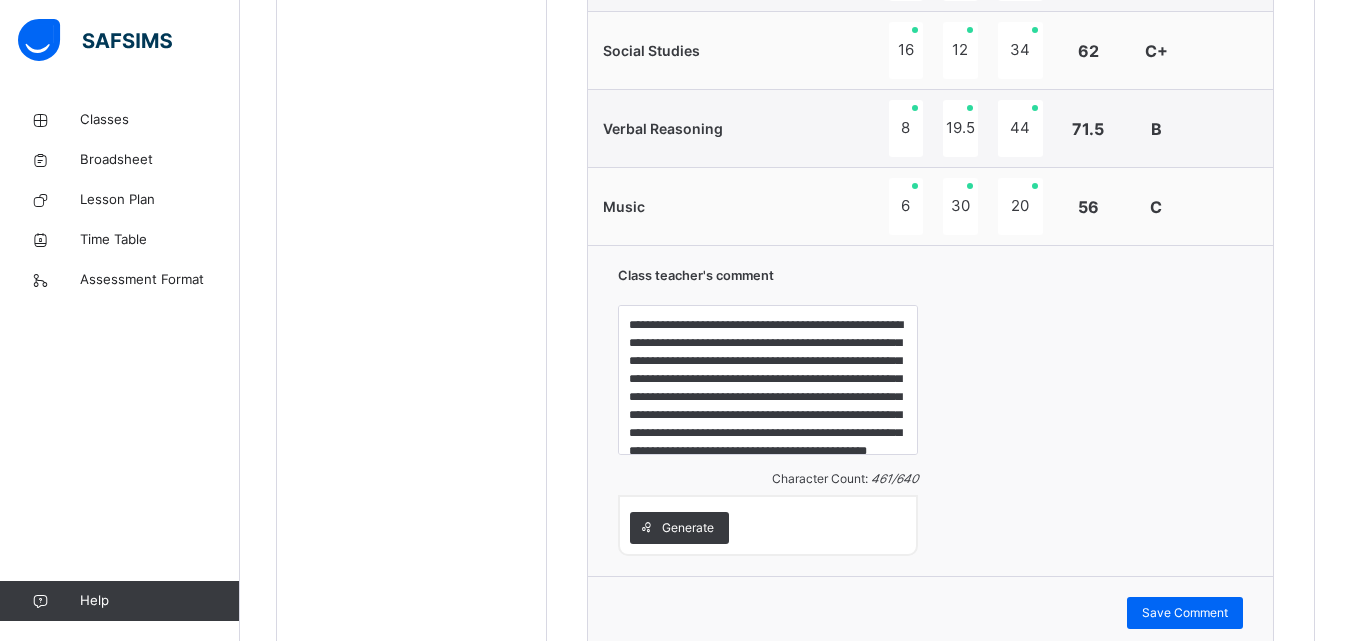 scroll, scrollTop: 1766, scrollLeft: 0, axis: vertical 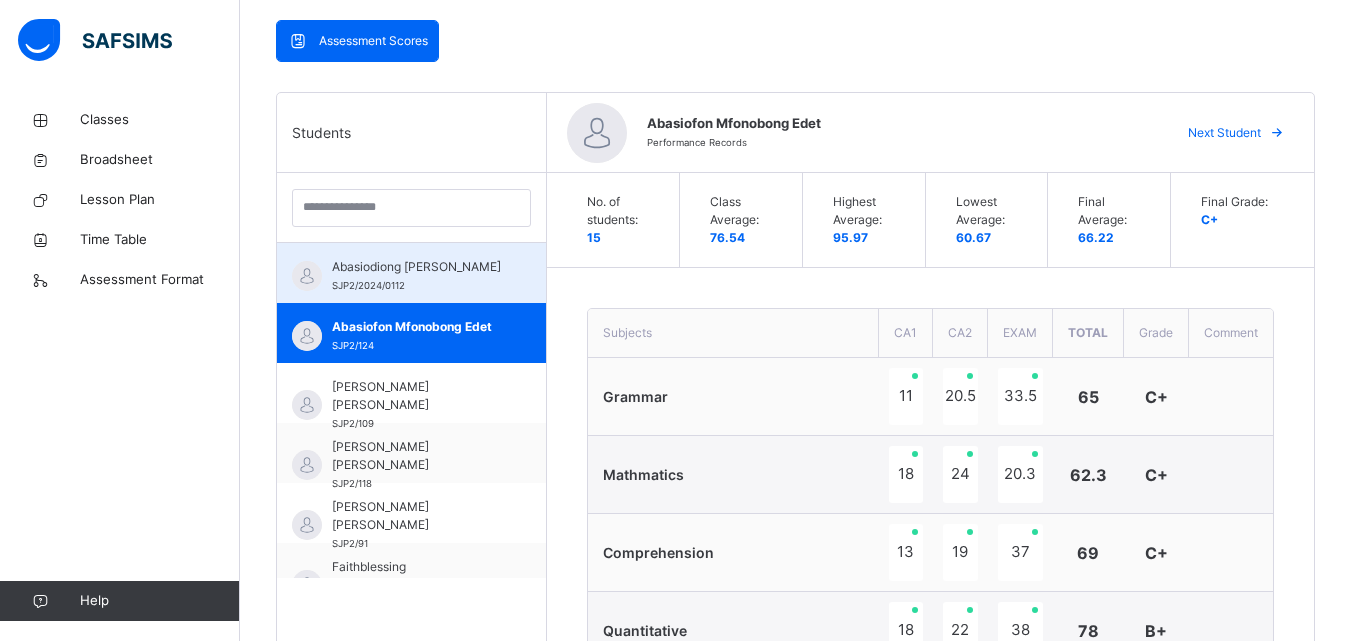 click on "Abasiodiong [PERSON_NAME]" at bounding box center [416, 267] 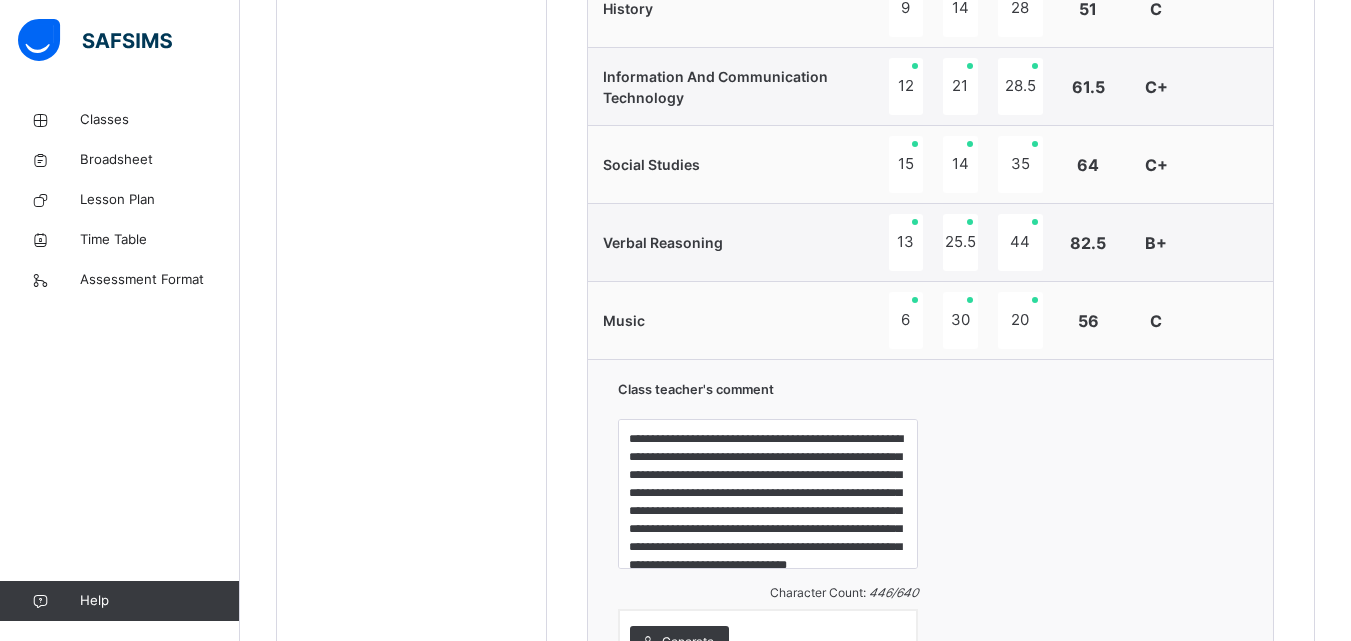 scroll, scrollTop: 1599, scrollLeft: 0, axis: vertical 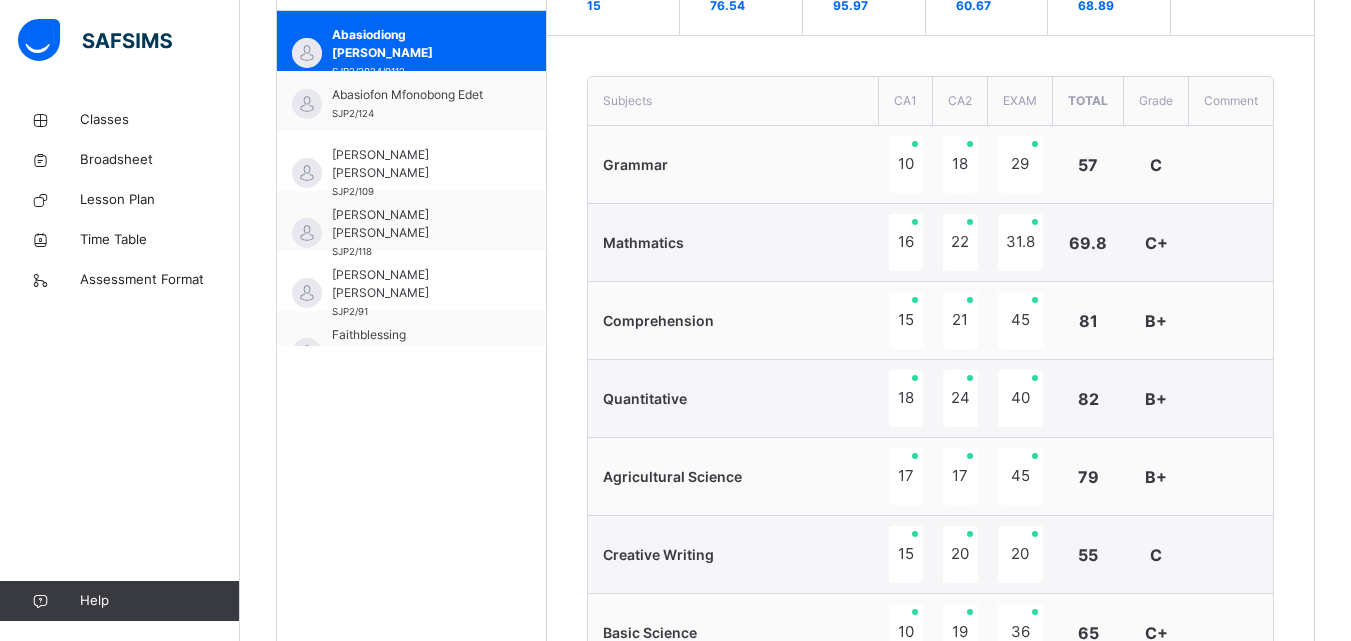 click on "Back  / Pry 6 Gold Pry 6 Gold Primary Six Third Term [DATE]-[DATE] Class Members Subjects Results Skills Attendance Timetable Form Teacher Results More Options   15  Students in class Download Pdf Report Excel Report View subject profile Saint [PERSON_NAME] Schools Date: [DATE] 8:01:31 am Class Members Class:  Pry 6 Gold Total no. of Students:  15 Term:  Third Term Session:  [DATE]-[DATE] S/NO Admission No. Last Name First Name Other Name 1 SJP2/2024/0112 [PERSON_NAME] [PERSON_NAME] 2 SJP2/124 Edet Abasiofon Mfonobong 3 SJP2/109 [PERSON_NAME] [PERSON_NAME] 4 SJP2/118 [PERSON_NAME] 5 SJP2/91 [PERSON_NAME] 6 SJP2/119 [PERSON_NAME] Faithblessing [PERSON_NAME] 7 SJP/PRY/0223 [PERSON_NAME]-[PERSON_NAME] 8 SJP2/93 [PERSON_NAME] Ekomabasi 9 SJP2/102 [PERSON_NAME] Edidiong 10 SJP2/128 [PERSON_NAME] [PERSON_NAME] 11 SJP2/114 [PERSON_NAME] Uyaiabasi [PERSON_NAME] 12 SJP2/94 Asuquo Uyaiabasi Idongesit 13 SJP2/98 Ekemini Victory Effiong 14 SJP2/105 [PERSON_NAME] Victory Uwem 15 SJP/PRY/0222 Osoimurie [PERSON_NAME] Students Actions SJP2/2024/0112 SJP2/91" at bounding box center (795, 621) 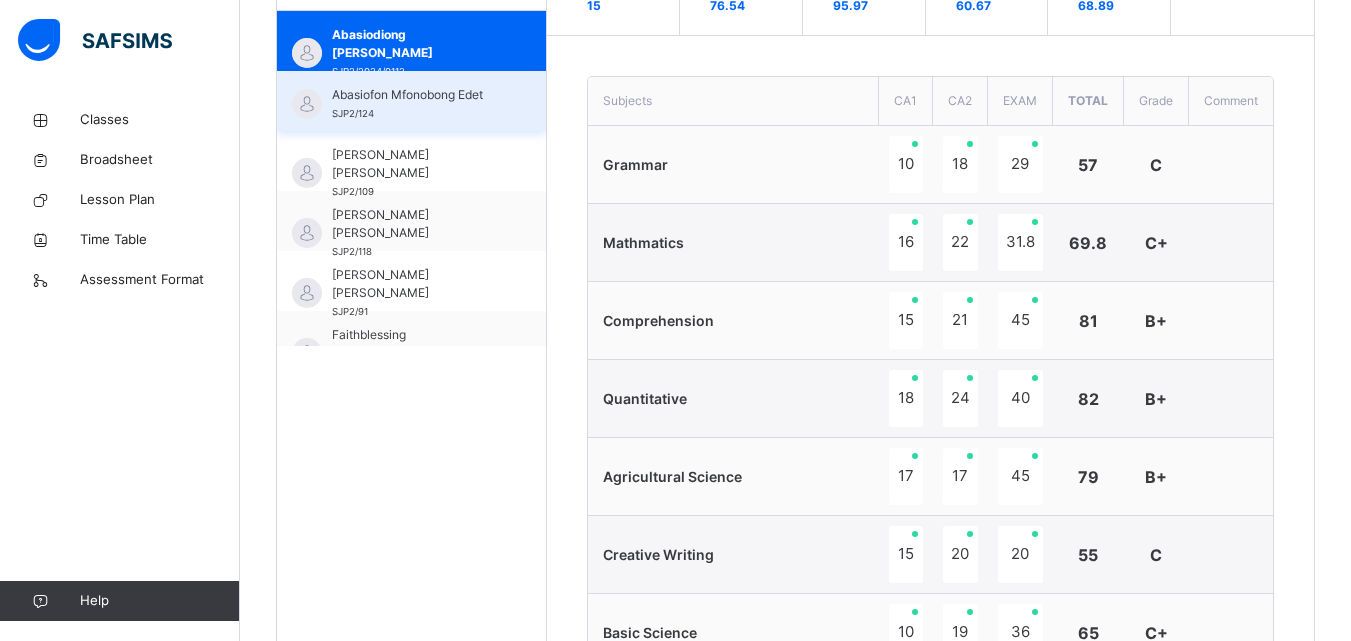 click on "Abasiofon Mfonobong Edet SJP2/124" at bounding box center [416, 104] 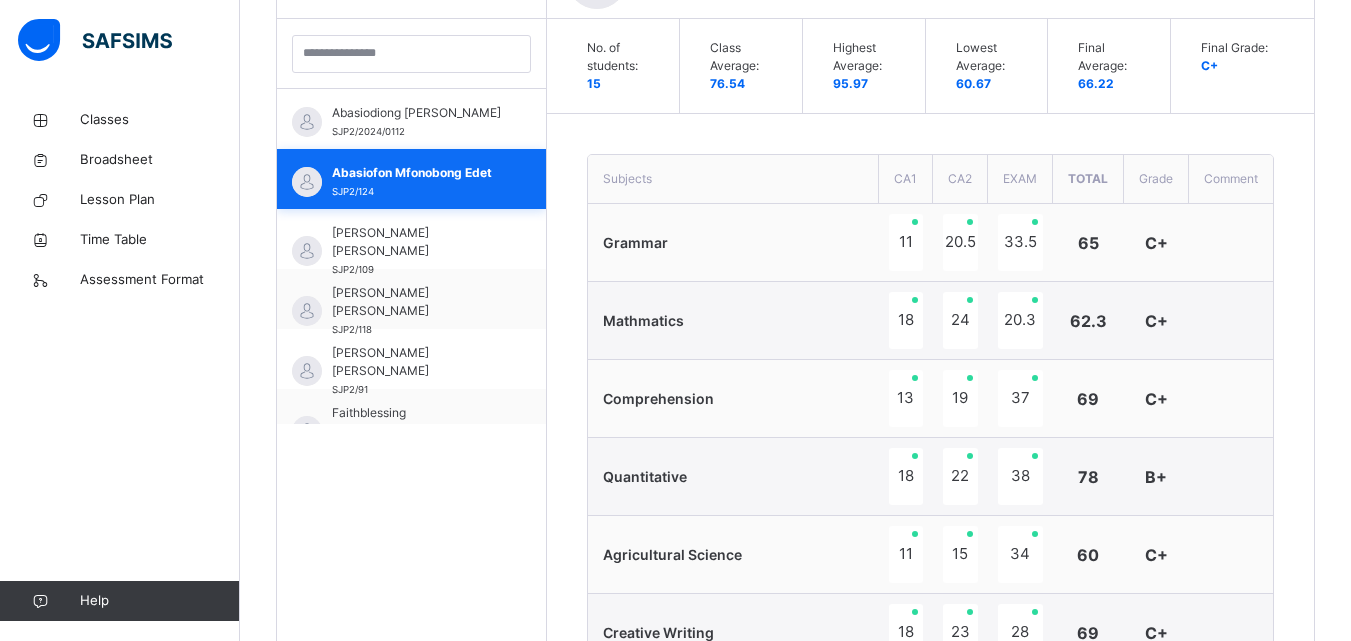 scroll, scrollTop: 659, scrollLeft: 0, axis: vertical 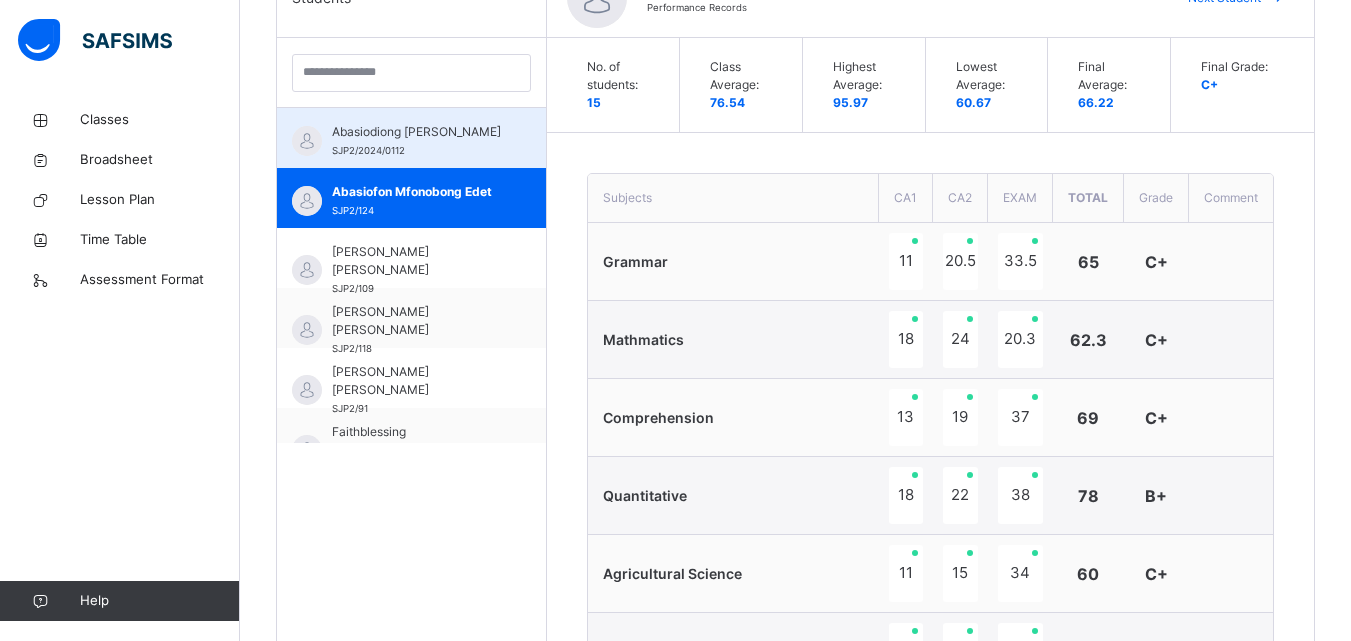 click on "Abasiodiong [PERSON_NAME] SJP2/2024/0112" at bounding box center (416, 141) 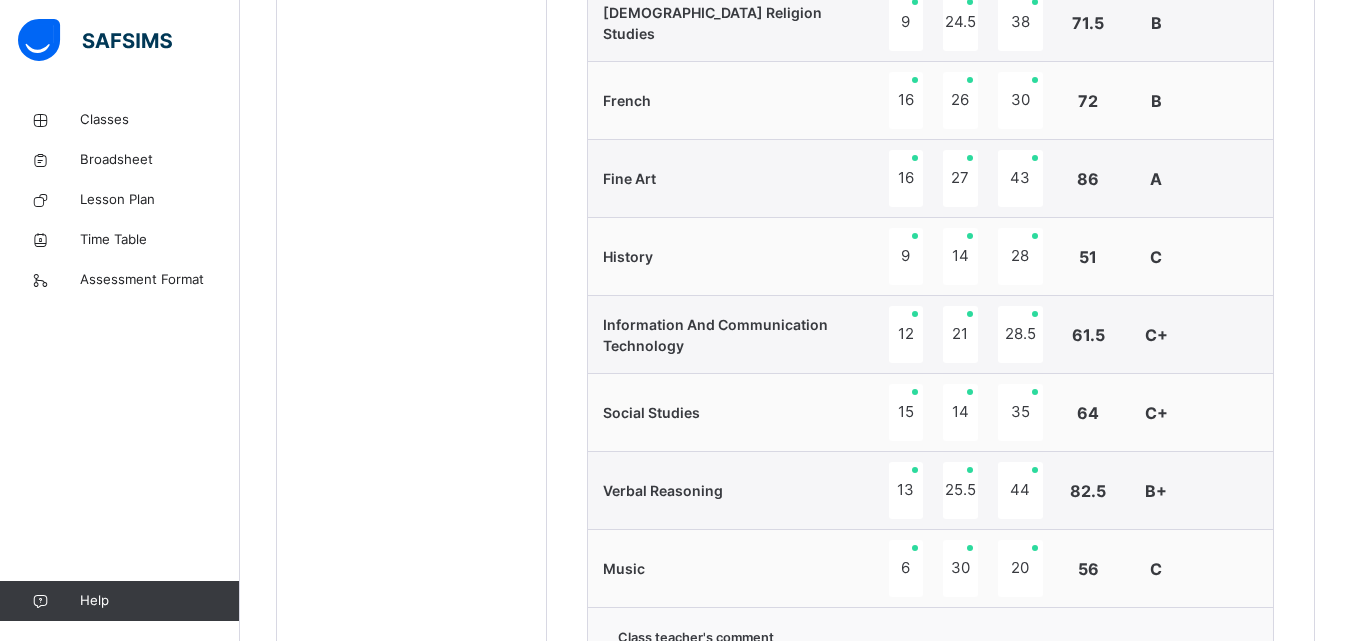 scroll, scrollTop: 1677, scrollLeft: 0, axis: vertical 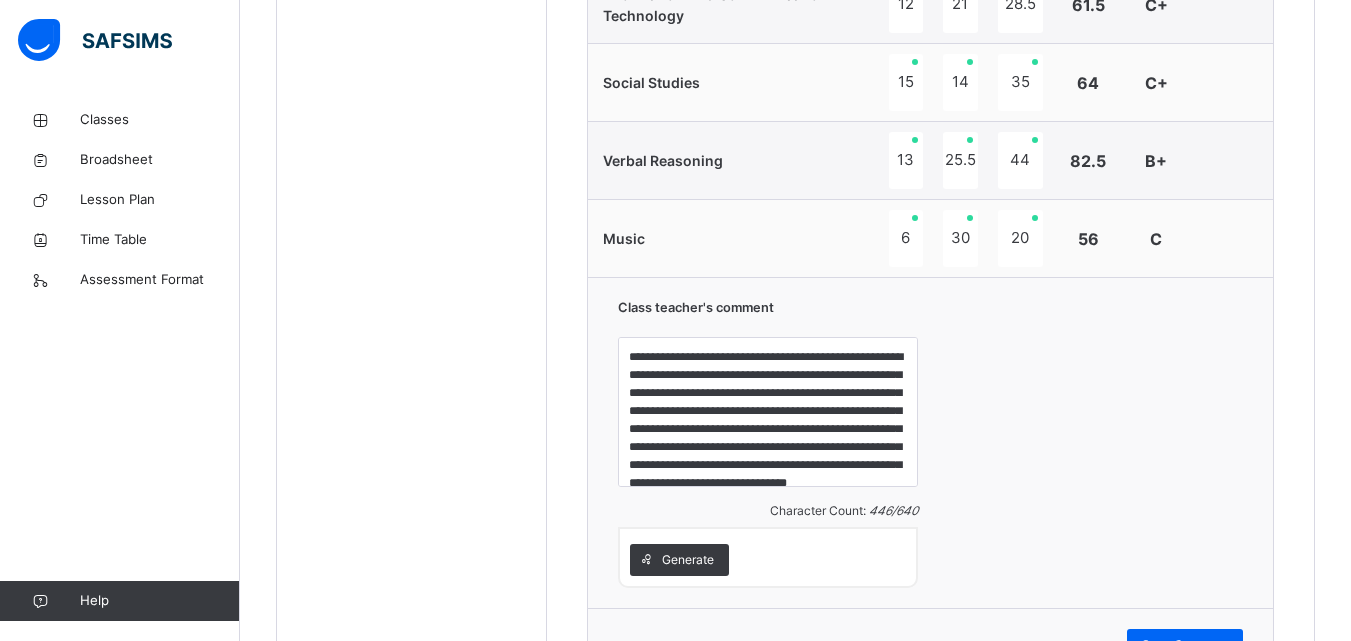 click on "**********" at bounding box center [930, 442] 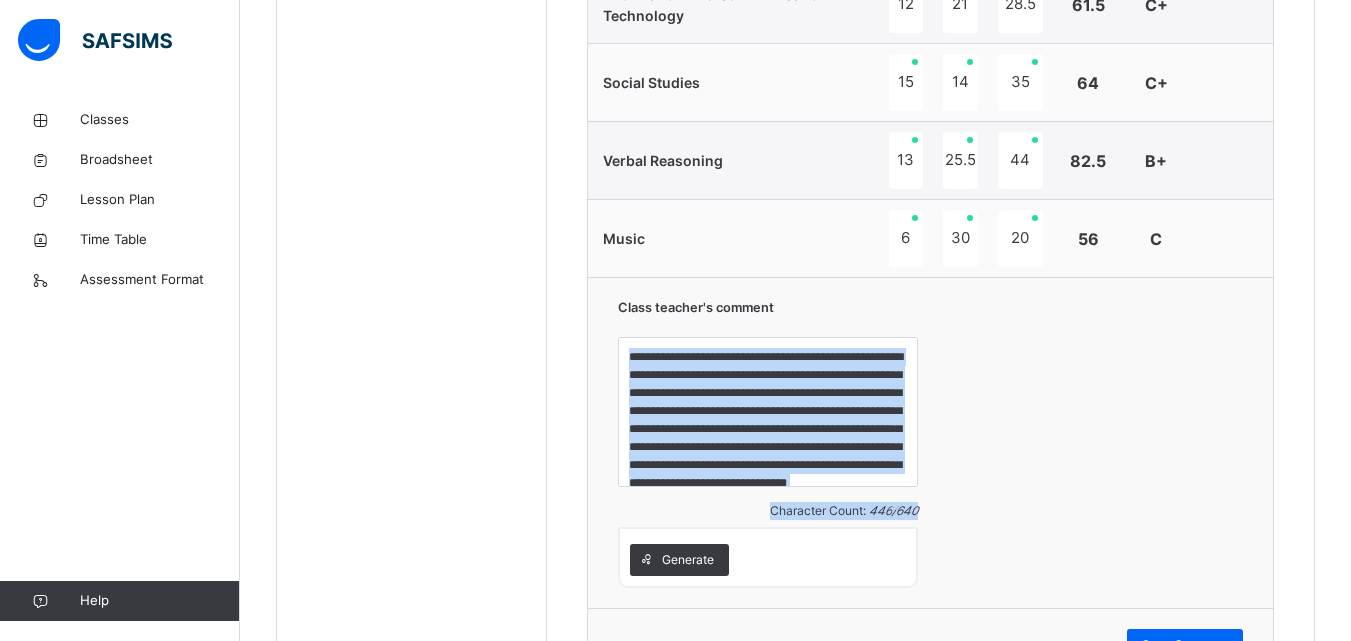 drag, startPoint x: 1272, startPoint y: 520, endPoint x: 1280, endPoint y: 443, distance: 77.41447 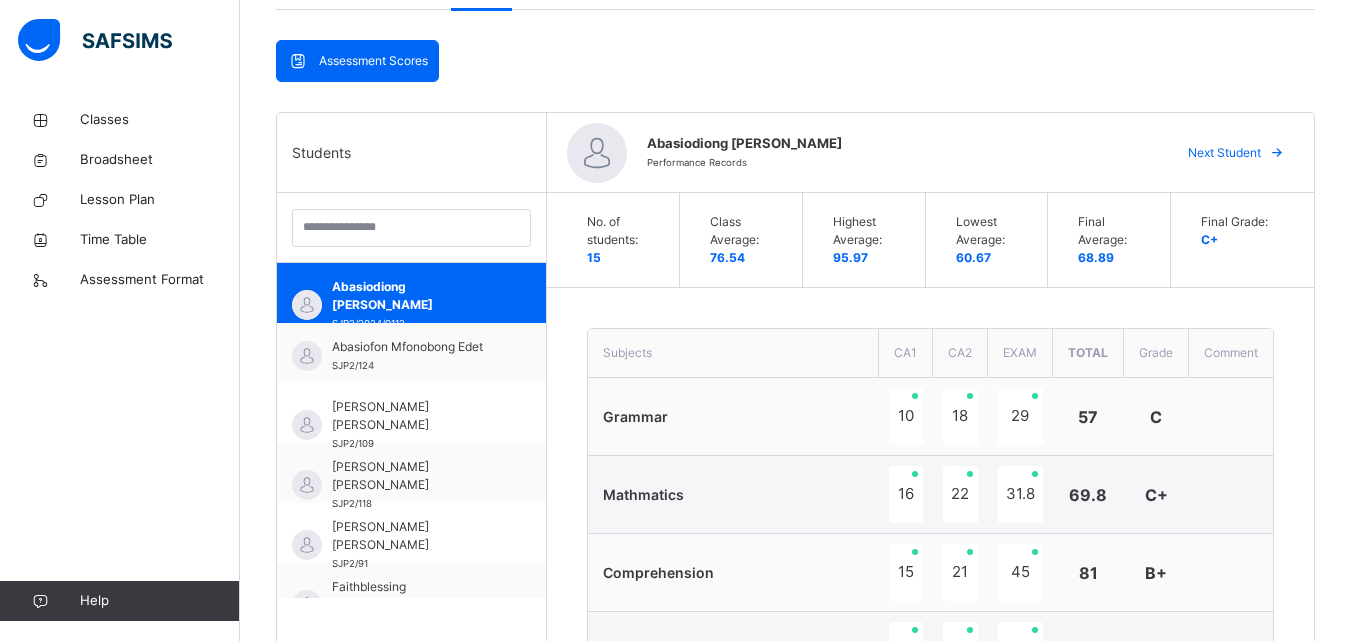 scroll, scrollTop: 387, scrollLeft: 0, axis: vertical 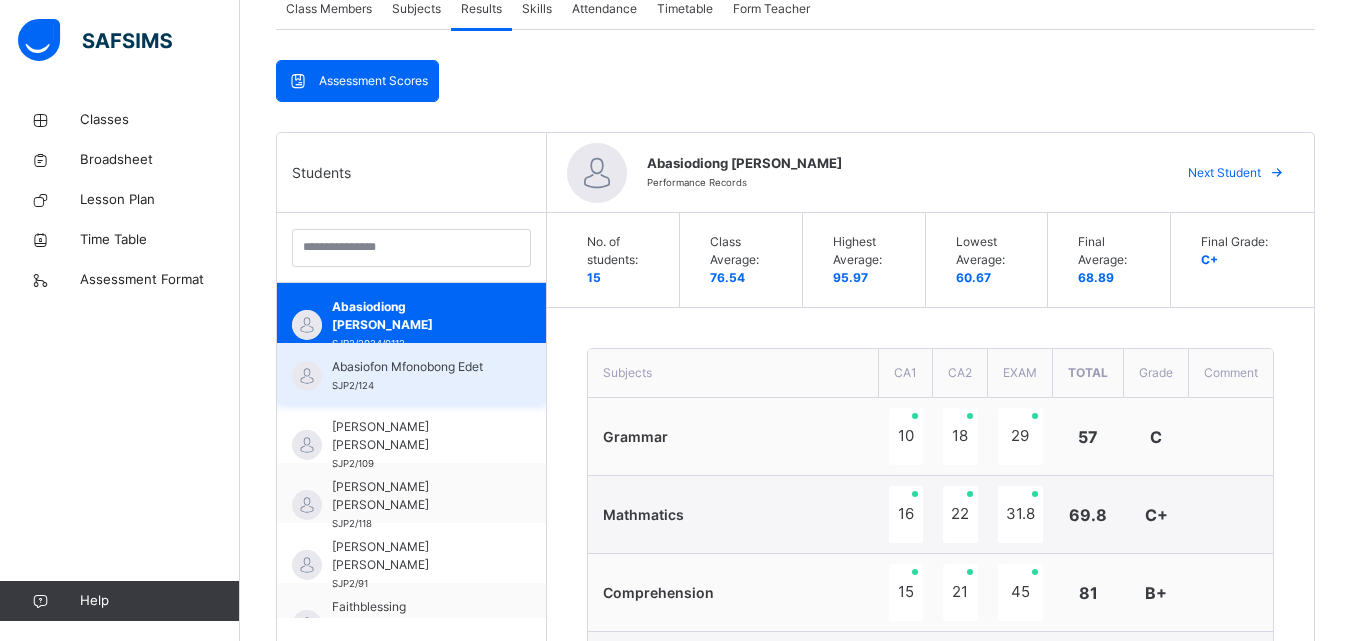 click on "Abasiofon Mfonobong Edet" at bounding box center [416, 367] 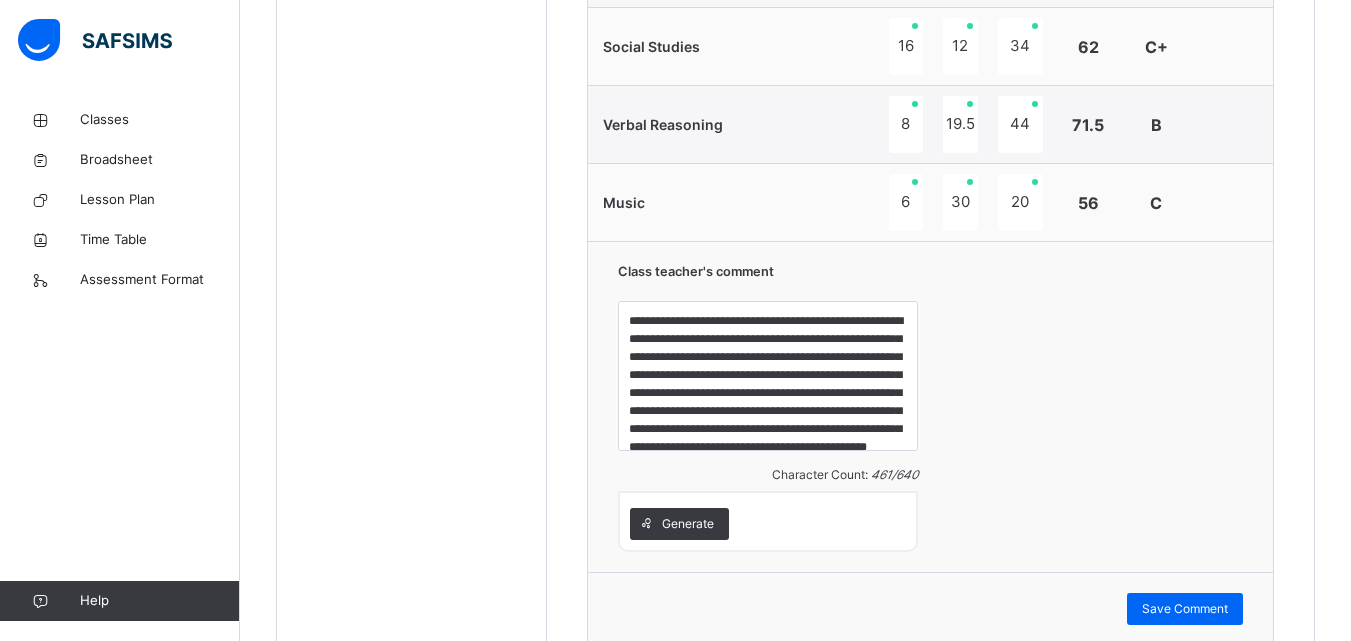 scroll, scrollTop: 1750, scrollLeft: 0, axis: vertical 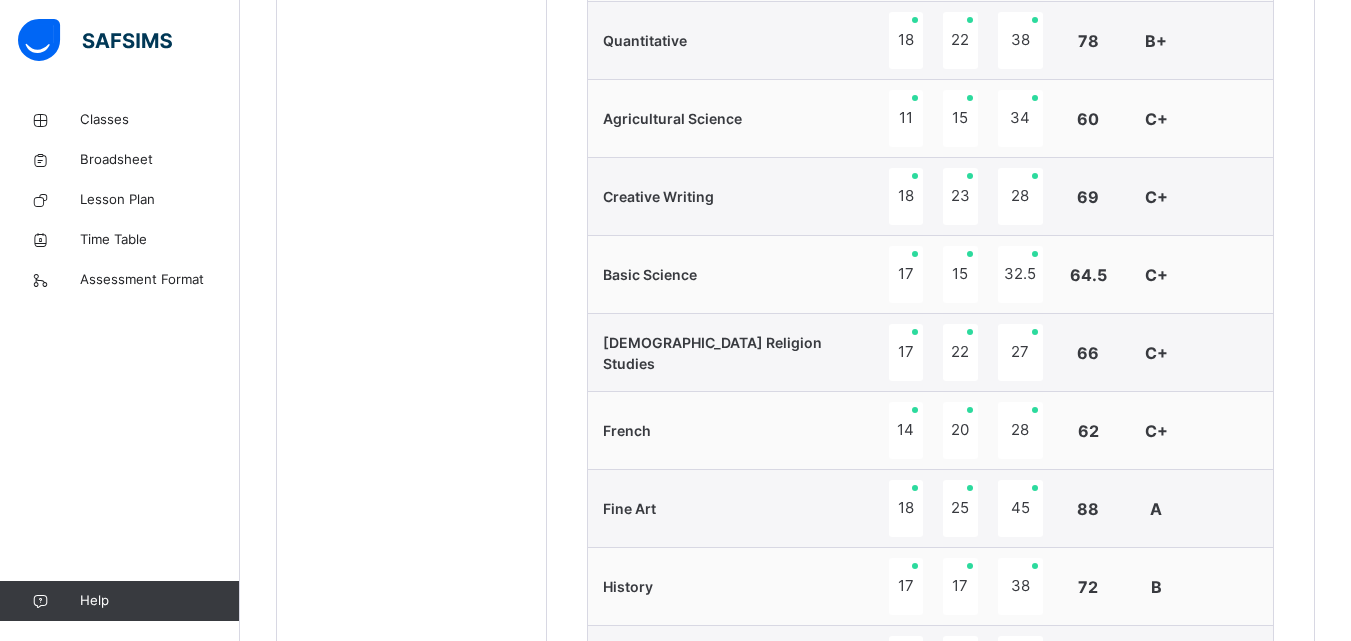 drag, startPoint x: 1349, startPoint y: 309, endPoint x: 1349, endPoint y: 241, distance: 68 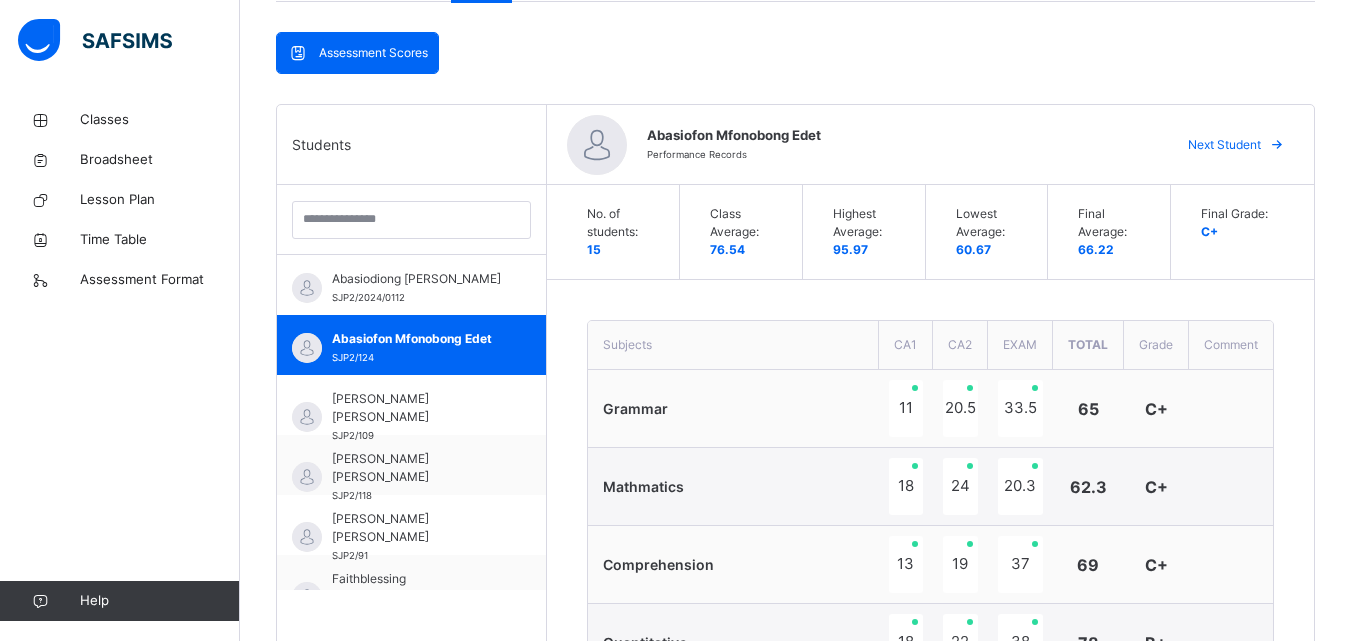 scroll, scrollTop: 410, scrollLeft: 0, axis: vertical 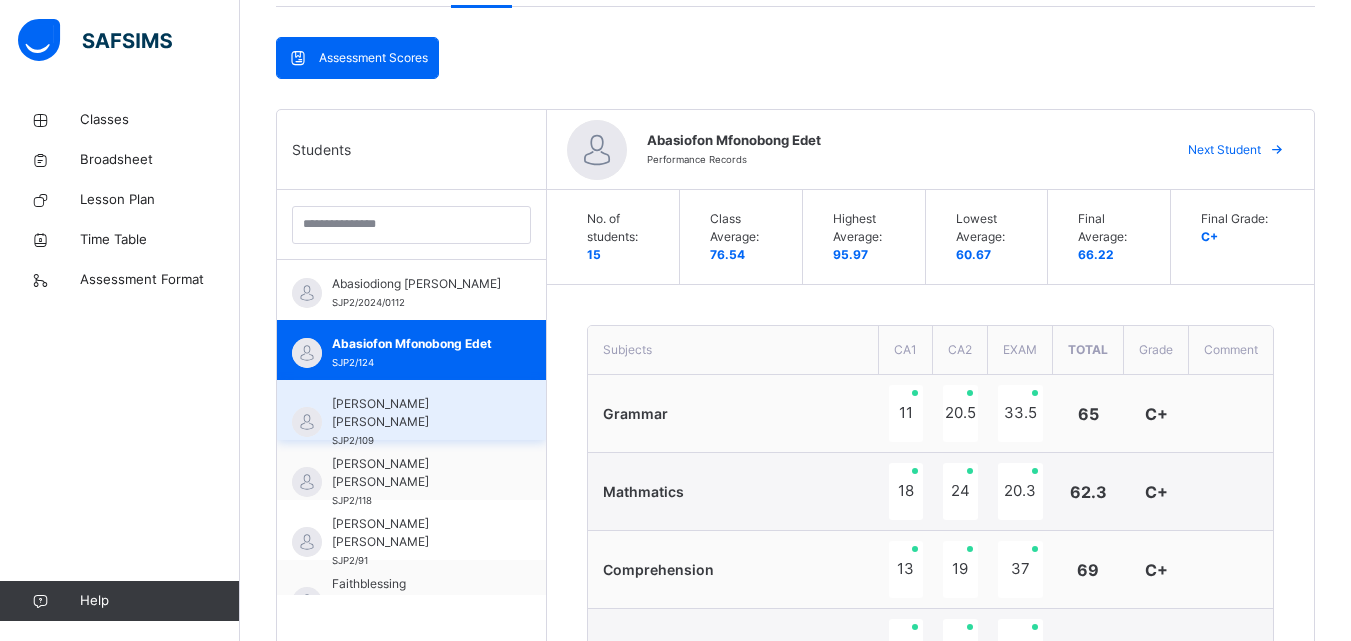 click on "[PERSON_NAME] [PERSON_NAME]" at bounding box center [416, 413] 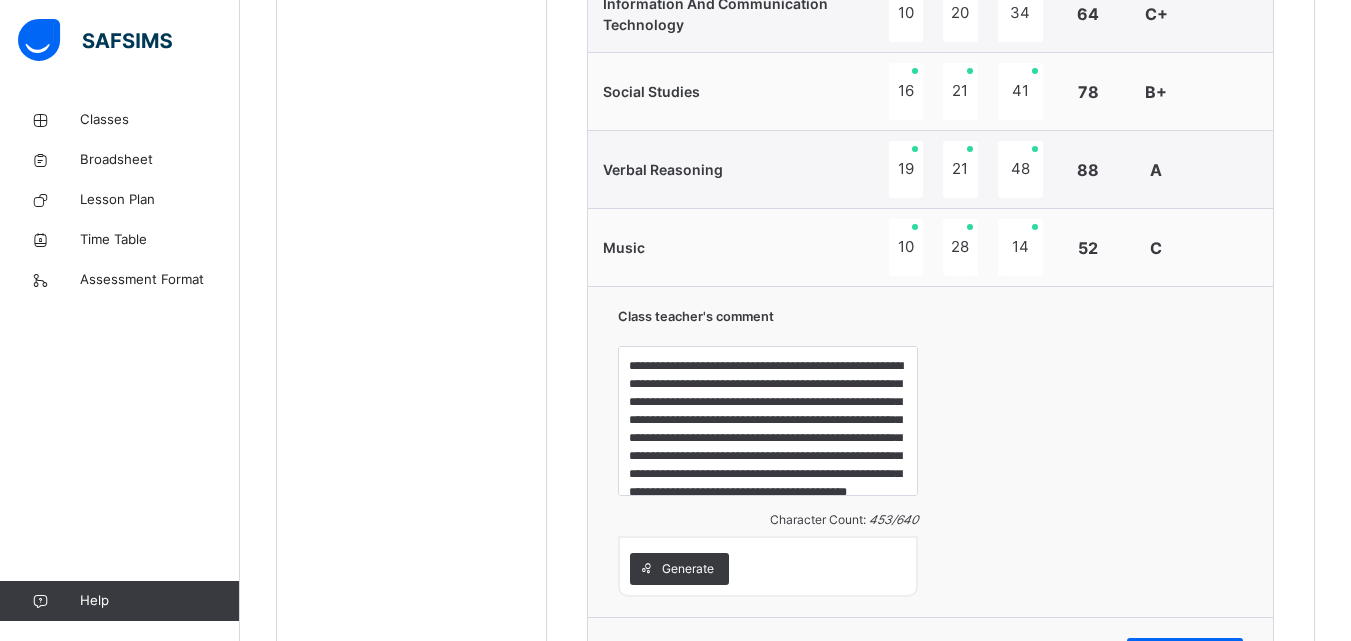 scroll, scrollTop: 1709, scrollLeft: 0, axis: vertical 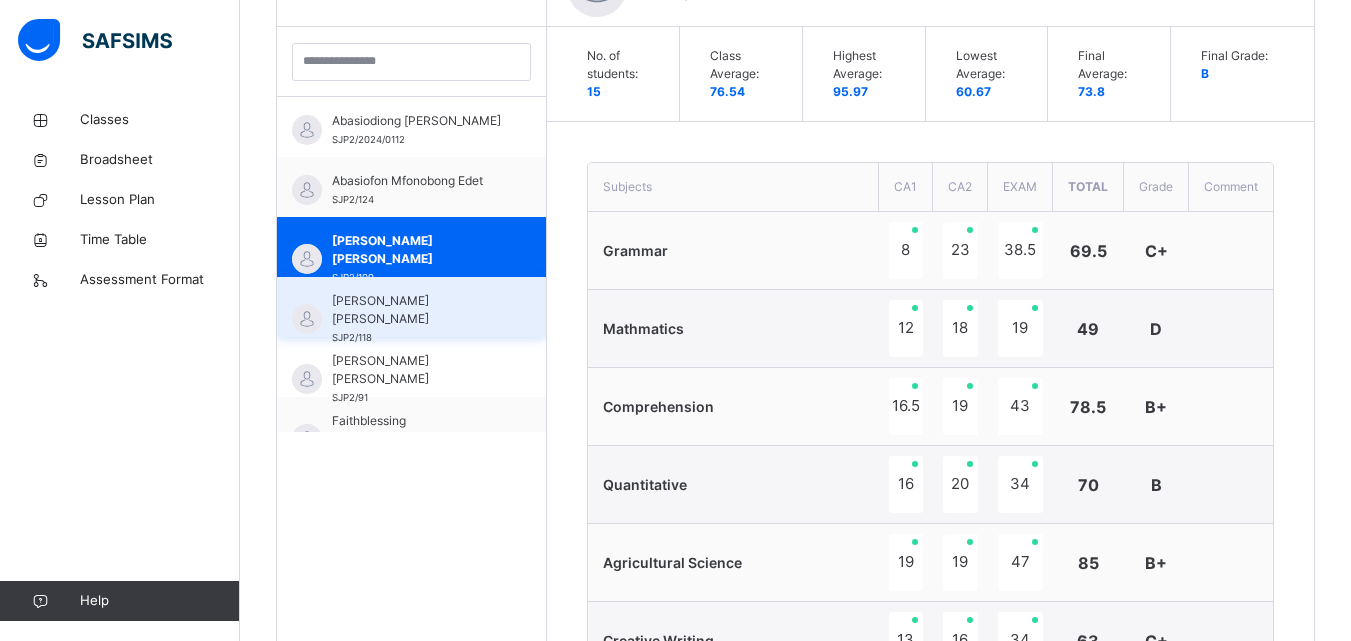 click on "[PERSON_NAME] [PERSON_NAME]" at bounding box center [416, 310] 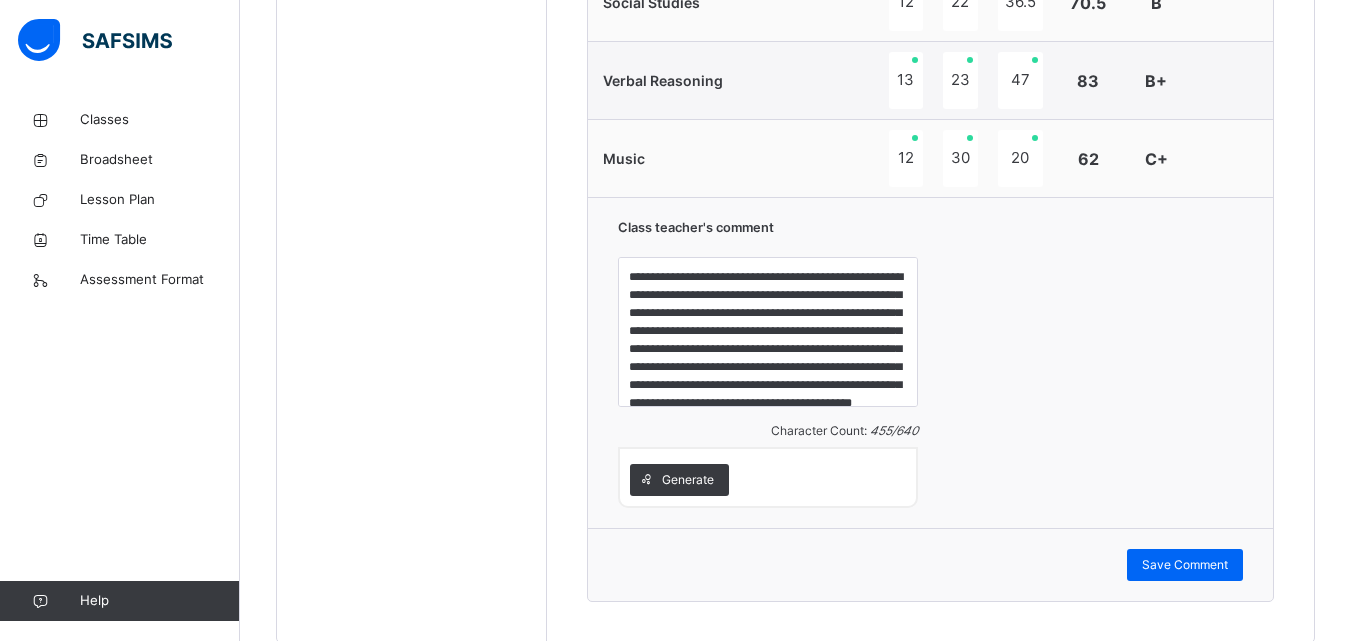 scroll, scrollTop: 1766, scrollLeft: 0, axis: vertical 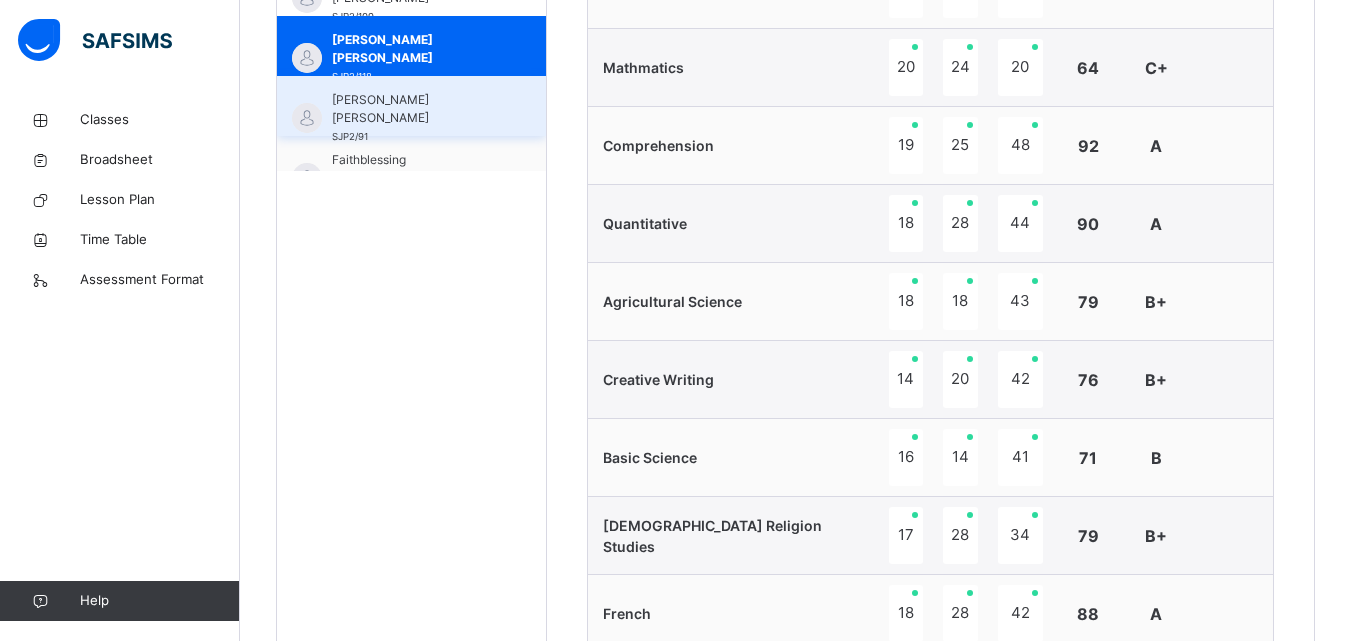 click on "[PERSON_NAME] [PERSON_NAME] SJP2/91" at bounding box center [416, 118] 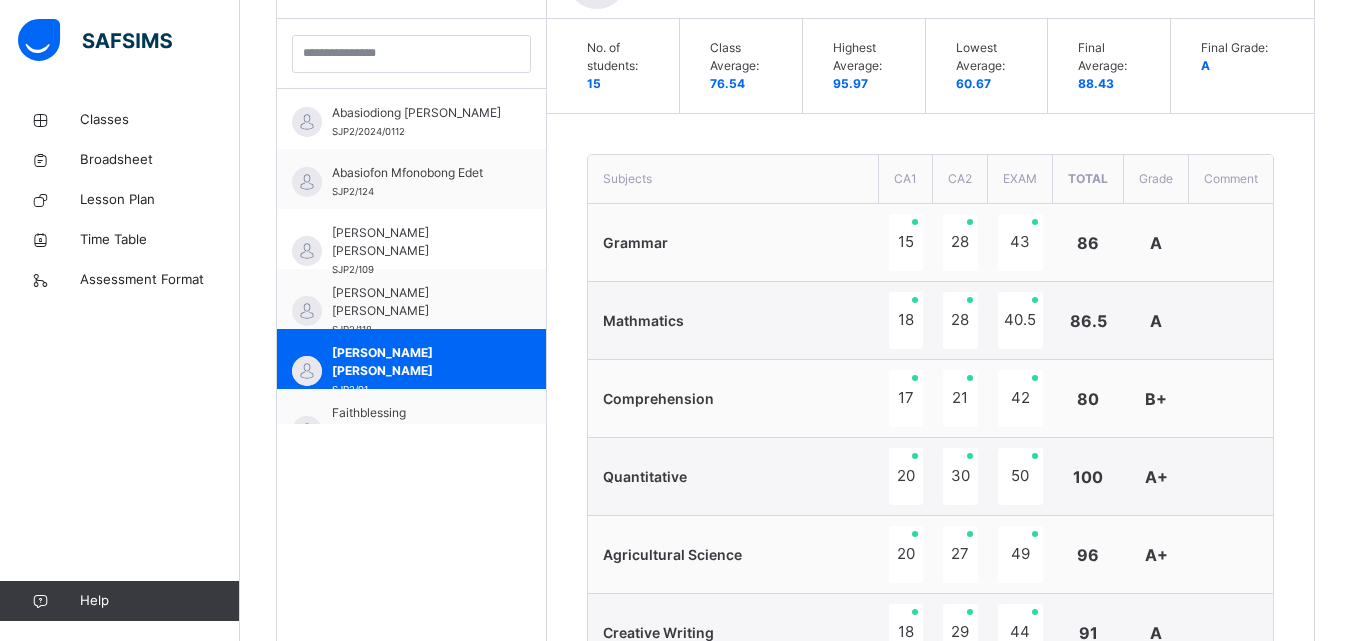 scroll, scrollTop: 834, scrollLeft: 0, axis: vertical 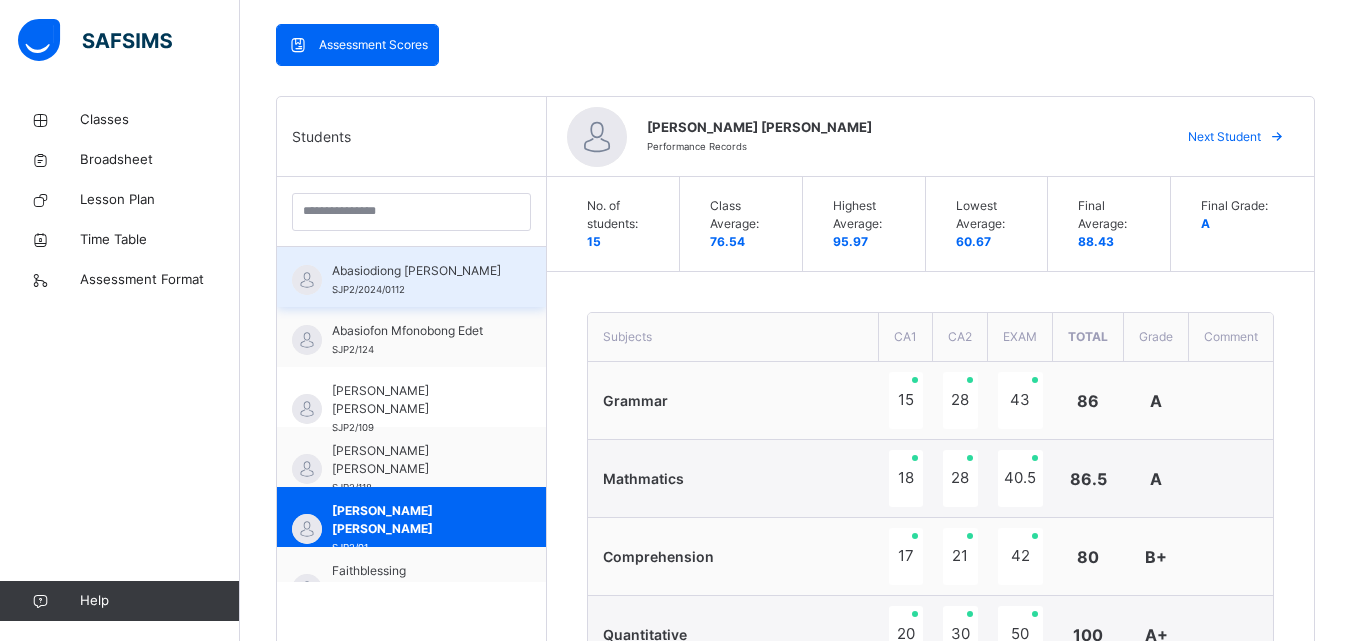 click on "Abasiodiong [PERSON_NAME]" at bounding box center (416, 271) 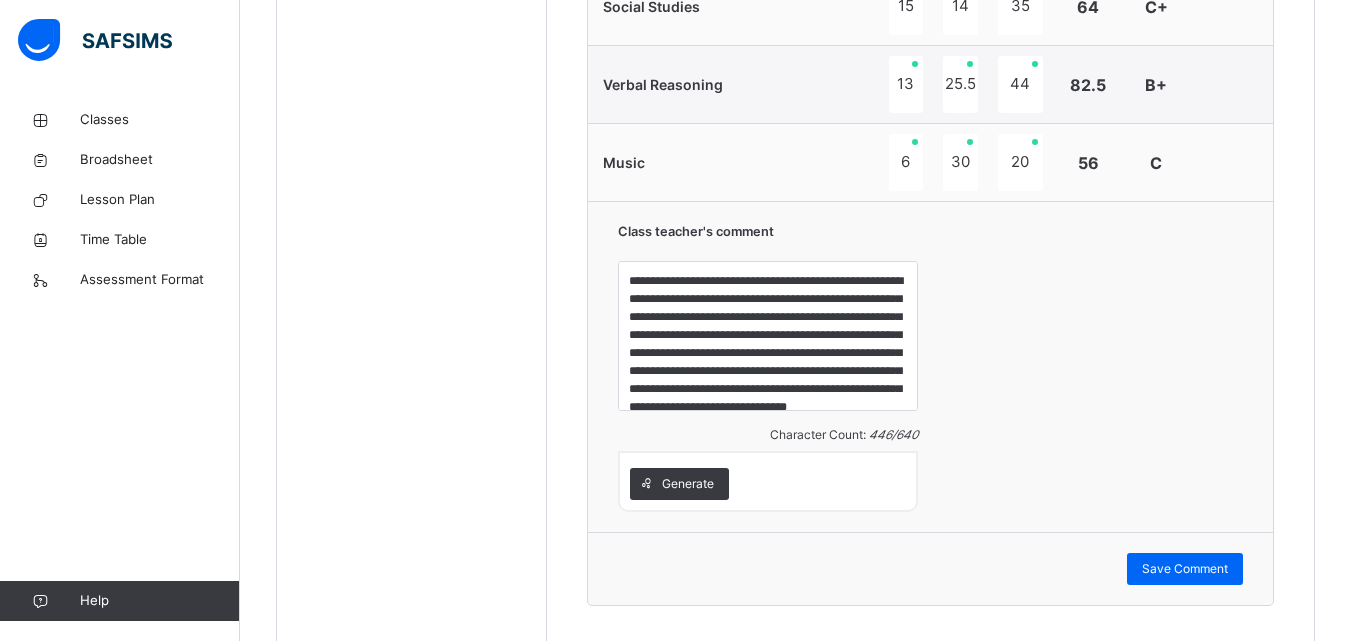scroll, scrollTop: 1762, scrollLeft: 0, axis: vertical 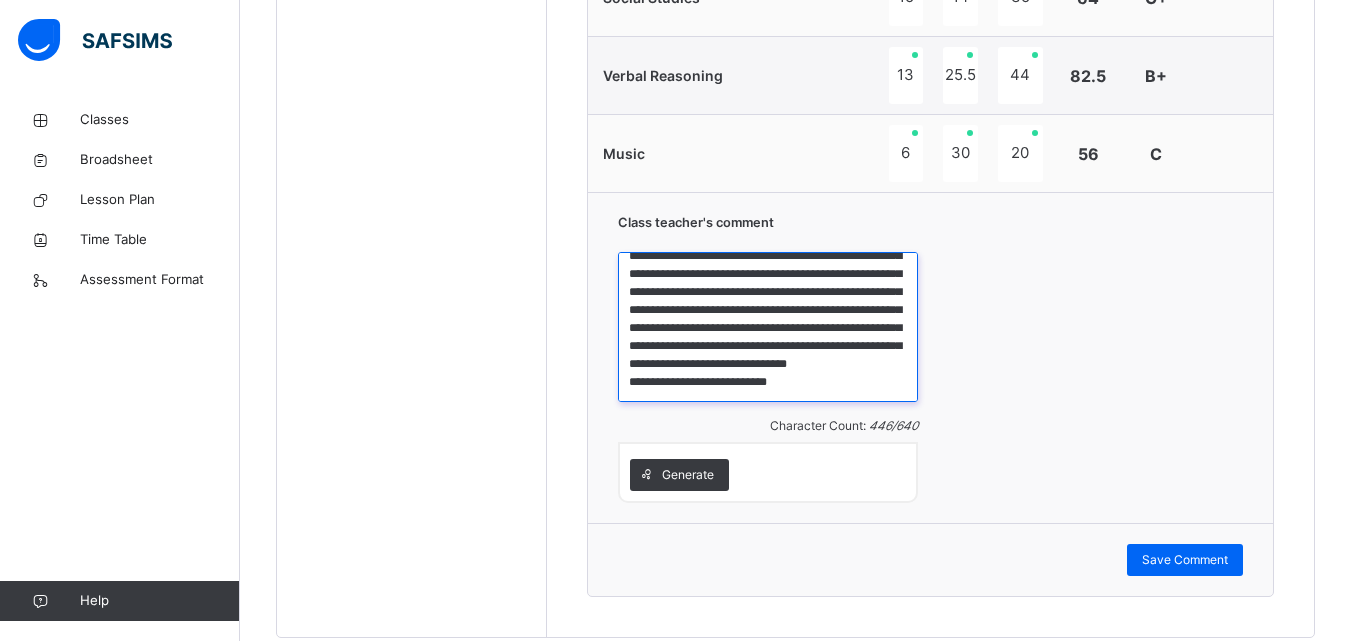 drag, startPoint x: 640, startPoint y: 275, endPoint x: 855, endPoint y: 406, distance: 251.76576 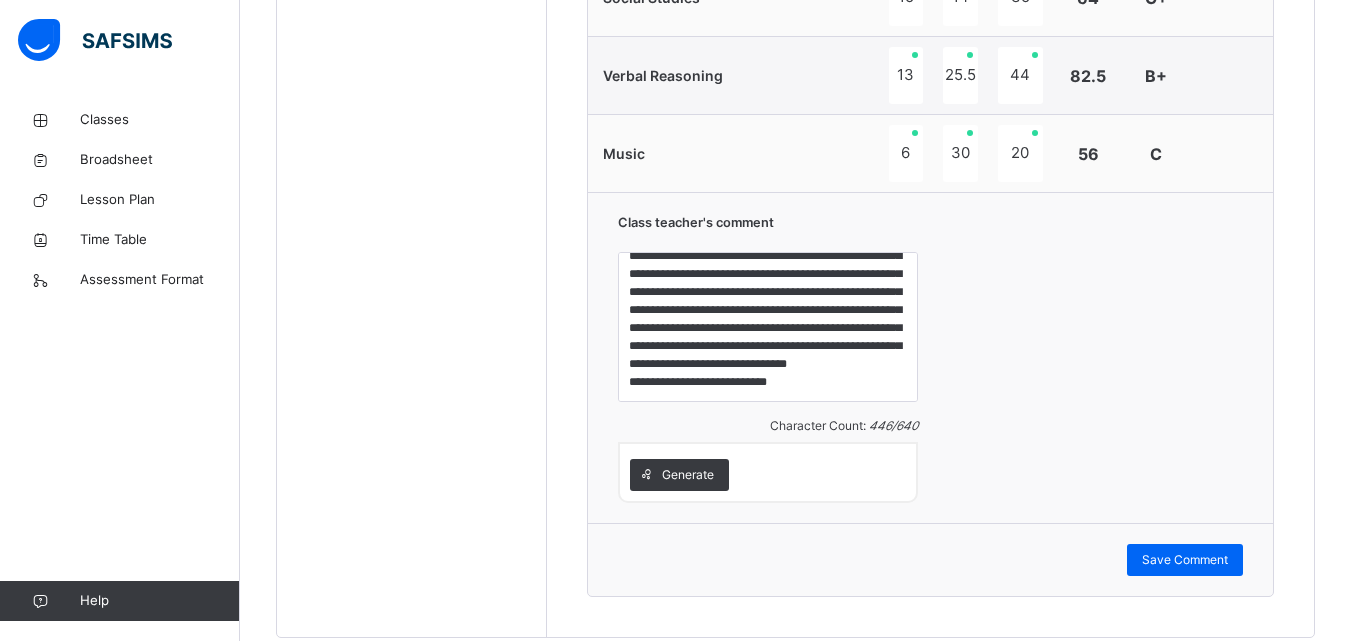 click on "**********" at bounding box center [930, 357] 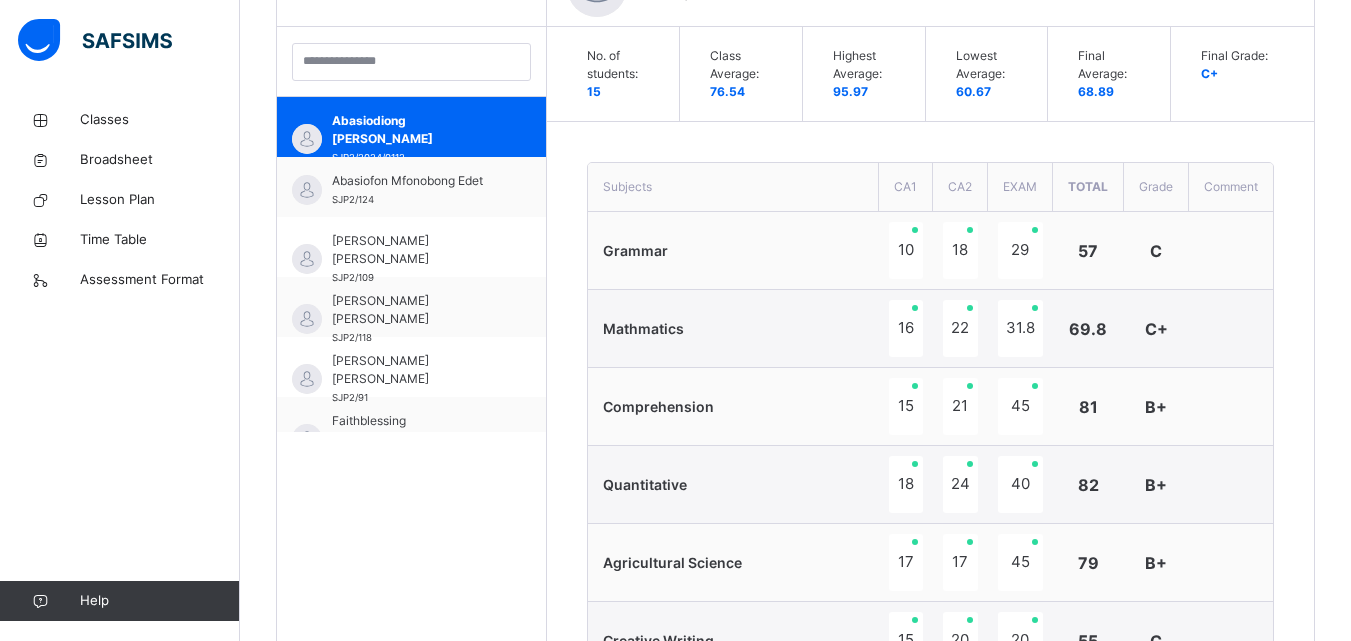 scroll, scrollTop: 529, scrollLeft: 0, axis: vertical 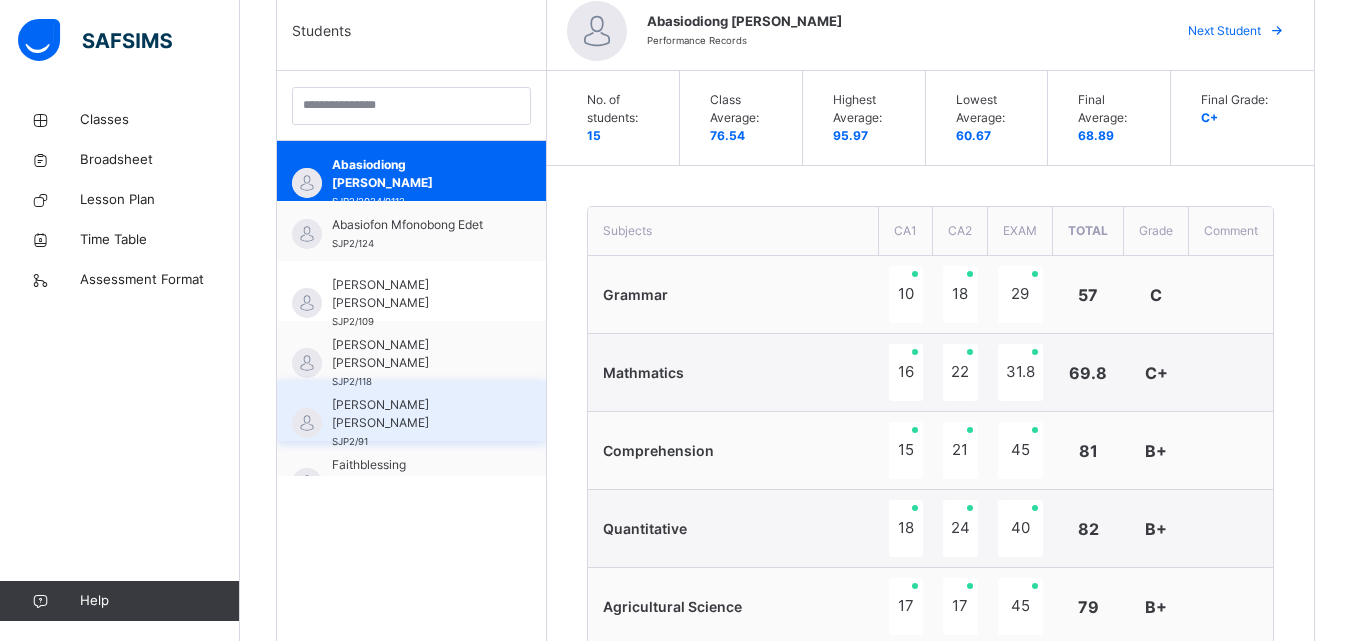 click on "[PERSON_NAME] [PERSON_NAME] SJP2/91" at bounding box center [416, 423] 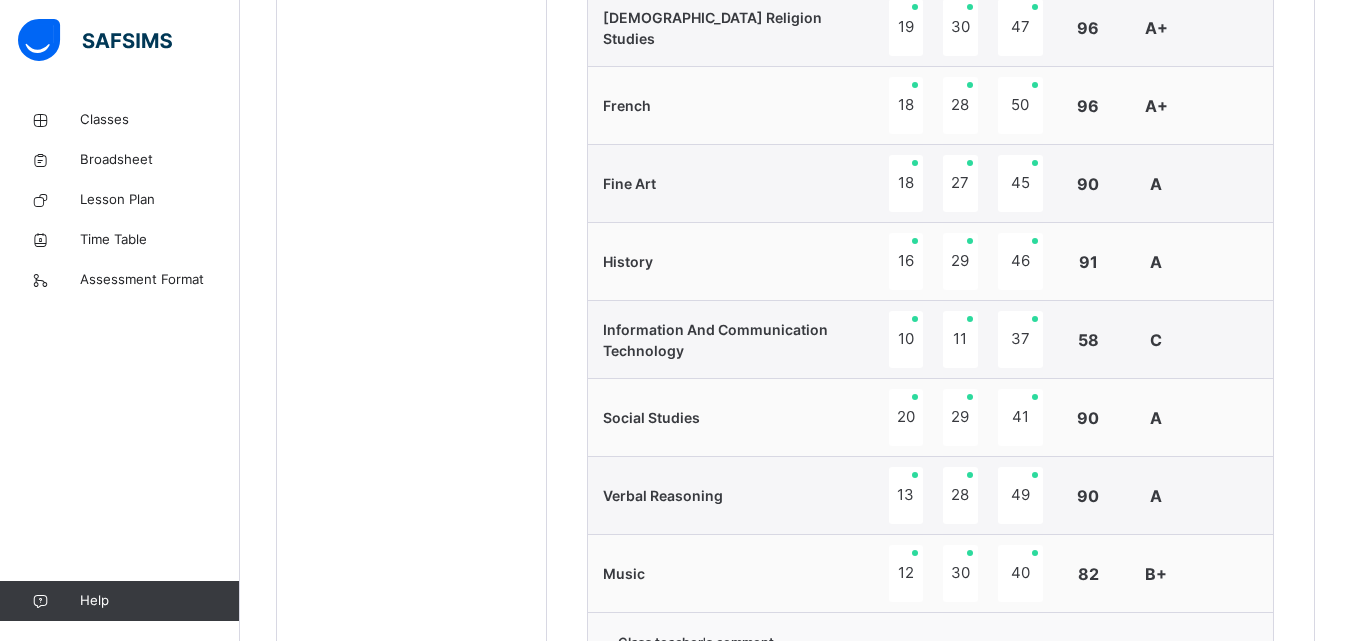 scroll, scrollTop: 1444, scrollLeft: 0, axis: vertical 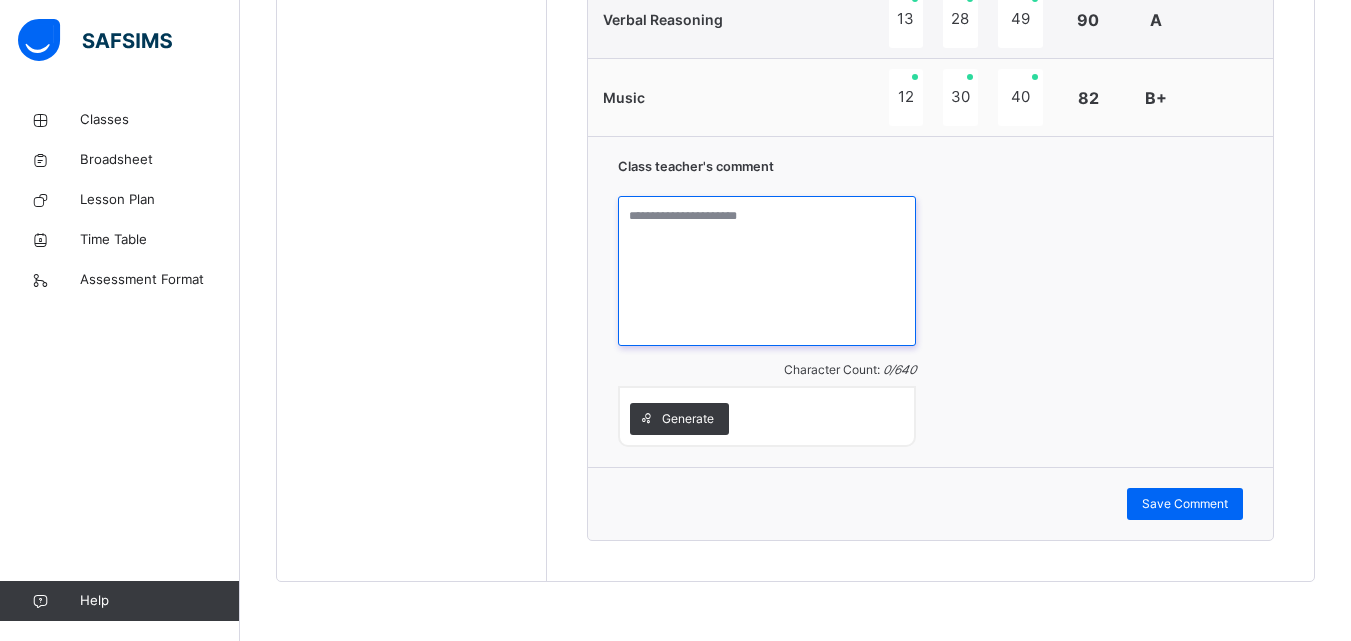paste on "**********" 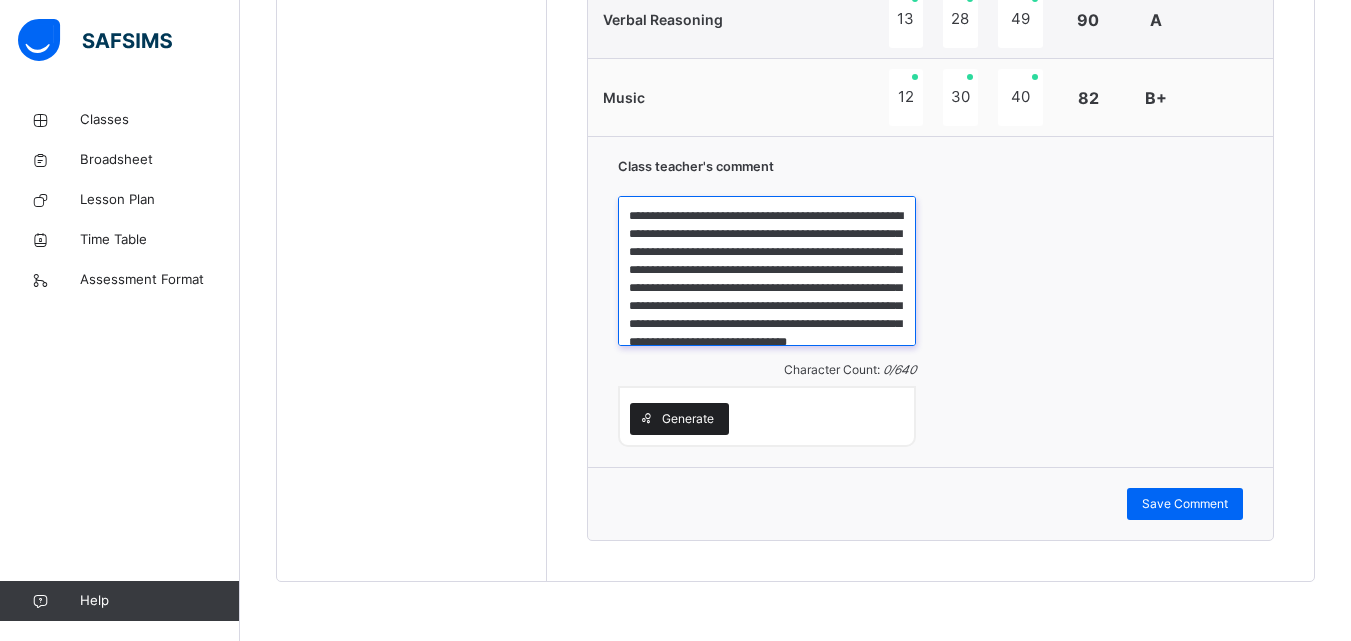 scroll, scrollTop: 59, scrollLeft: 0, axis: vertical 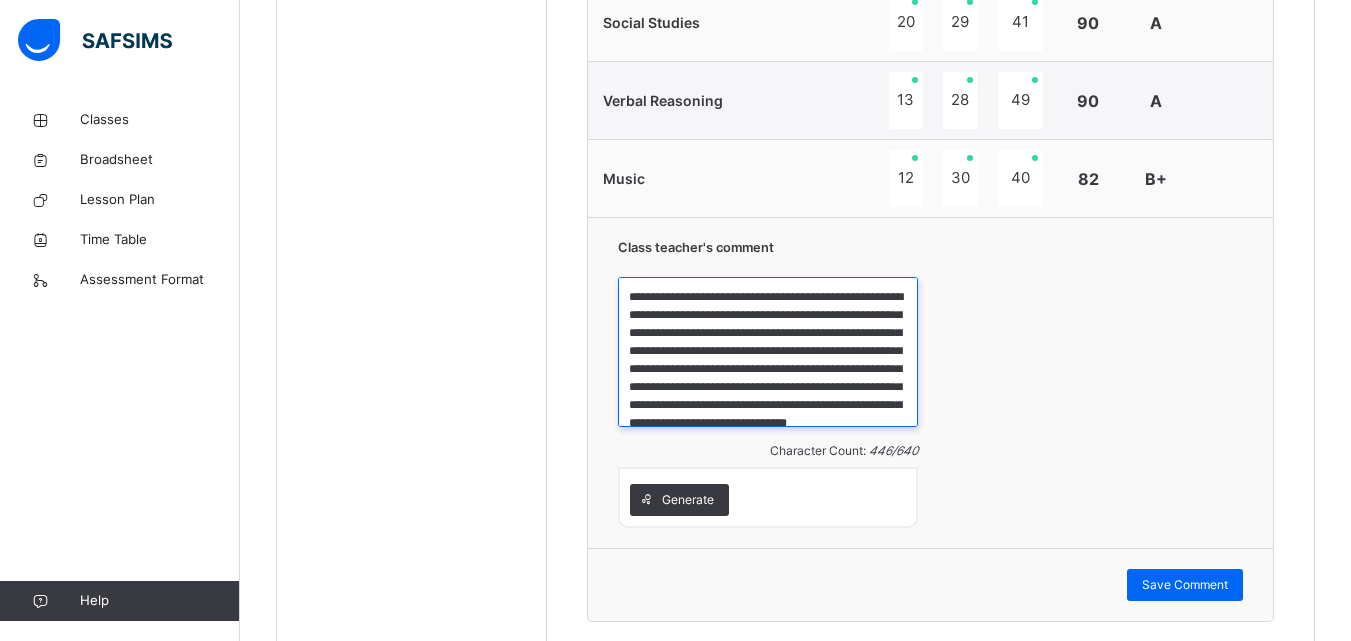 click on "**********" at bounding box center (768, 352) 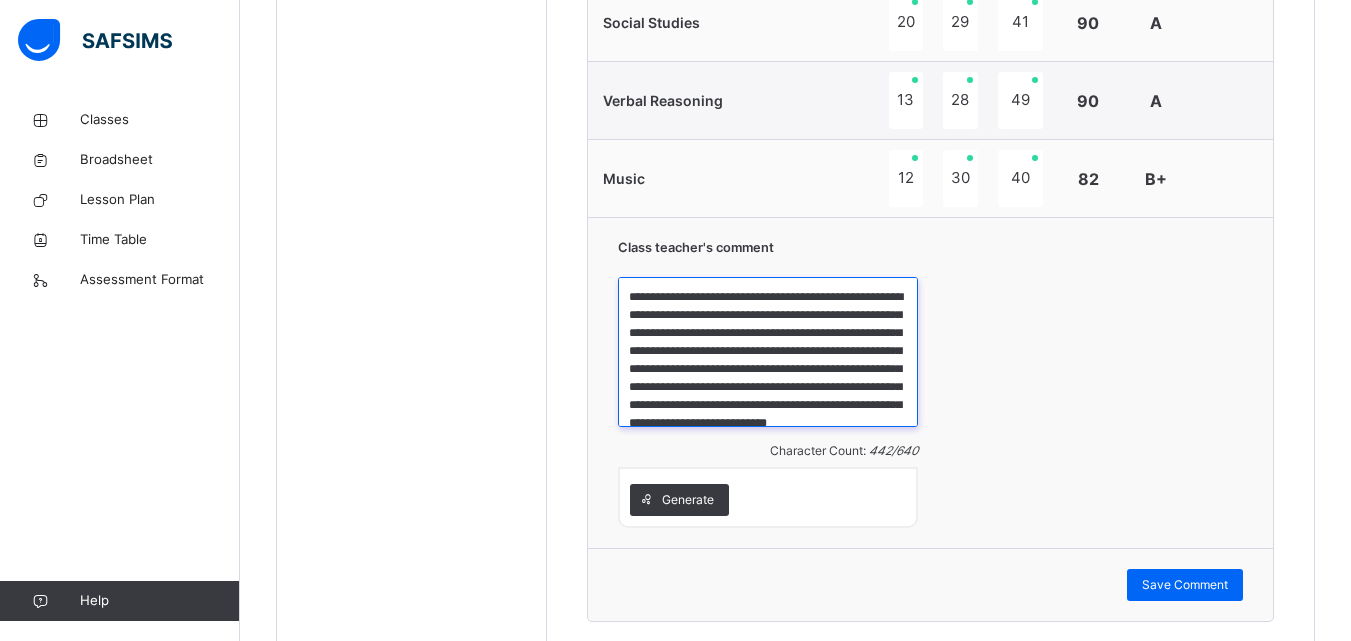 click on "**********" at bounding box center [768, 352] 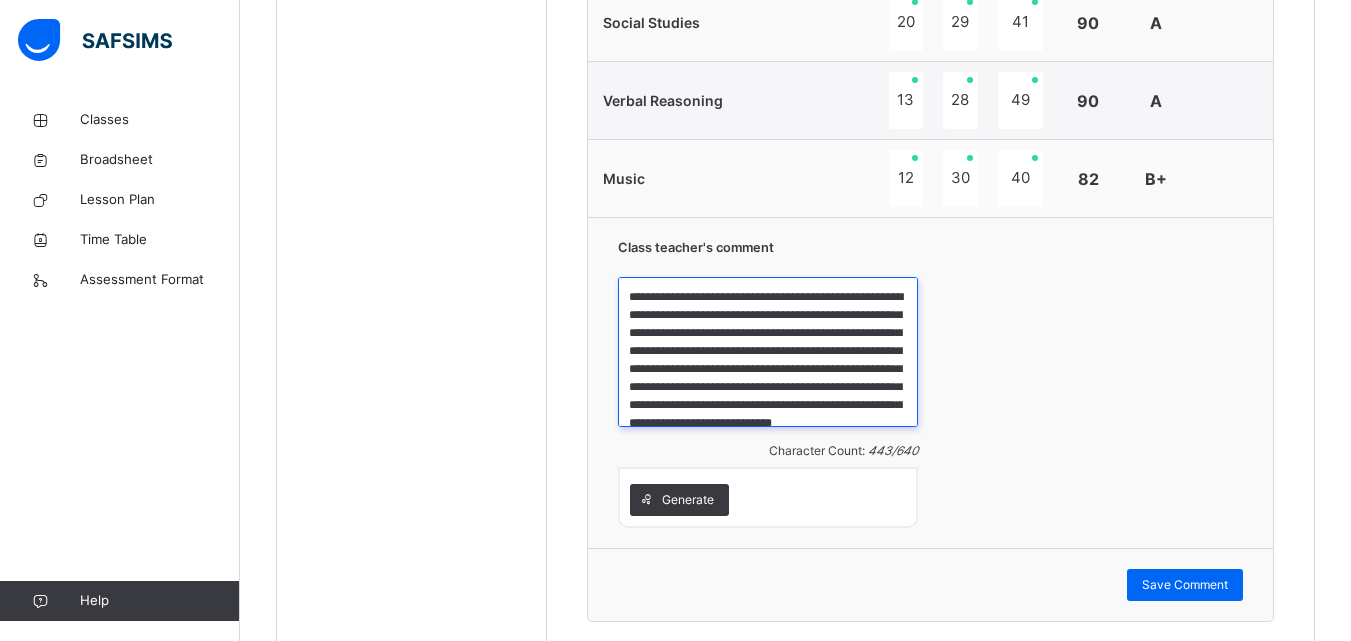 click on "**********" at bounding box center [768, 352] 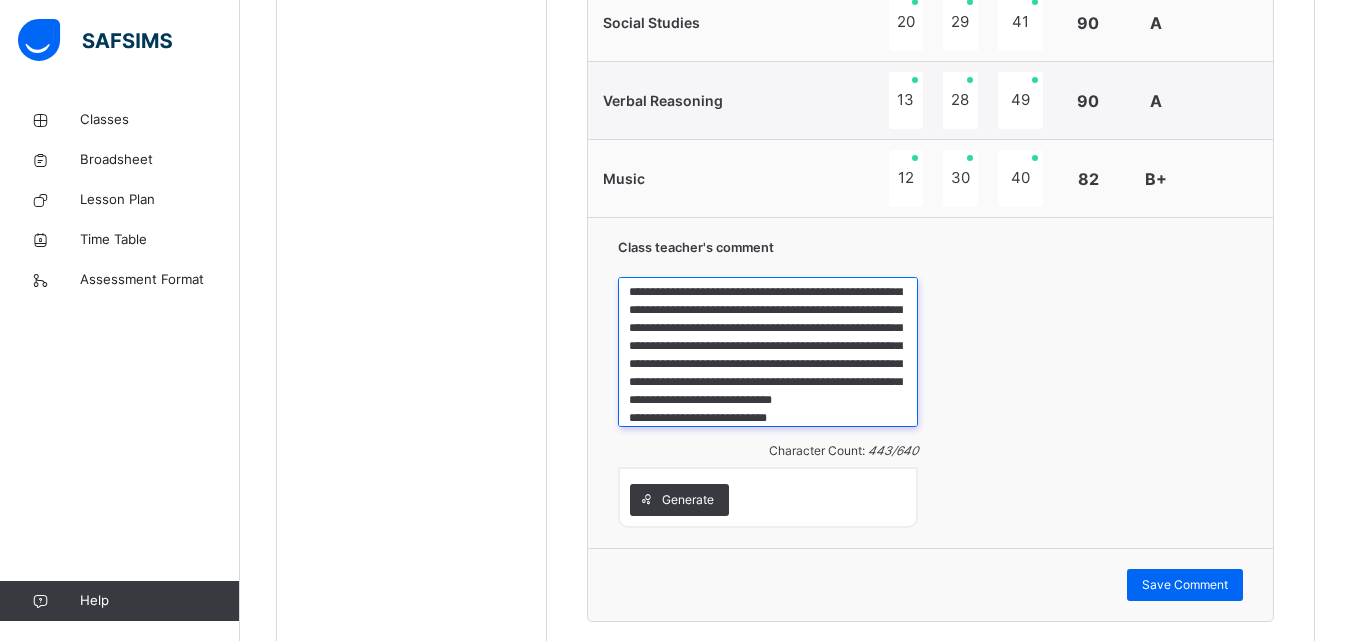scroll, scrollTop: 29, scrollLeft: 0, axis: vertical 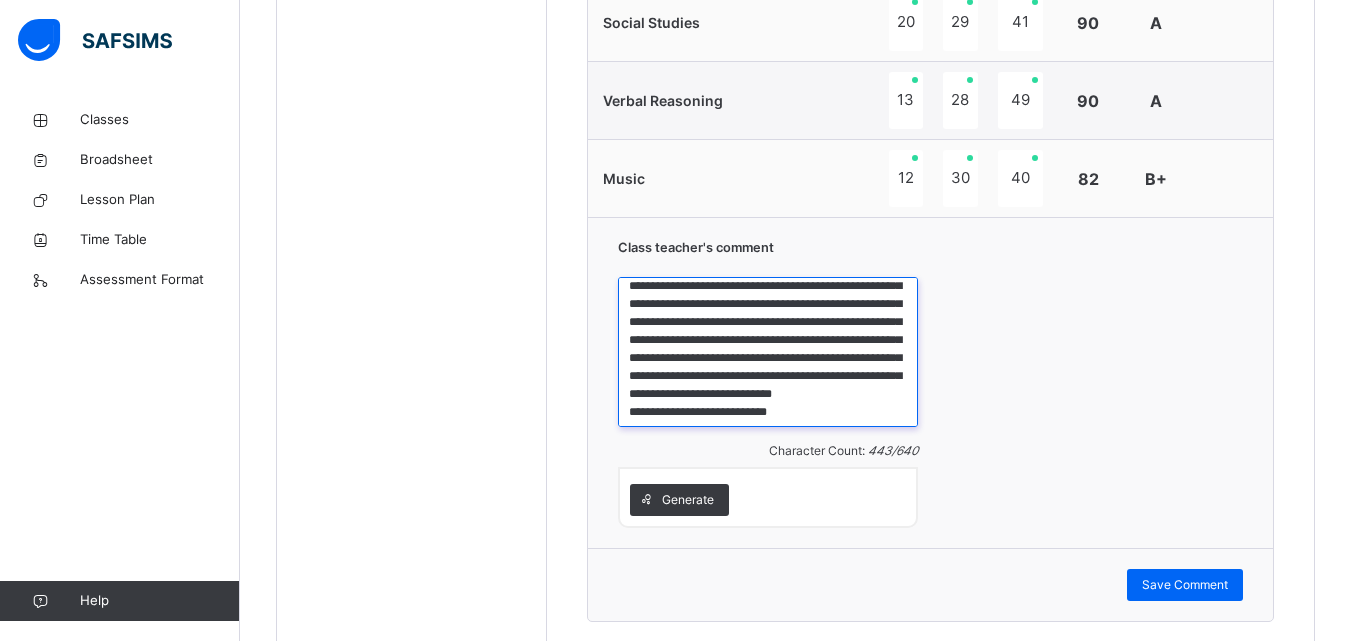 click on "**********" at bounding box center [768, 352] 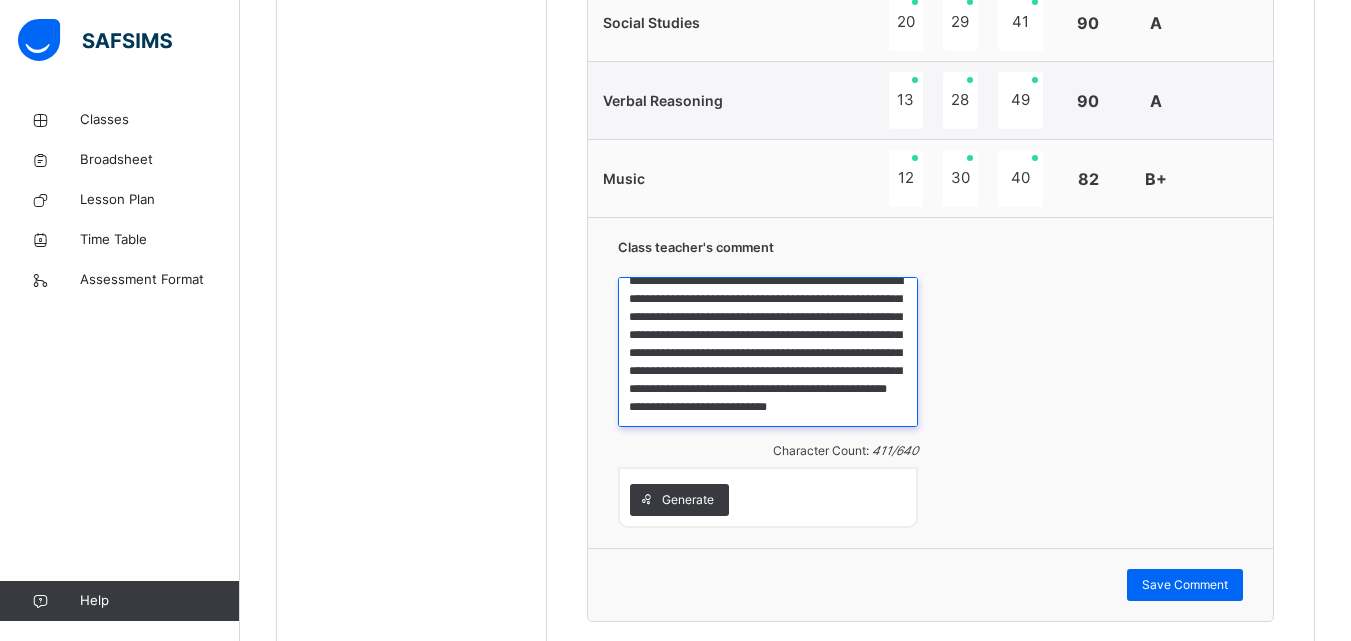 click on "**********" at bounding box center [768, 352] 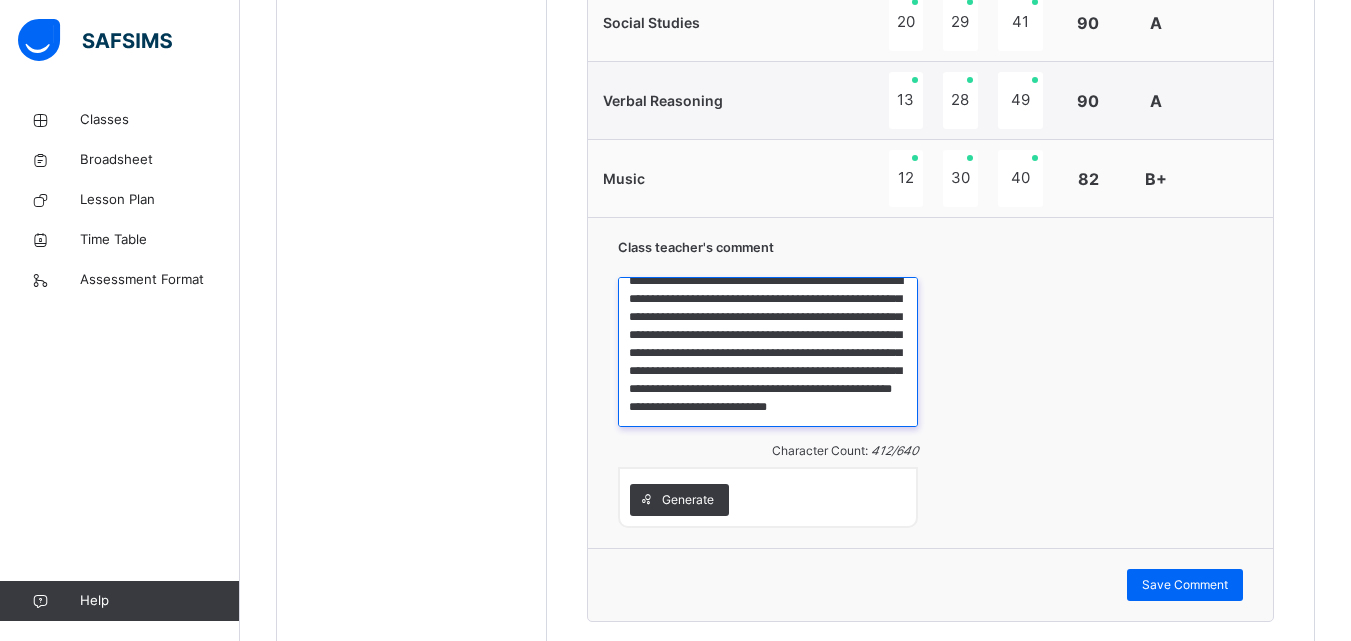 click on "**********" at bounding box center (768, 352) 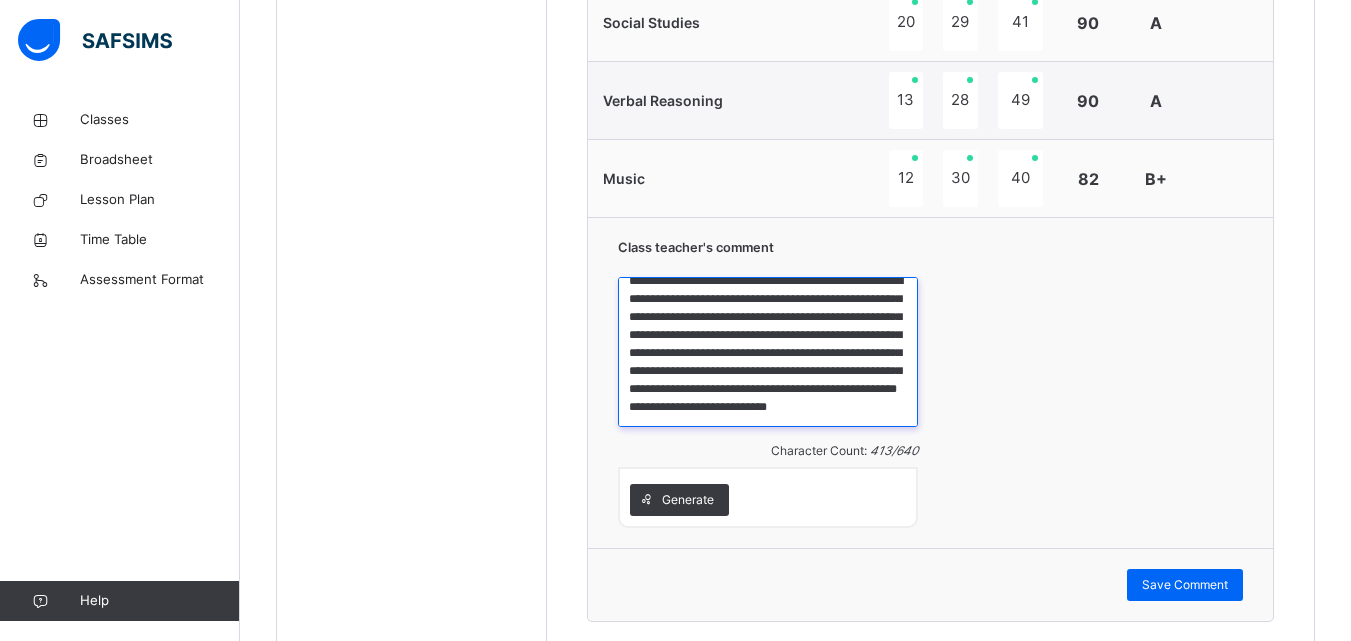 scroll, scrollTop: 52, scrollLeft: 0, axis: vertical 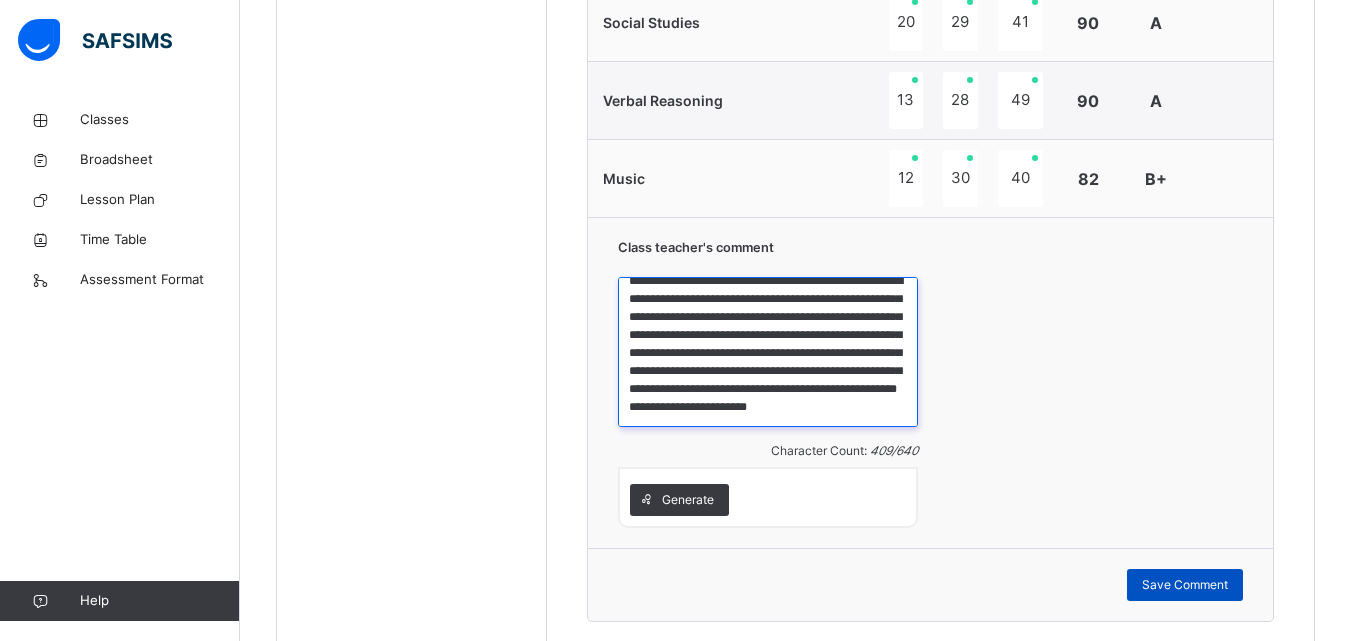 type on "**********" 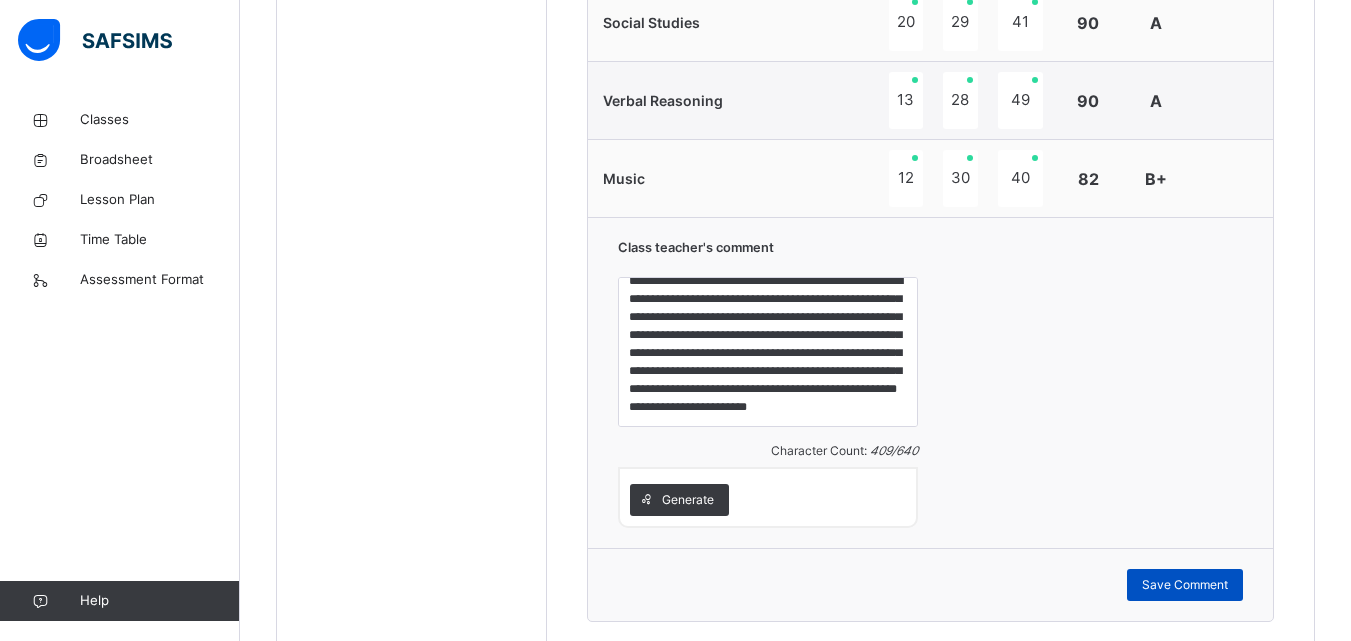 click on "Save Comment" at bounding box center (1185, 585) 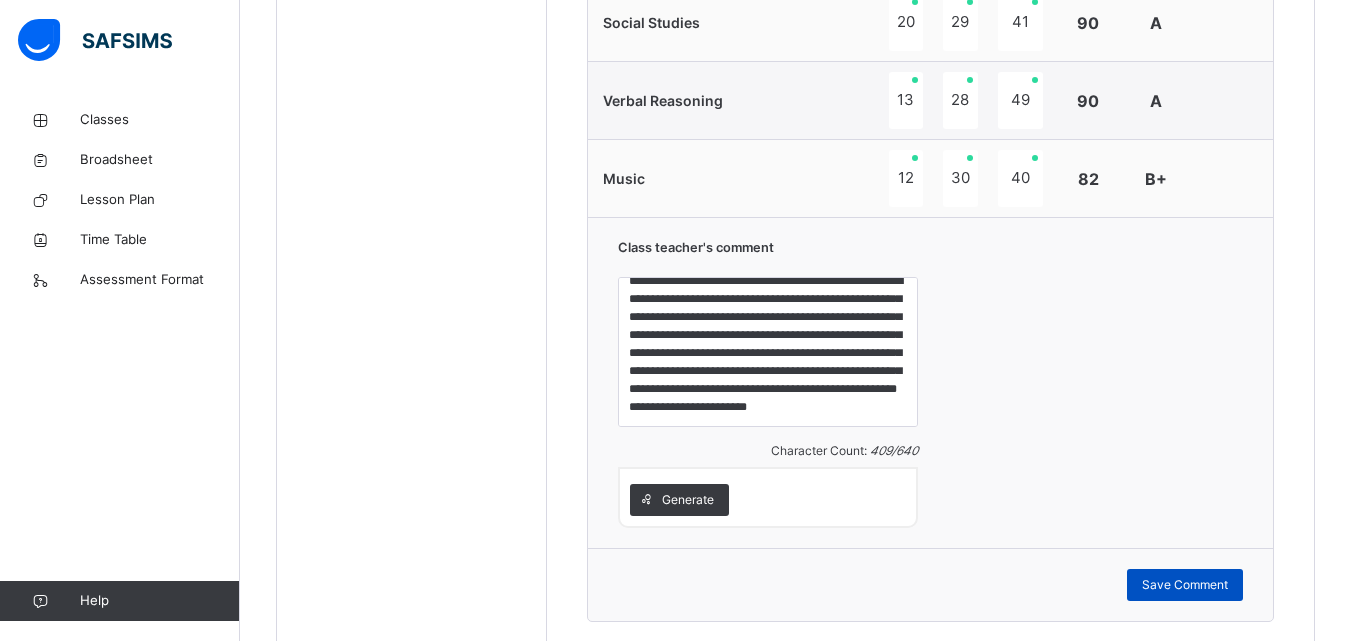 click on "Save Comment" at bounding box center [1185, 585] 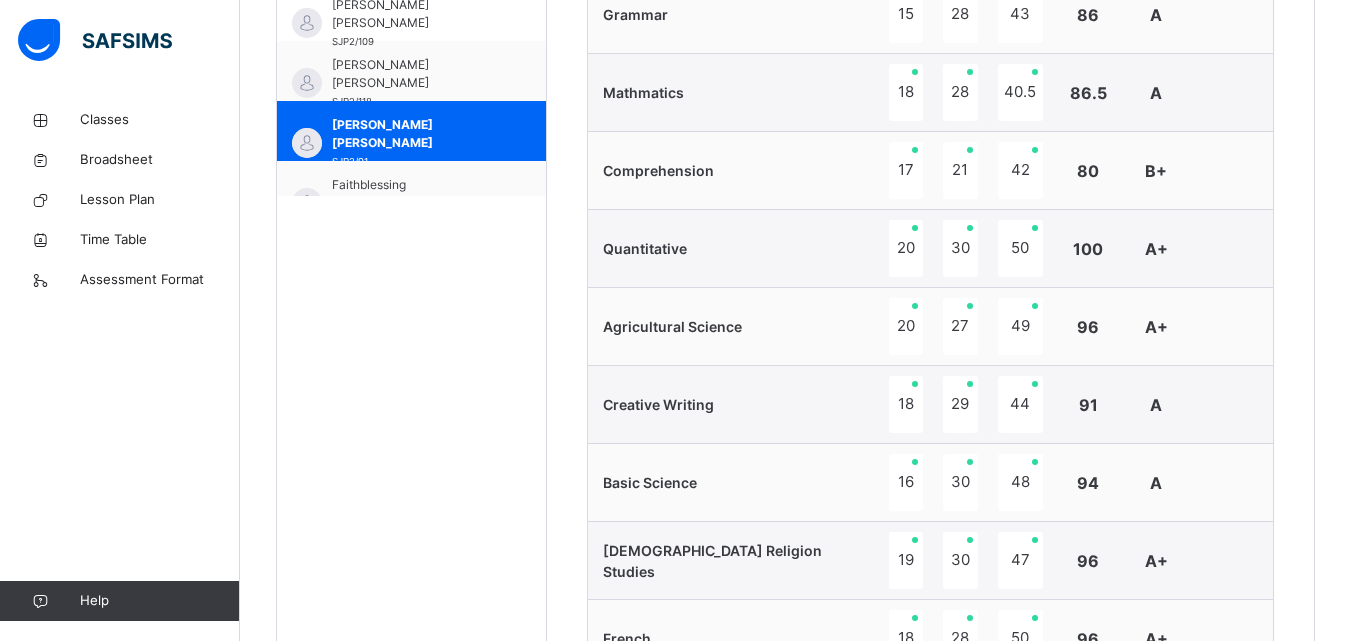 scroll, scrollTop: 614, scrollLeft: 0, axis: vertical 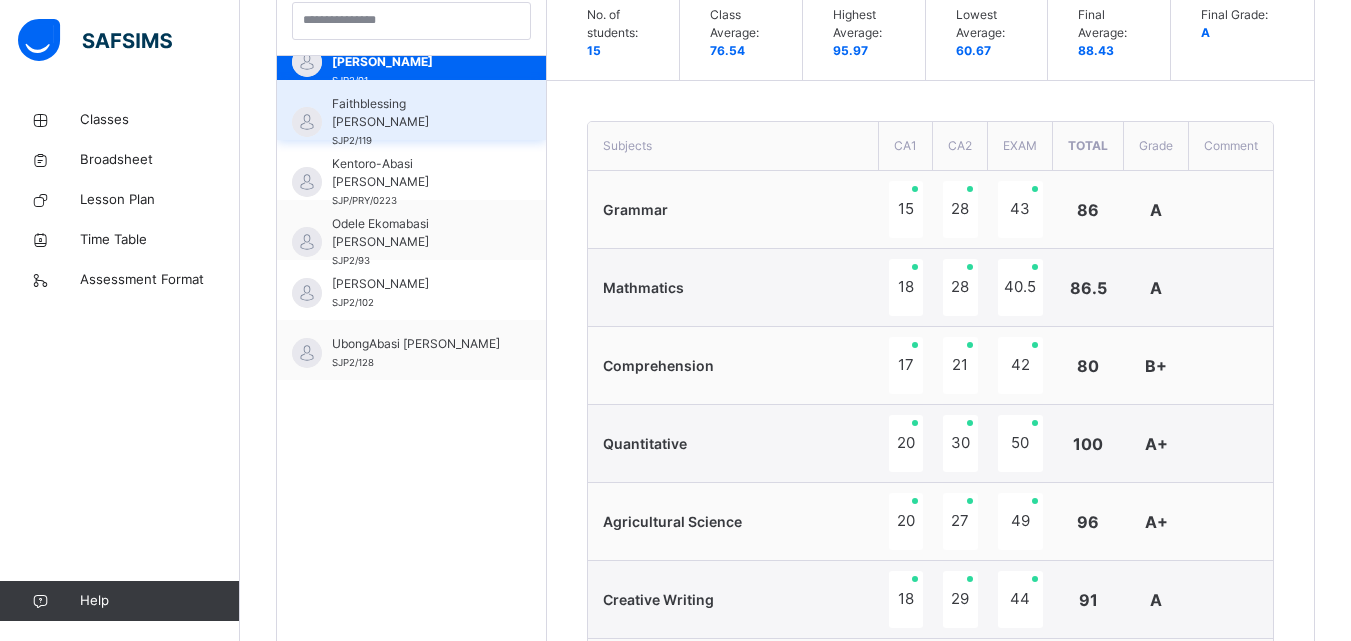 click on "Faithblessing [PERSON_NAME]" at bounding box center [416, 113] 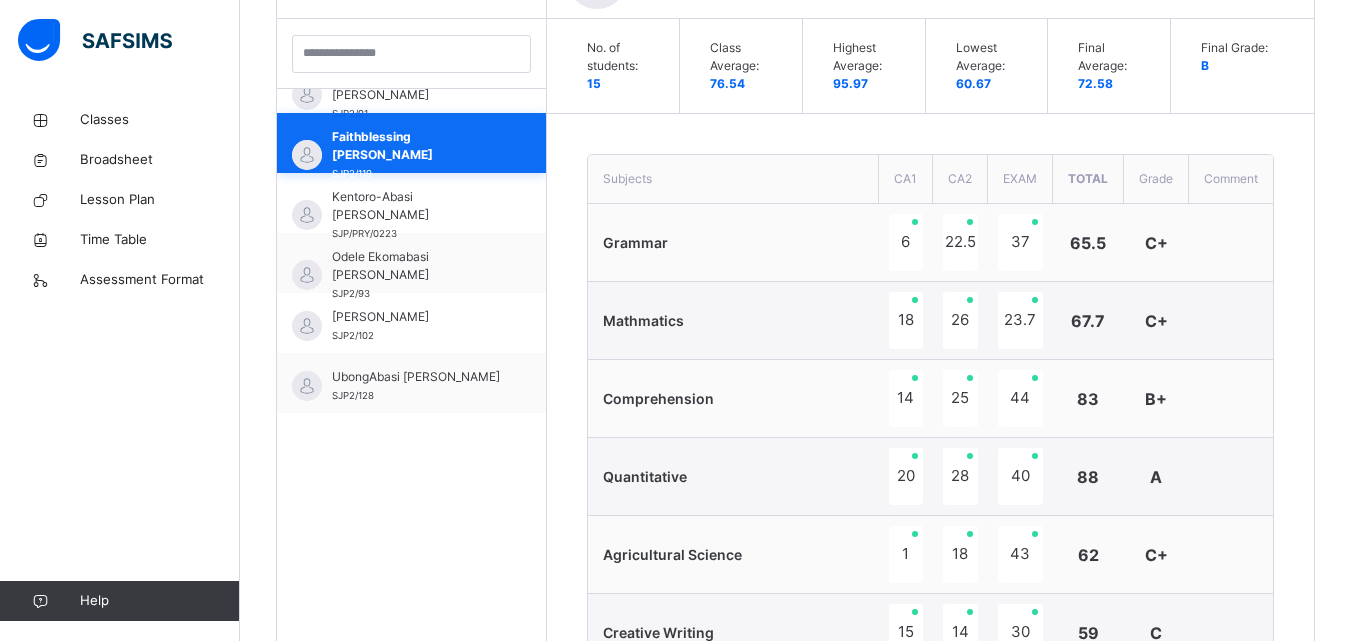 scroll, scrollTop: 614, scrollLeft: 0, axis: vertical 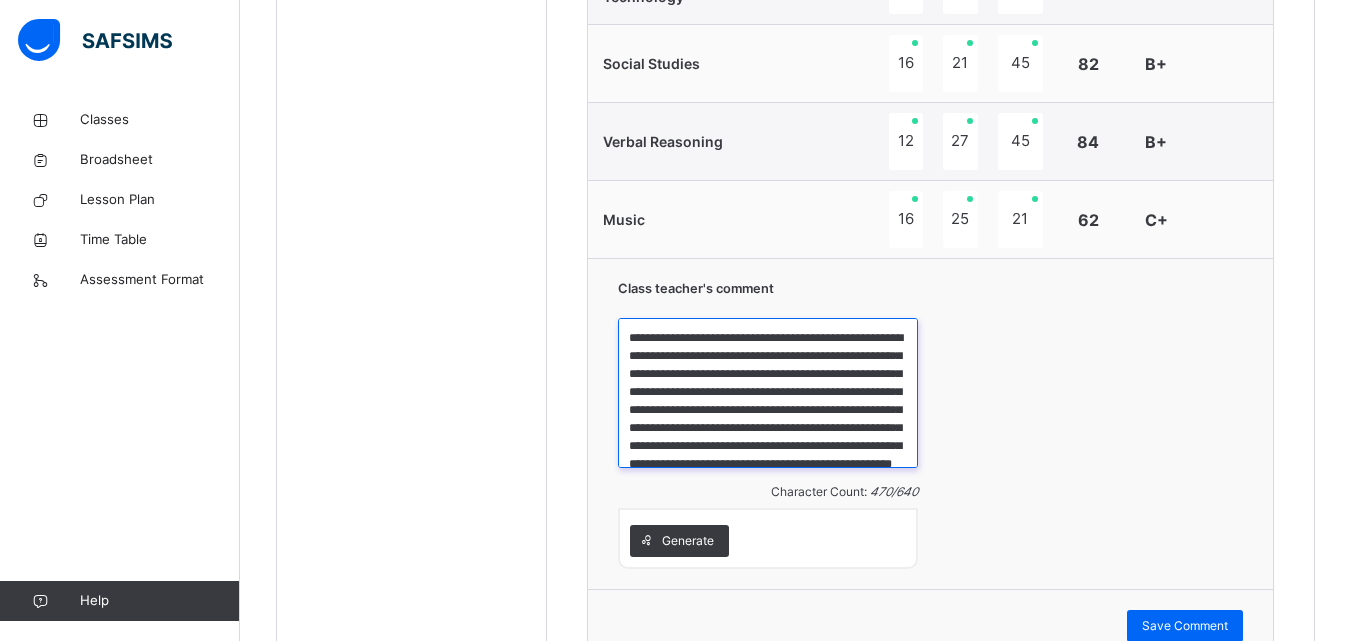 click on "**********" at bounding box center [768, 393] 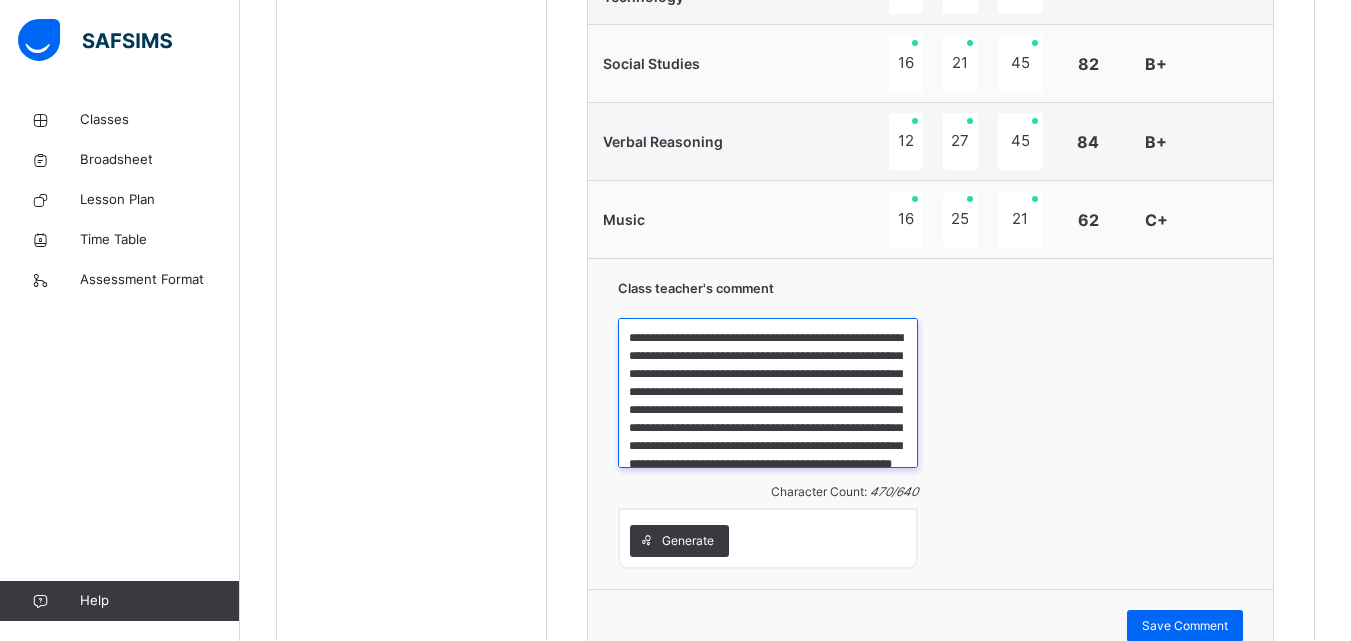click on "**********" at bounding box center (768, 393) 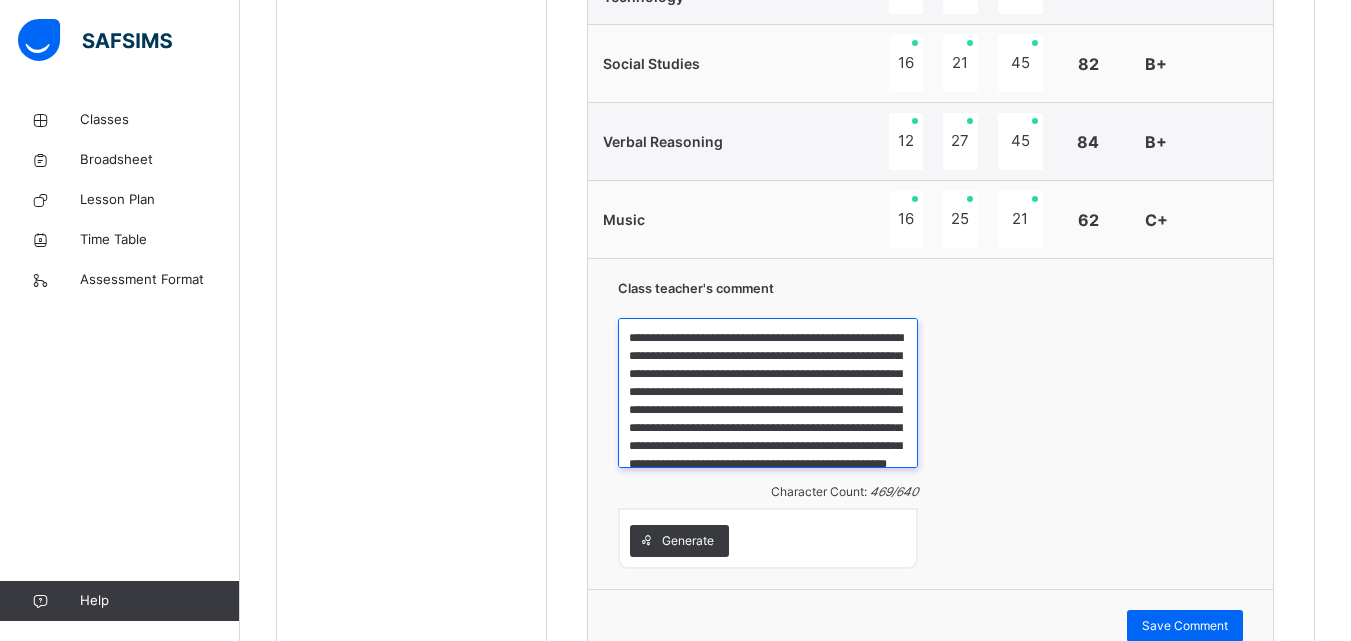click on "**********" at bounding box center [768, 393] 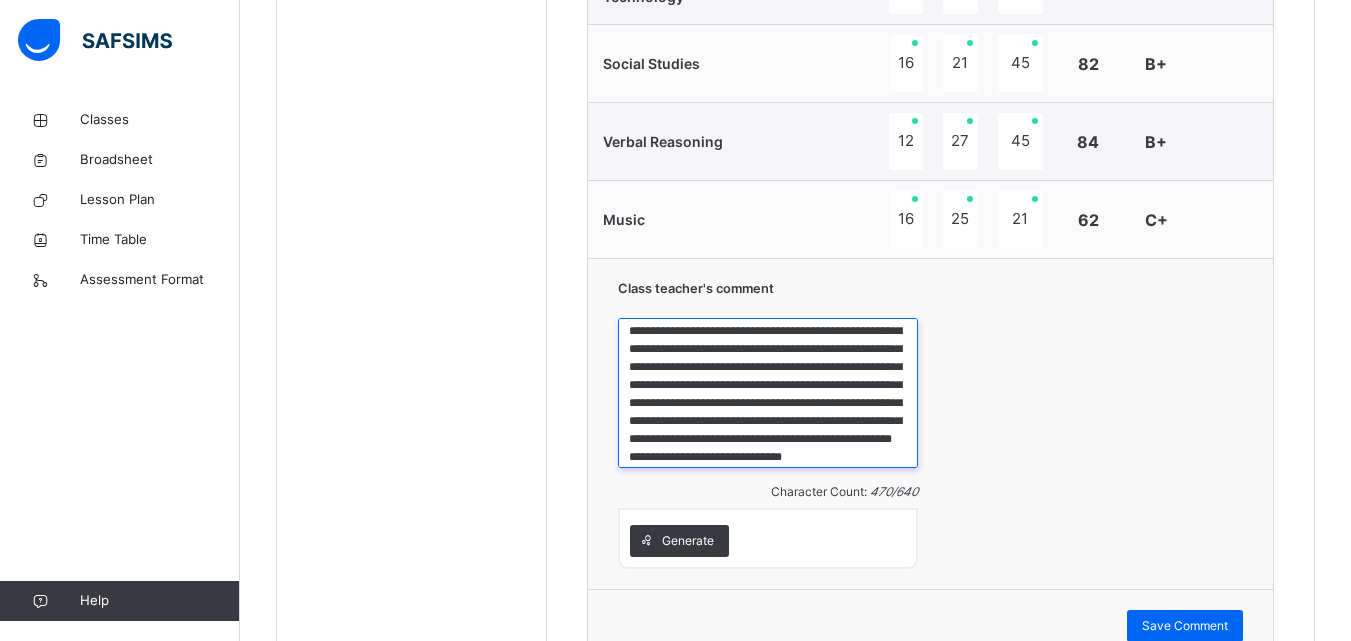 scroll, scrollTop: 31, scrollLeft: 0, axis: vertical 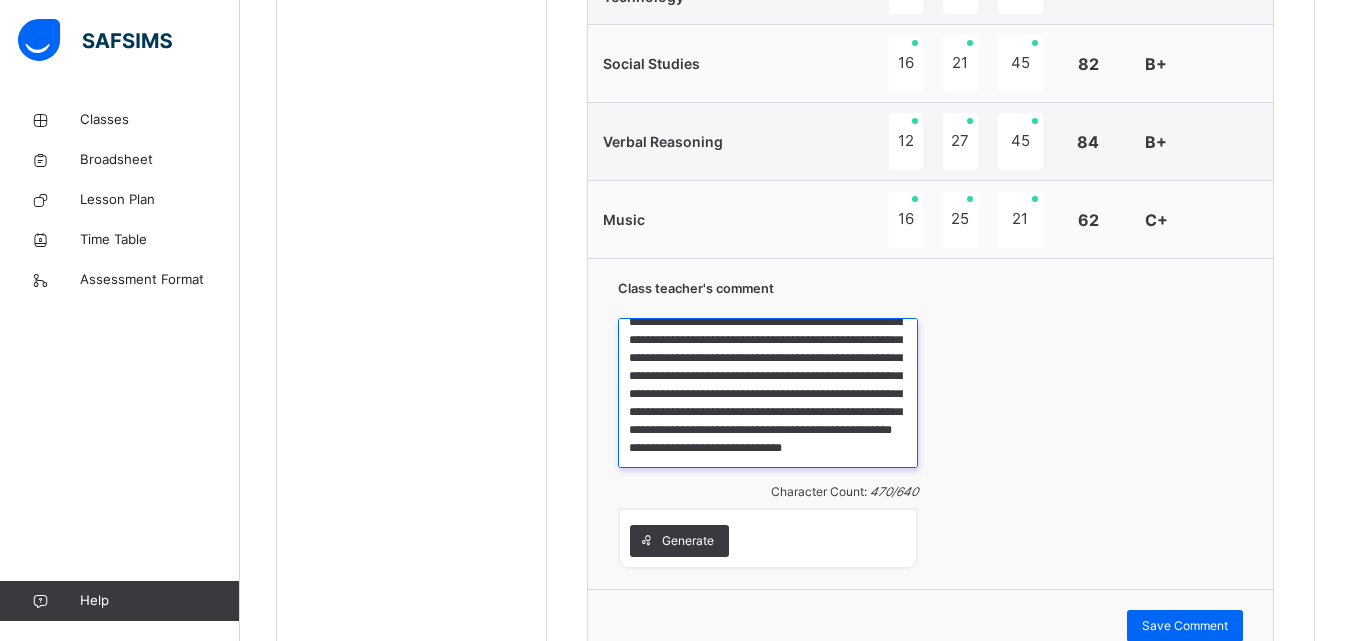 click on "**********" at bounding box center [768, 393] 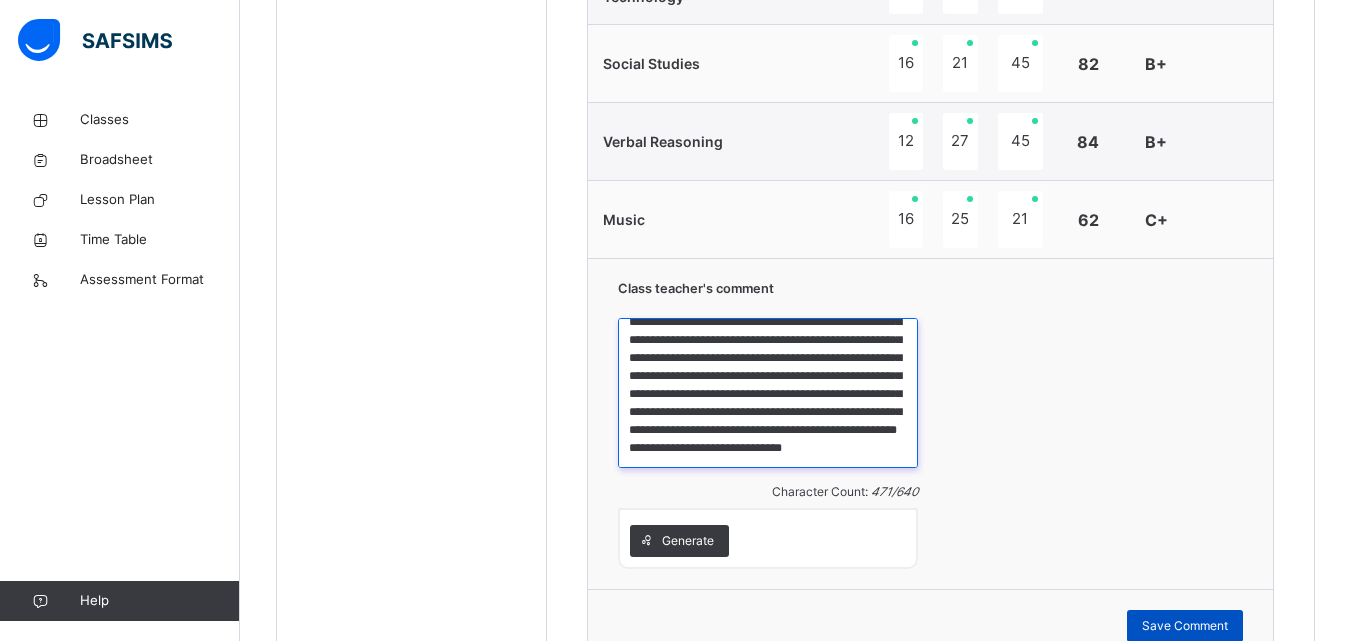 type on "**********" 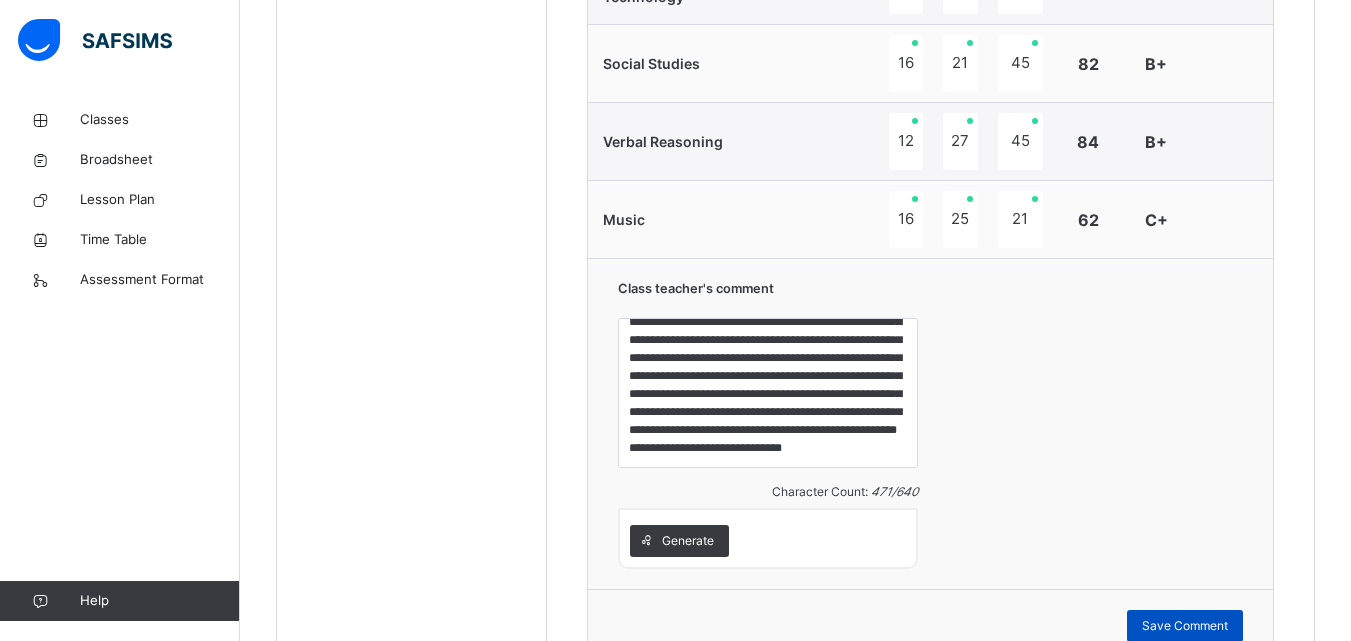 click on "Save Comment" at bounding box center [1185, 626] 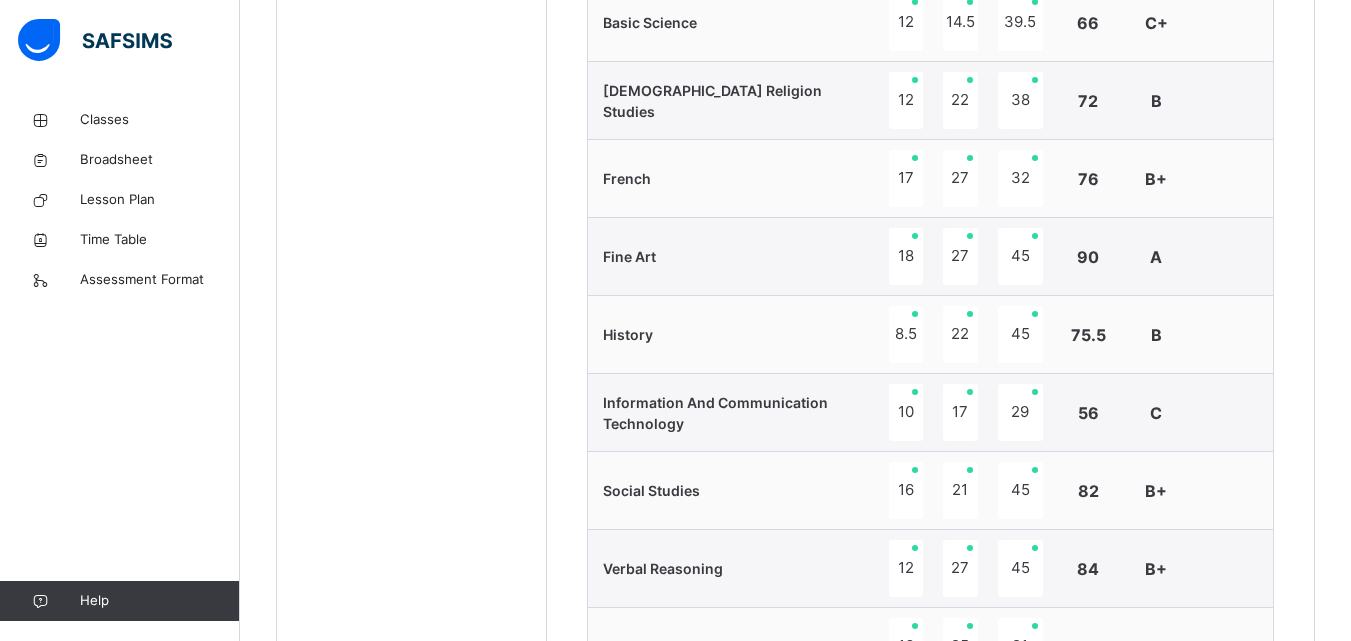 scroll, scrollTop: 1033, scrollLeft: 0, axis: vertical 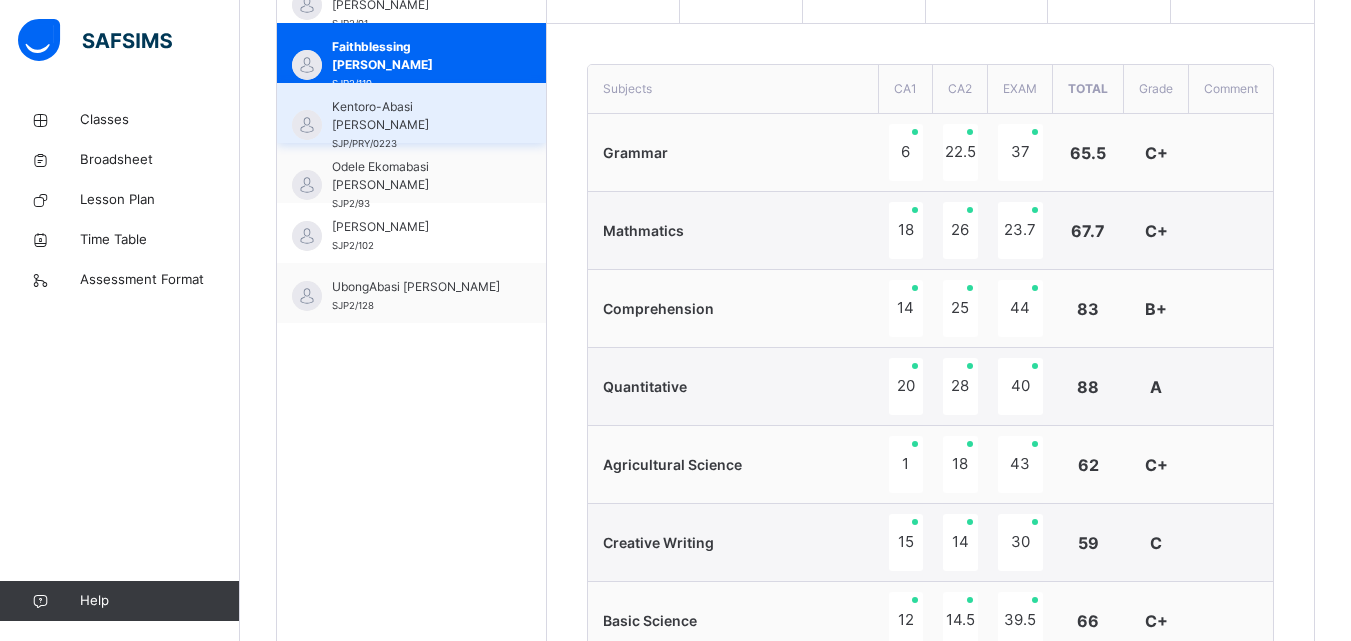 click on "Kentoro-Abasi [PERSON_NAME]" at bounding box center (416, 116) 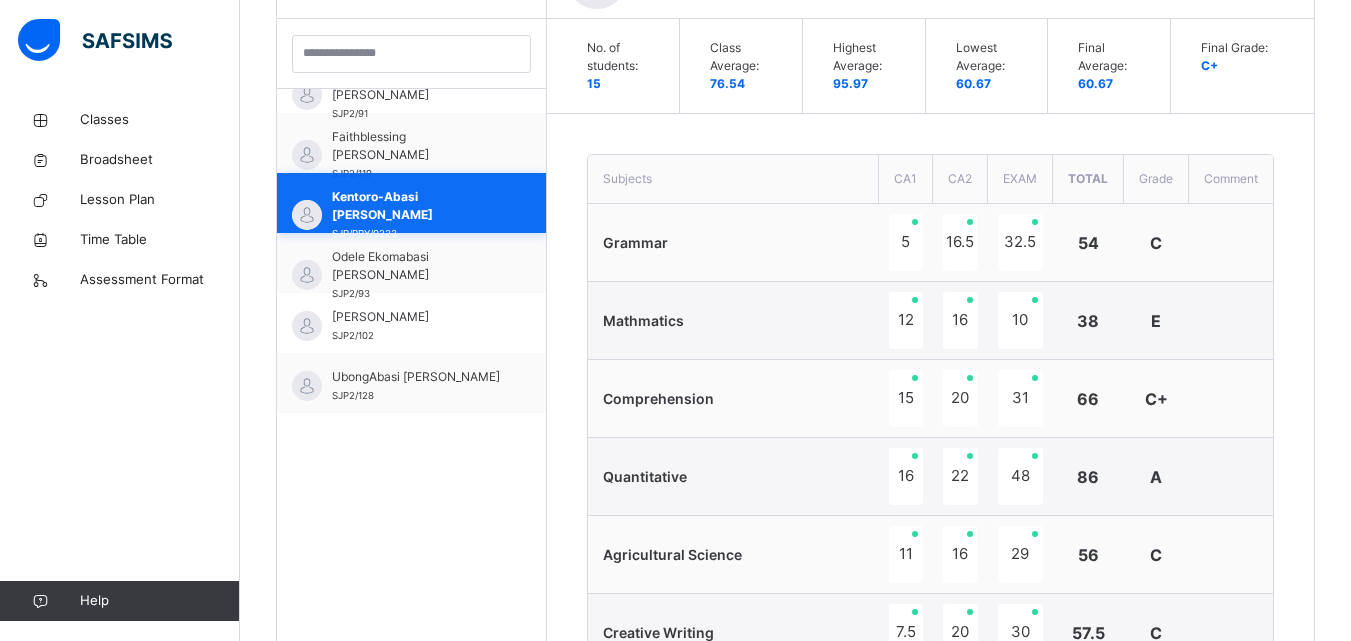 scroll, scrollTop: 671, scrollLeft: 0, axis: vertical 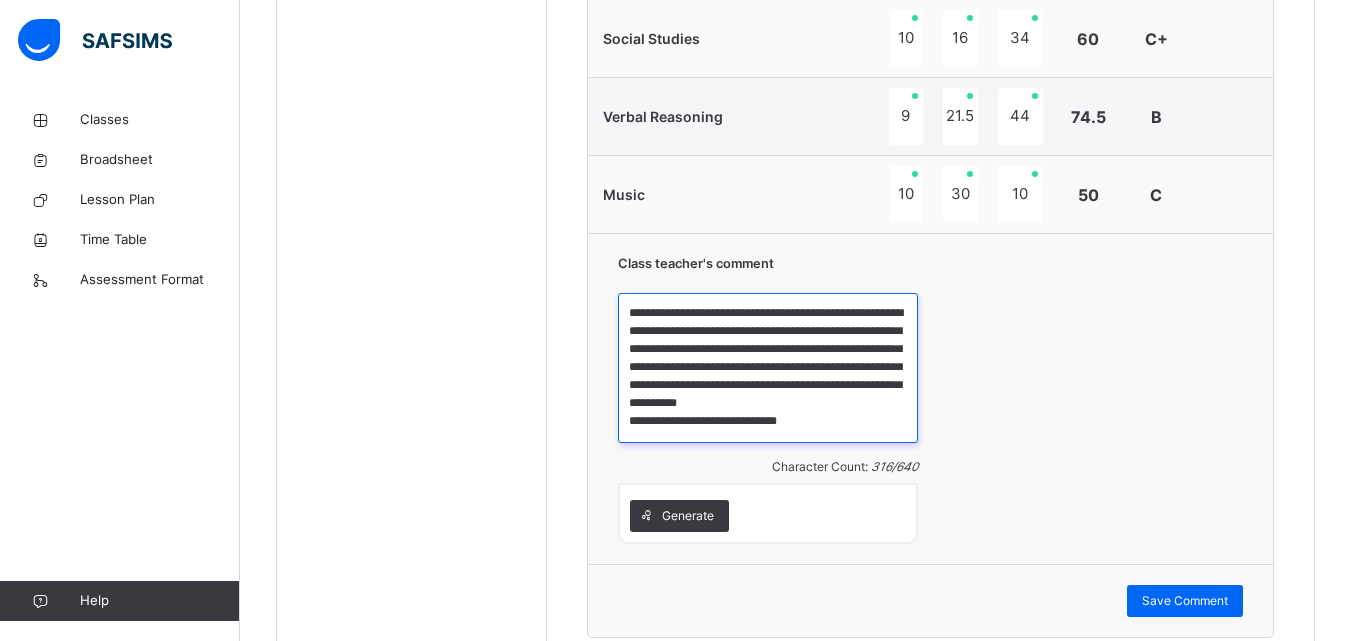 click on "**********" at bounding box center (768, 368) 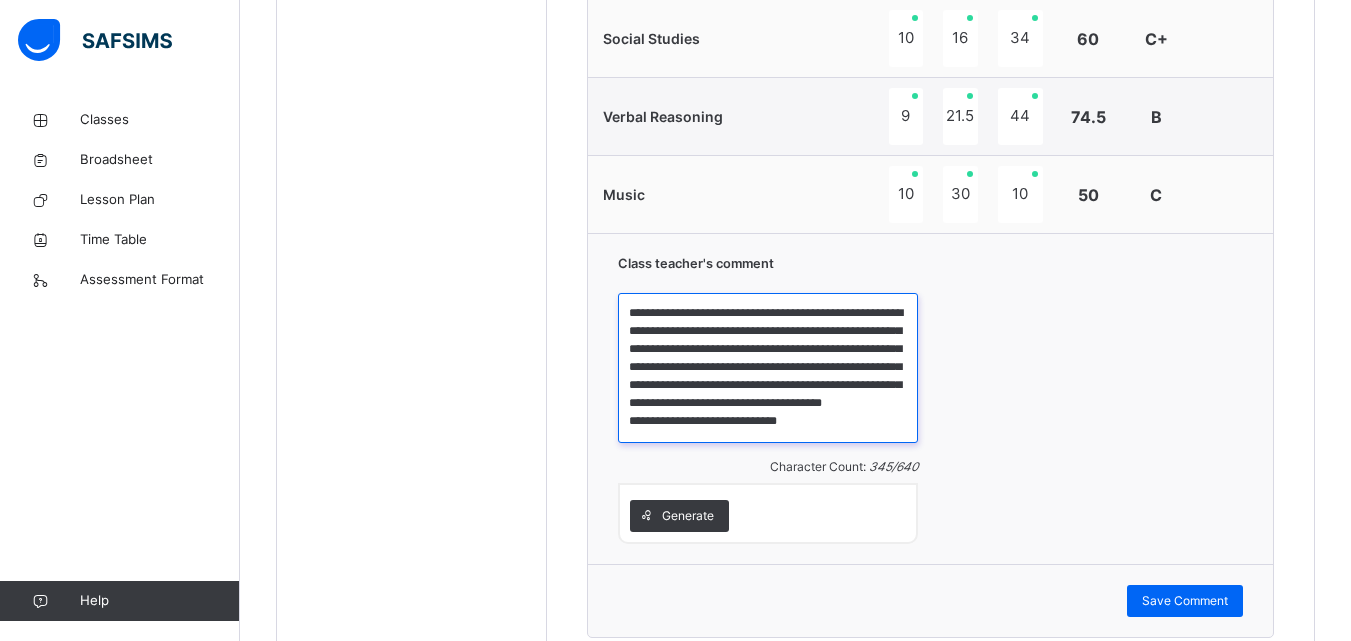 click on "**********" at bounding box center (768, 368) 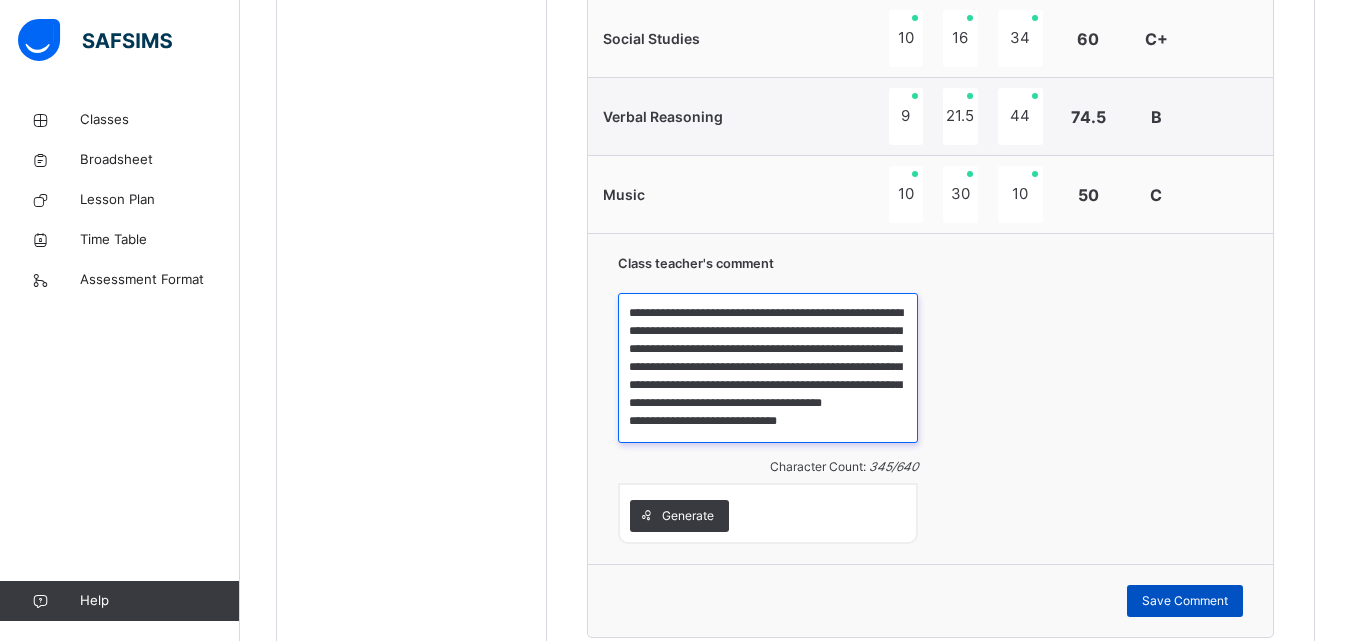 type on "**********" 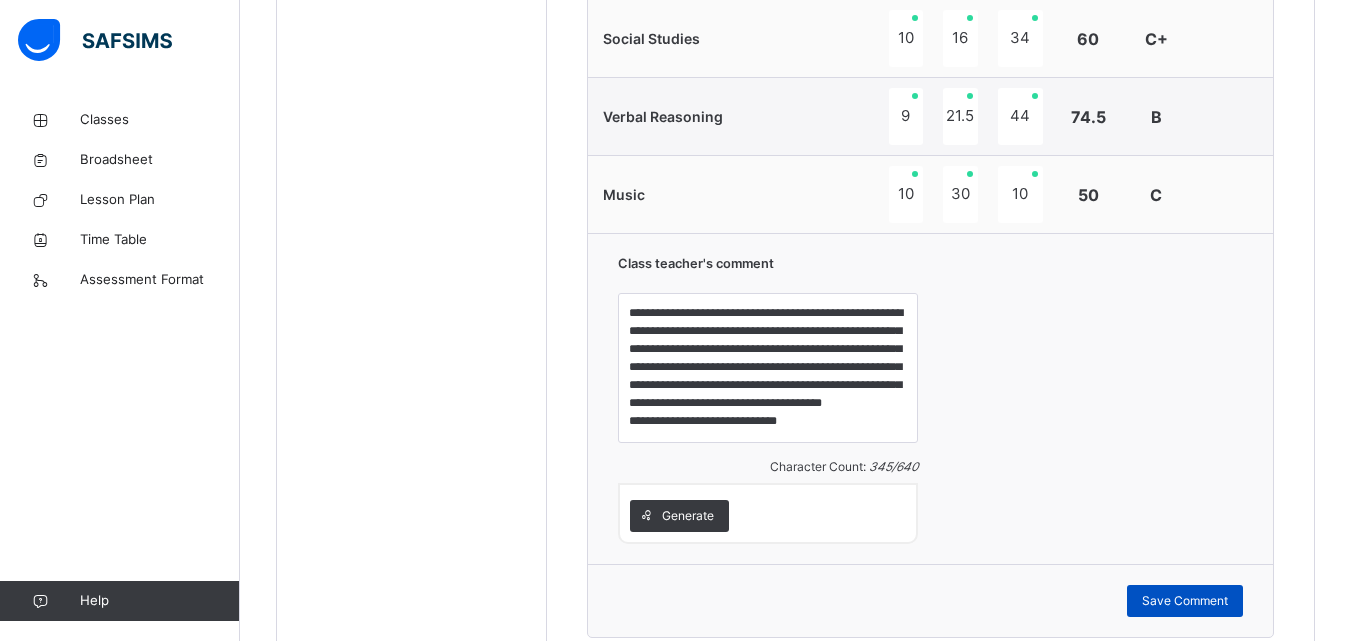 click on "Save Comment" at bounding box center [1185, 601] 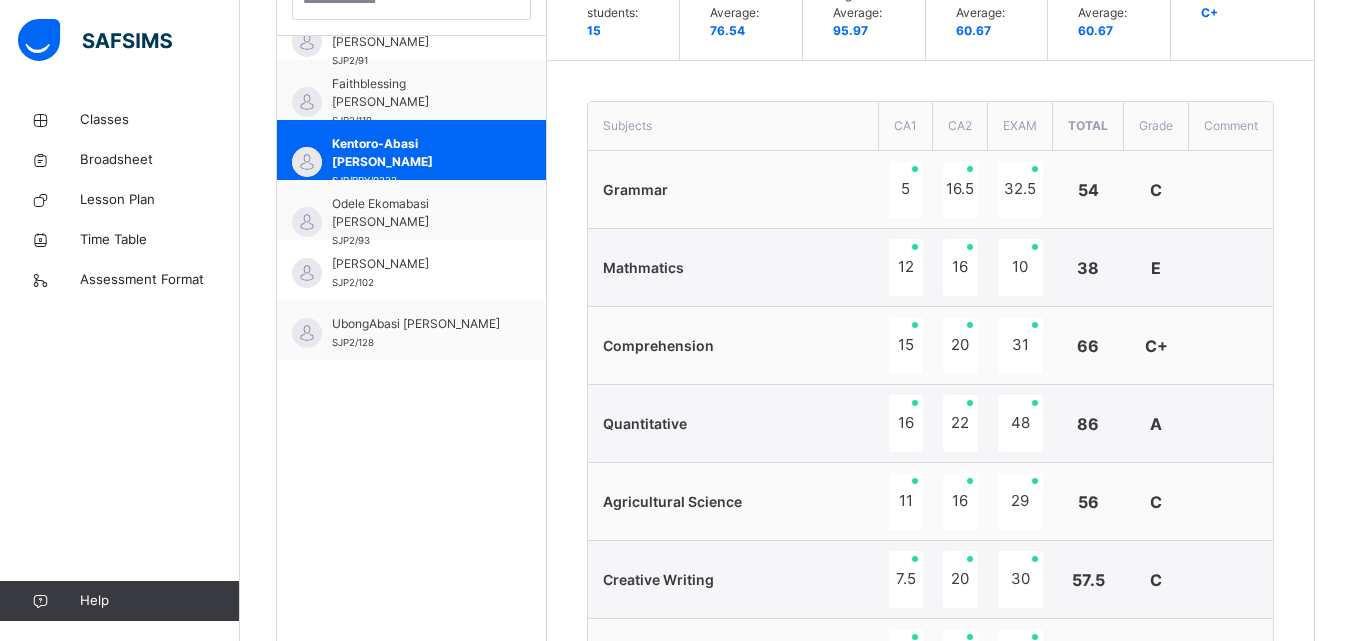 scroll, scrollTop: 638, scrollLeft: 0, axis: vertical 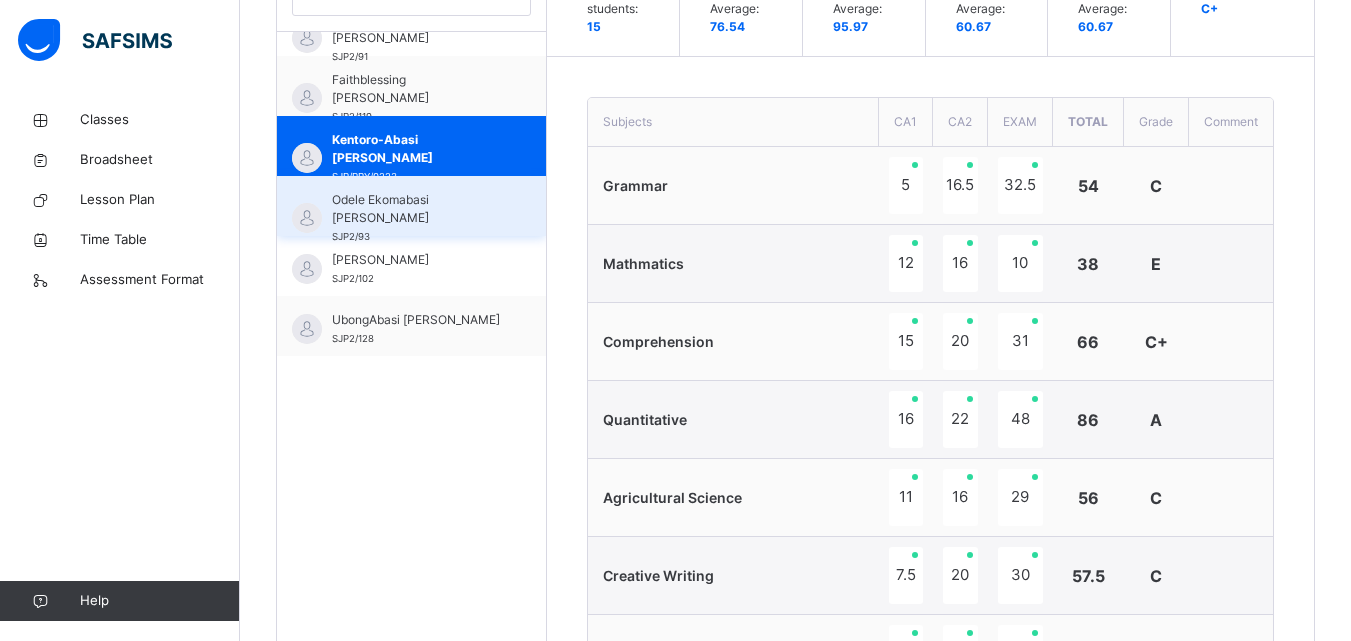 click on "Odele Ekomabasi [PERSON_NAME] SJP2/93" at bounding box center (416, 218) 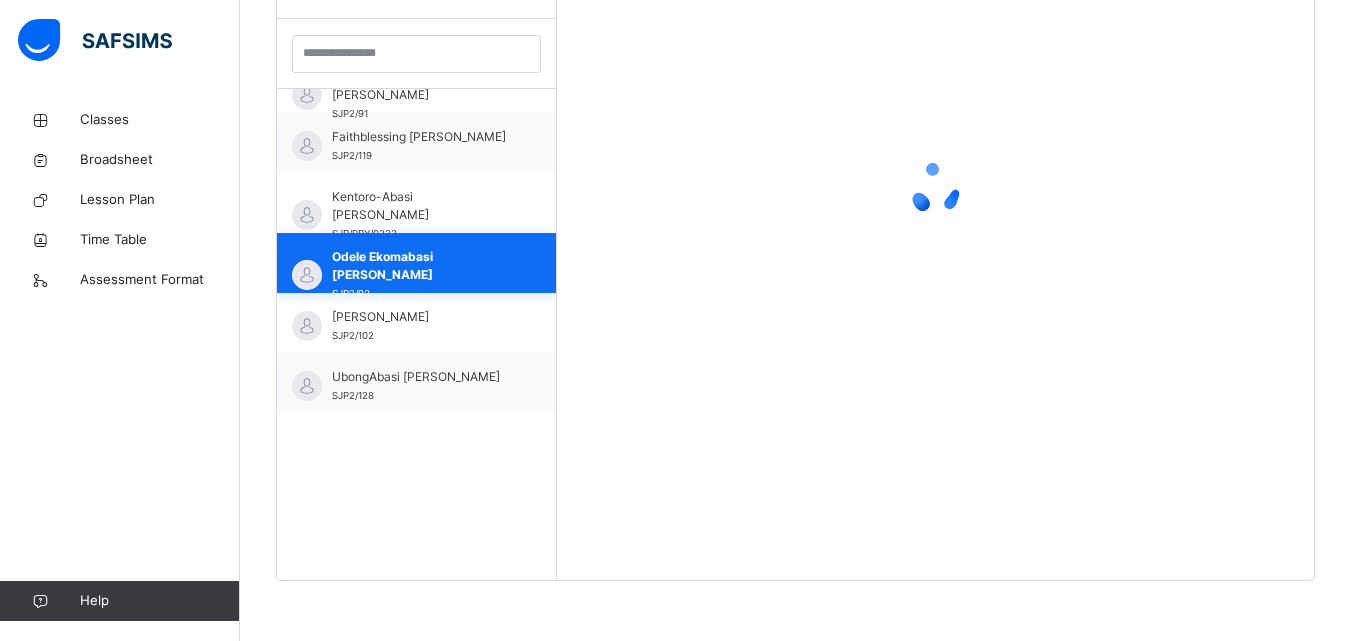 scroll, scrollTop: 638, scrollLeft: 0, axis: vertical 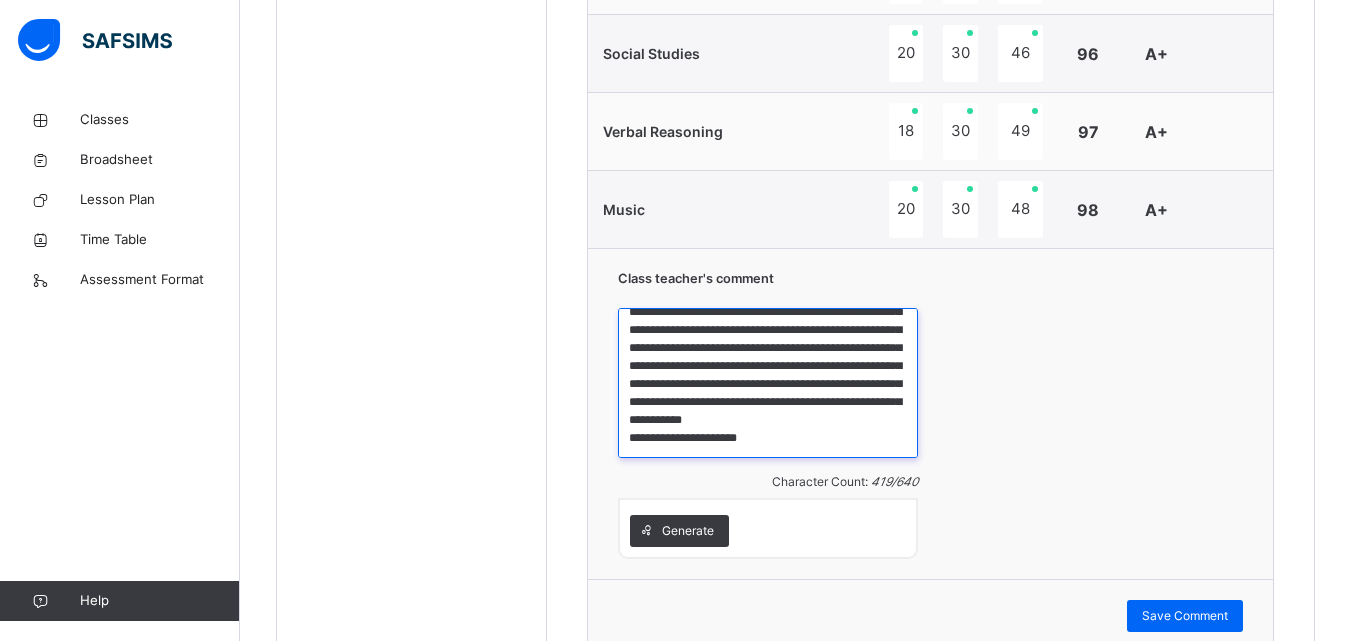 click on "**********" at bounding box center [768, 383] 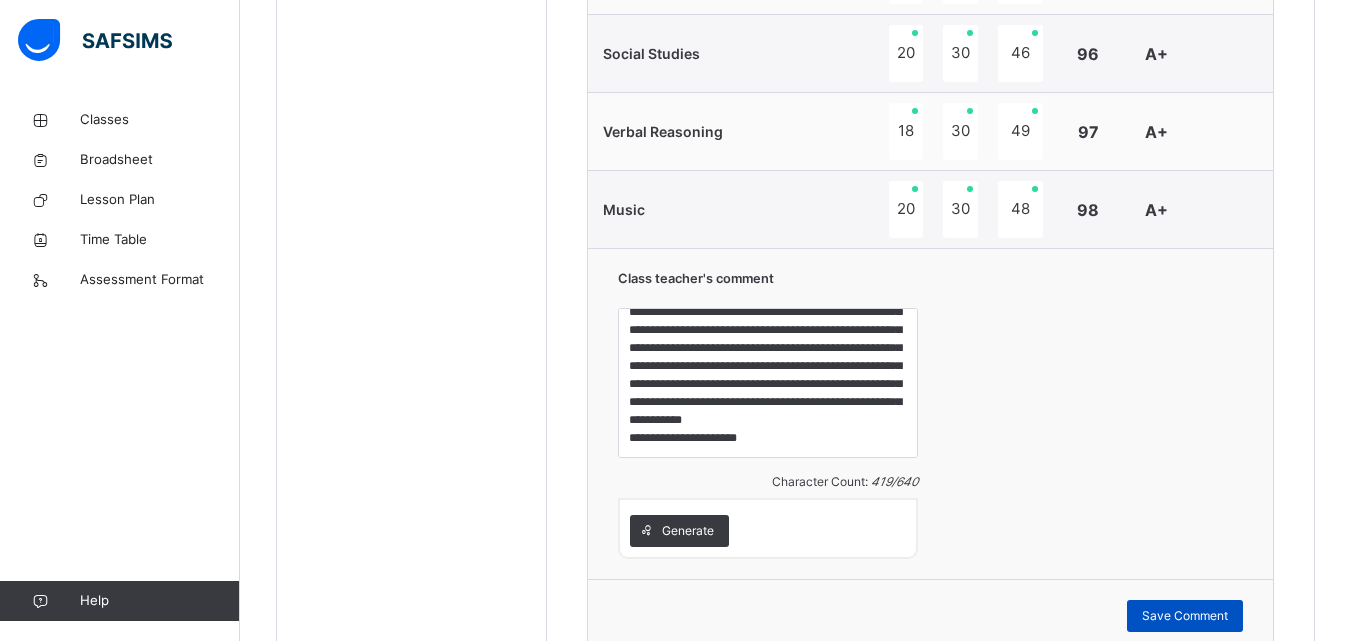 click on "Save Comment" at bounding box center (1185, 616) 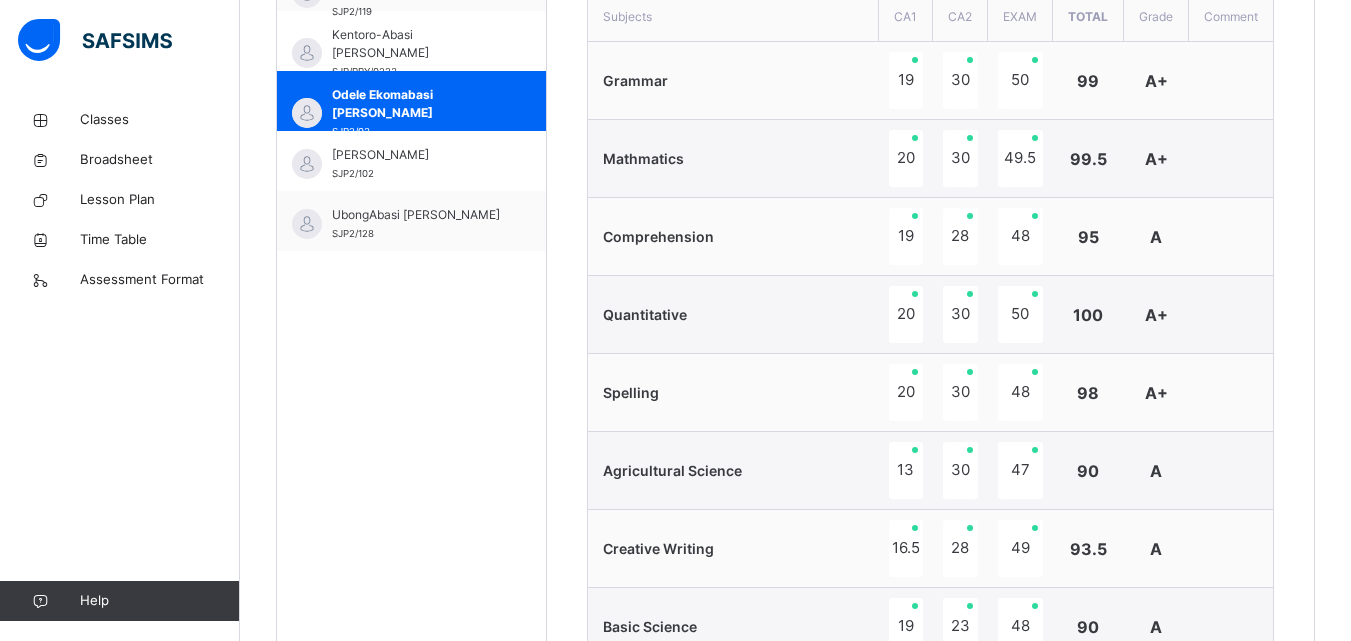 scroll, scrollTop: 760, scrollLeft: 0, axis: vertical 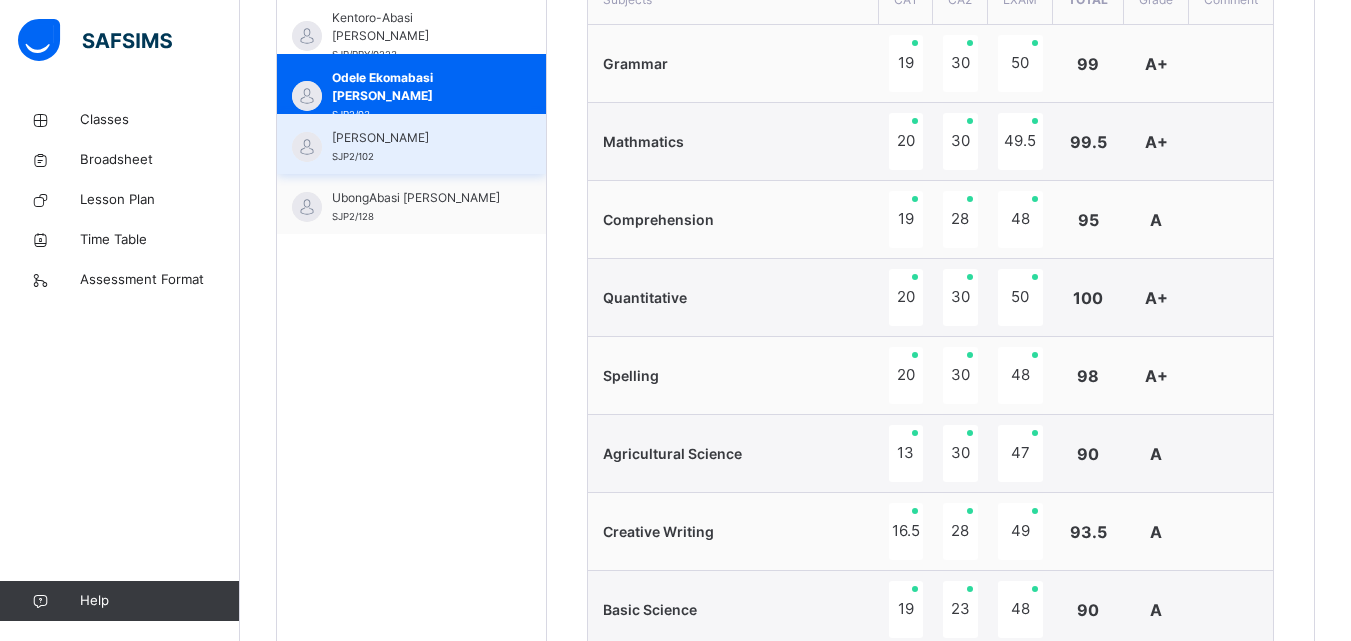 click on "[PERSON_NAME] SJP2/102" at bounding box center (416, 147) 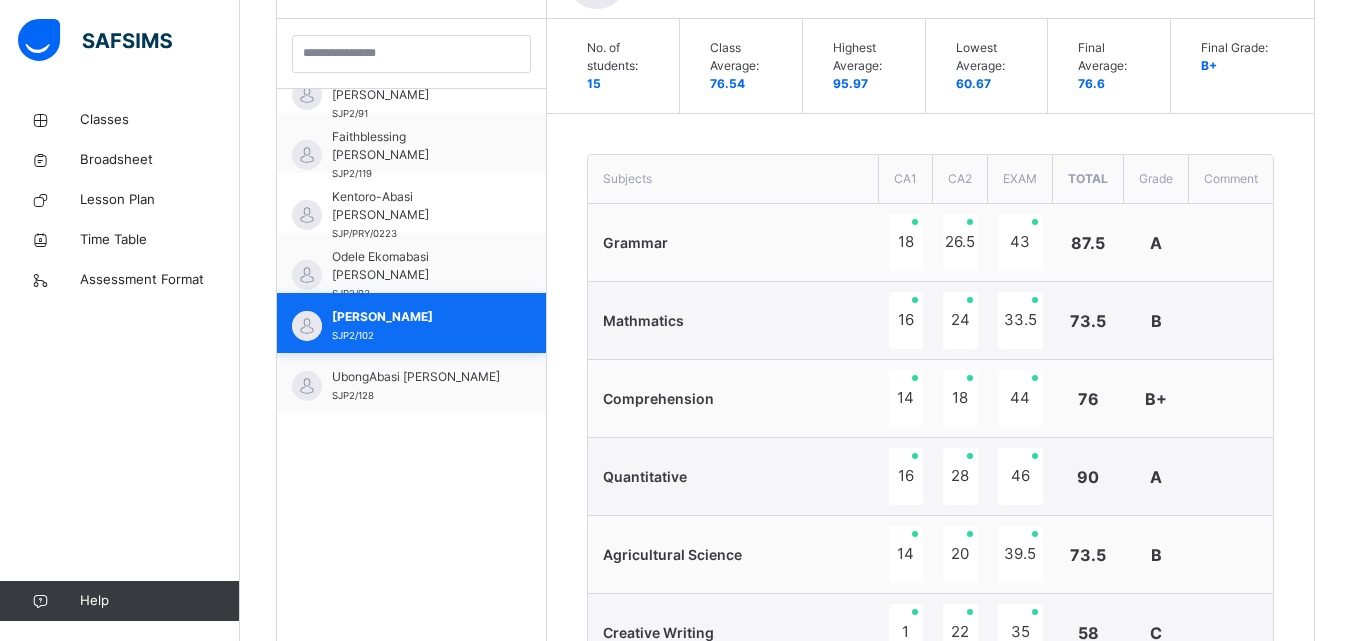 scroll, scrollTop: 760, scrollLeft: 0, axis: vertical 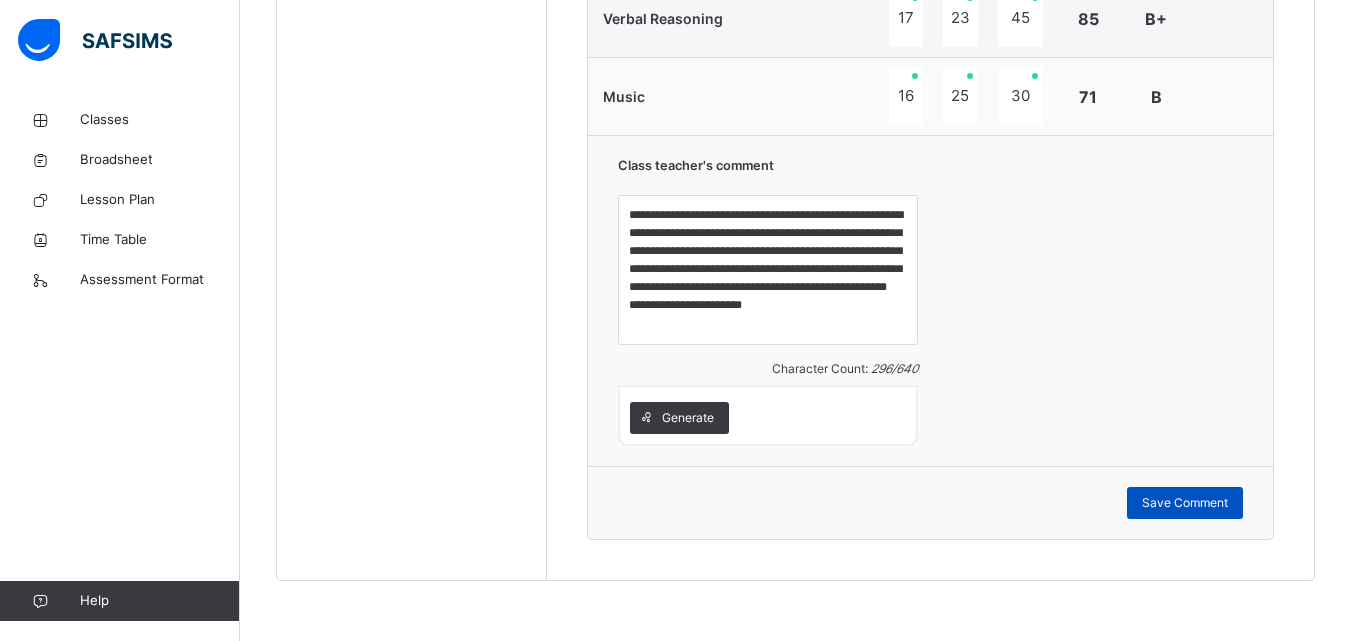 click on "Save Comment" at bounding box center [1185, 503] 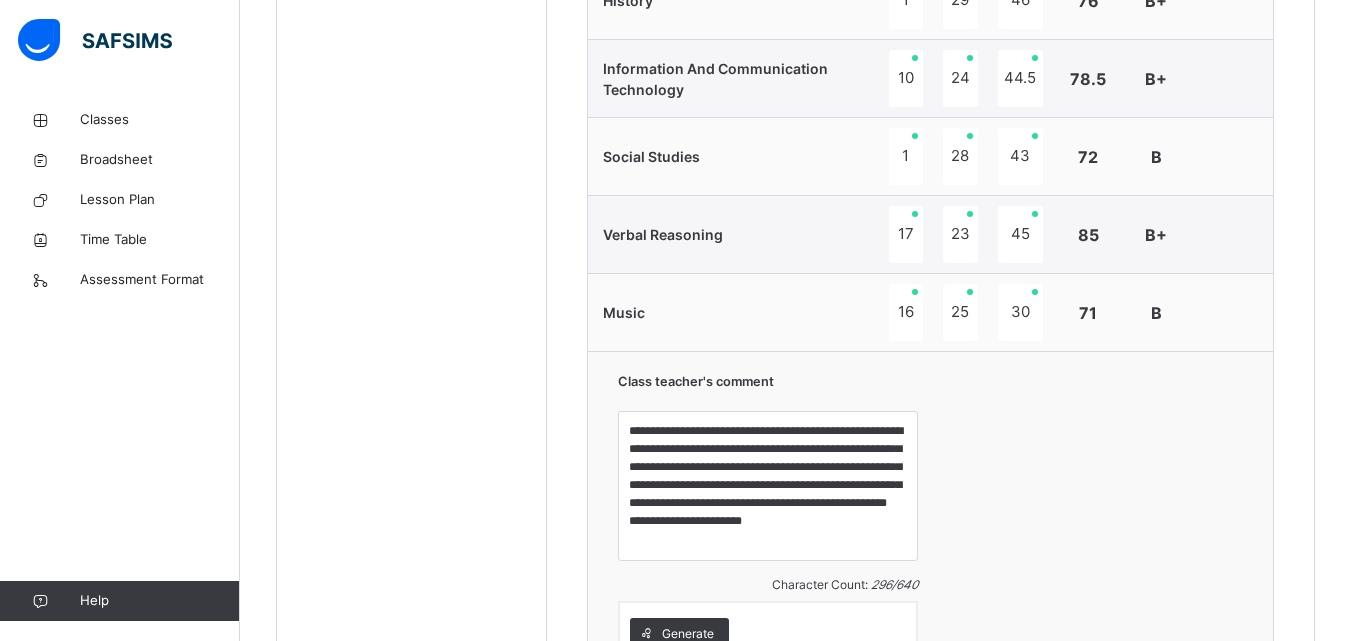 scroll, scrollTop: 1306, scrollLeft: 0, axis: vertical 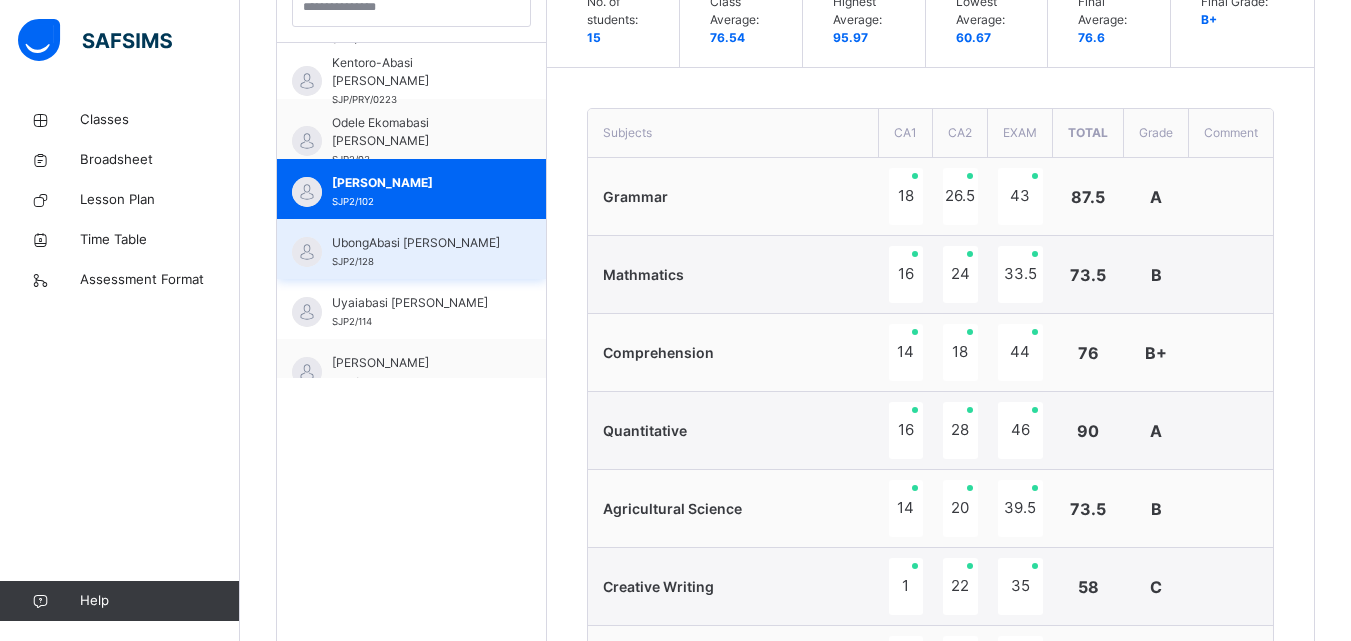 click on "UbongAbasi [PERSON_NAME] SJP2/128" at bounding box center [416, 252] 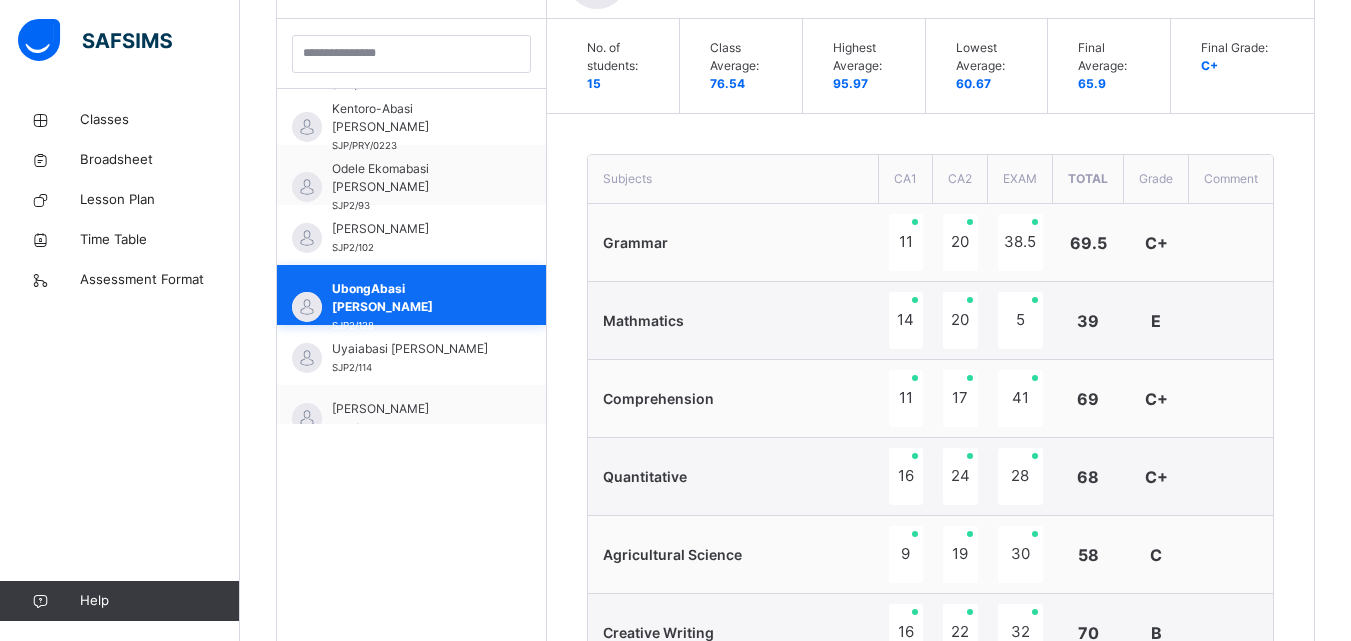 scroll, scrollTop: 627, scrollLeft: 0, axis: vertical 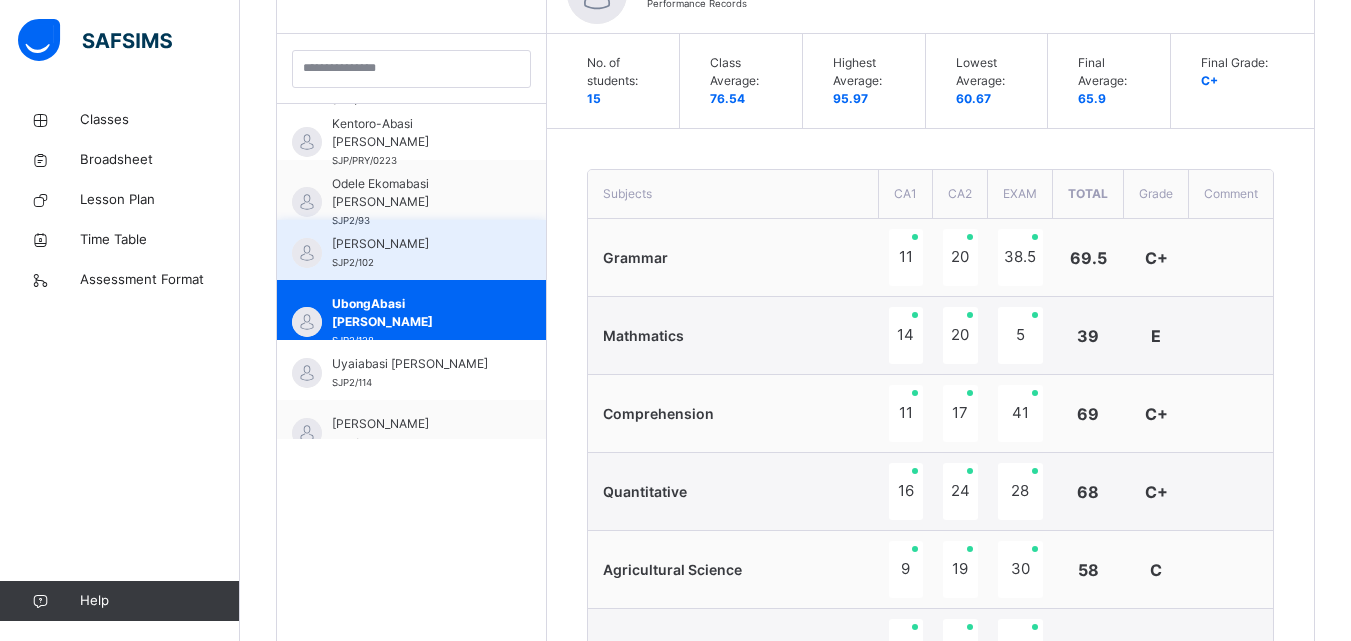 click on "[PERSON_NAME] SJP2/102" at bounding box center [416, 253] 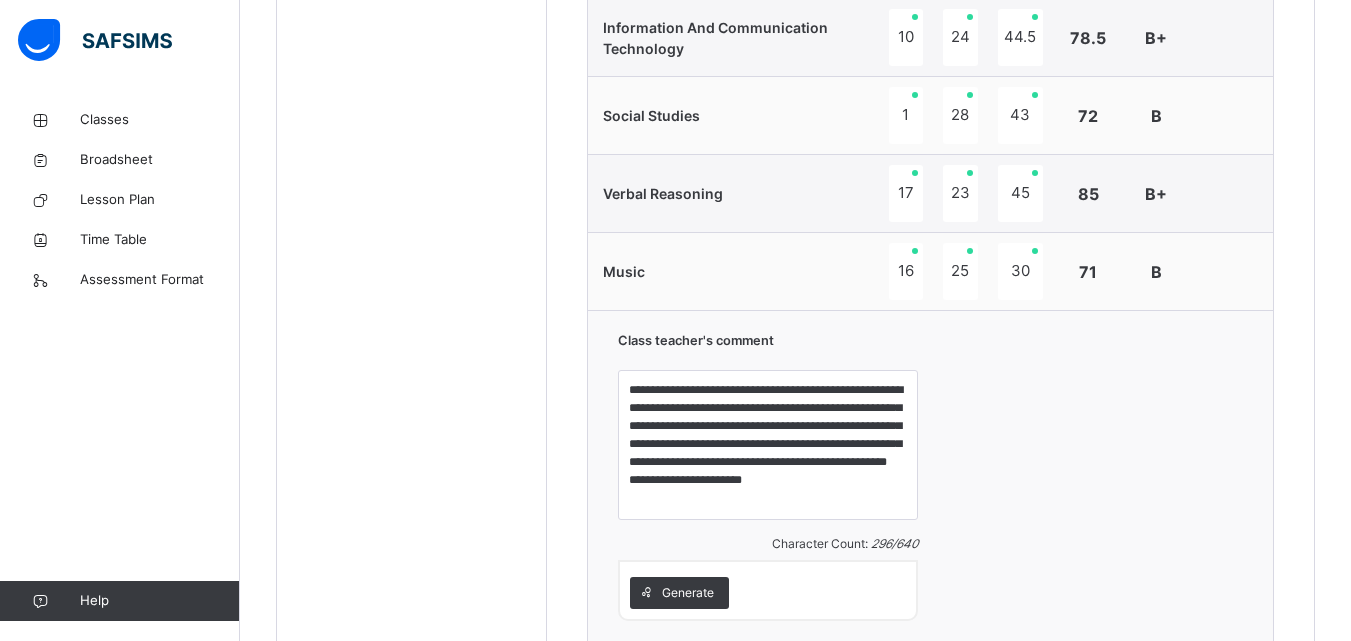 scroll, scrollTop: 1693, scrollLeft: 0, axis: vertical 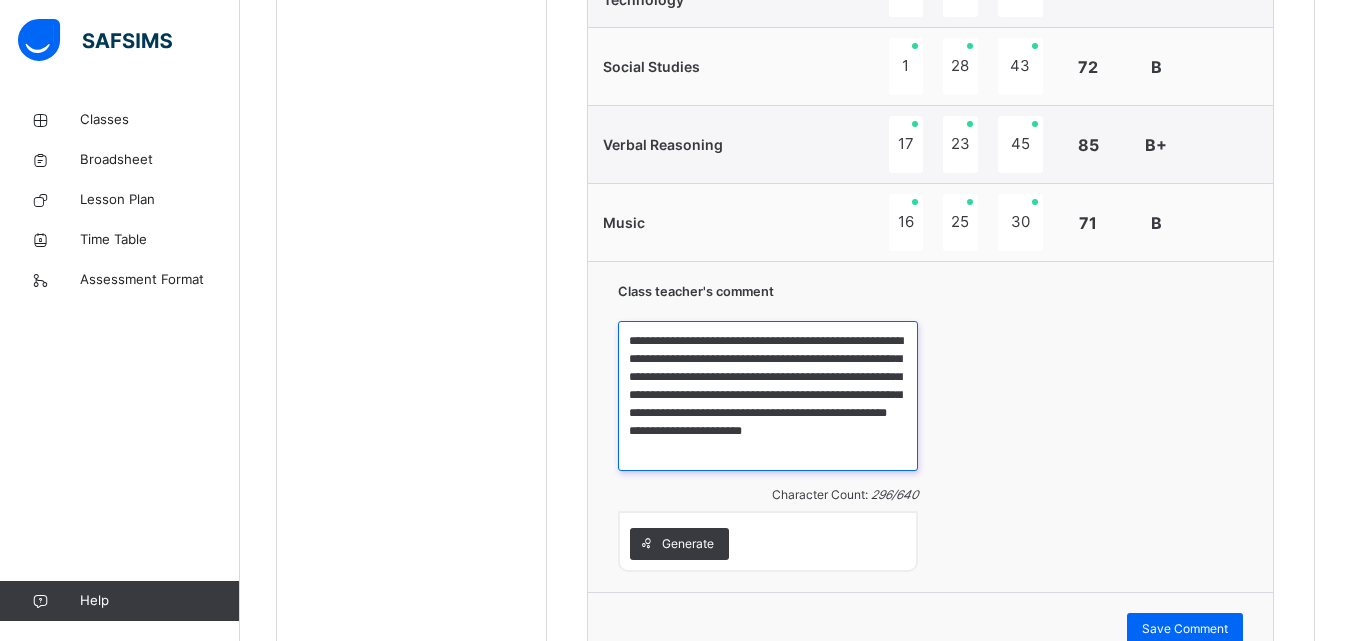 click on "**********" at bounding box center [768, 396] 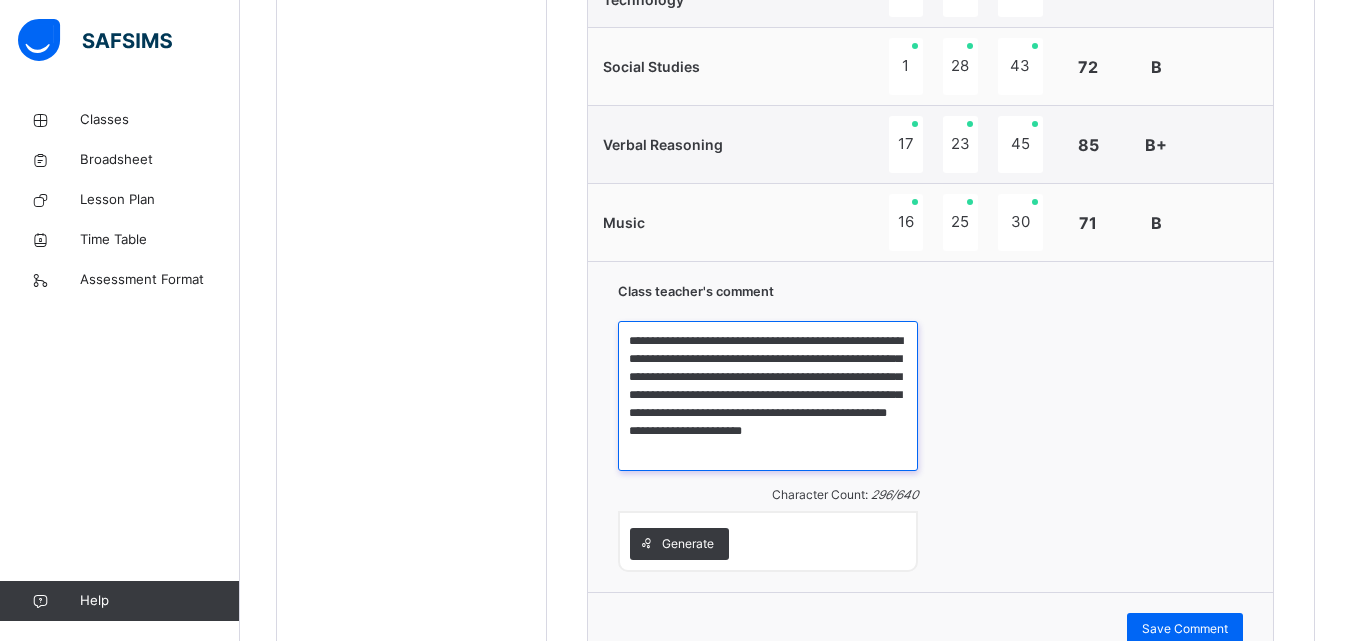 drag, startPoint x: 799, startPoint y: 452, endPoint x: 677, endPoint y: 341, distance: 164.93938 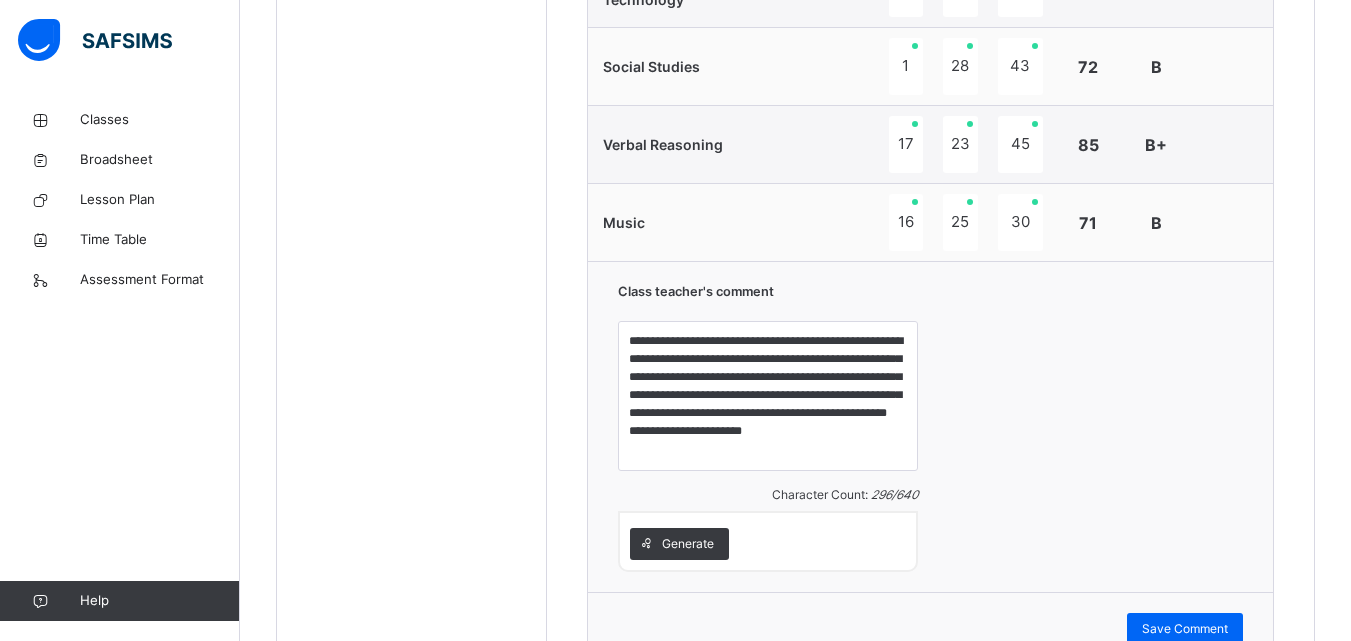 click on "**********" at bounding box center [930, 426] 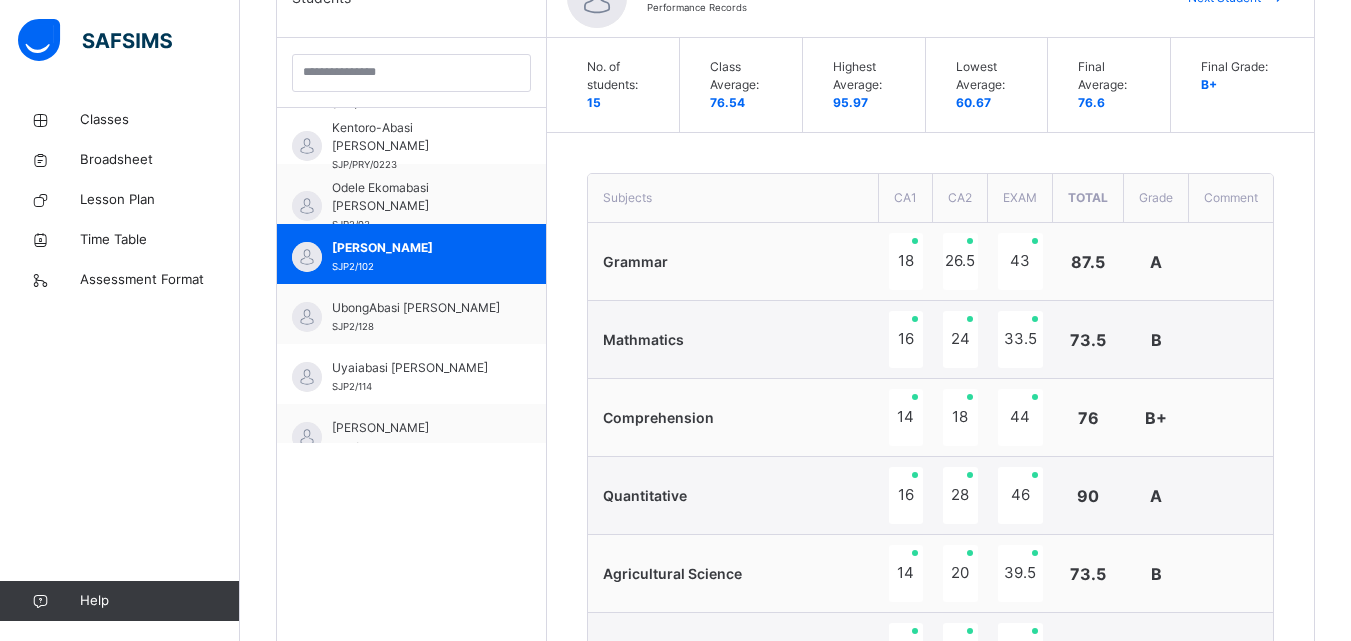 scroll, scrollTop: 492, scrollLeft: 0, axis: vertical 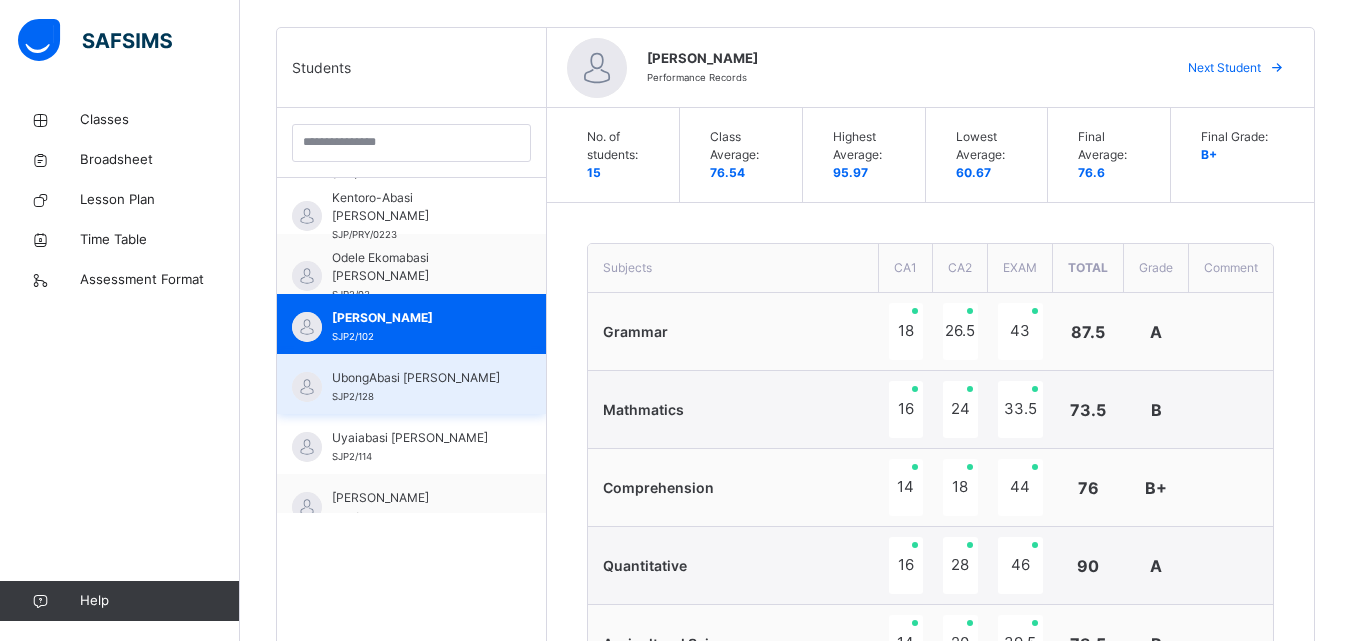 click on "UbongAbasi [PERSON_NAME]" at bounding box center [416, 378] 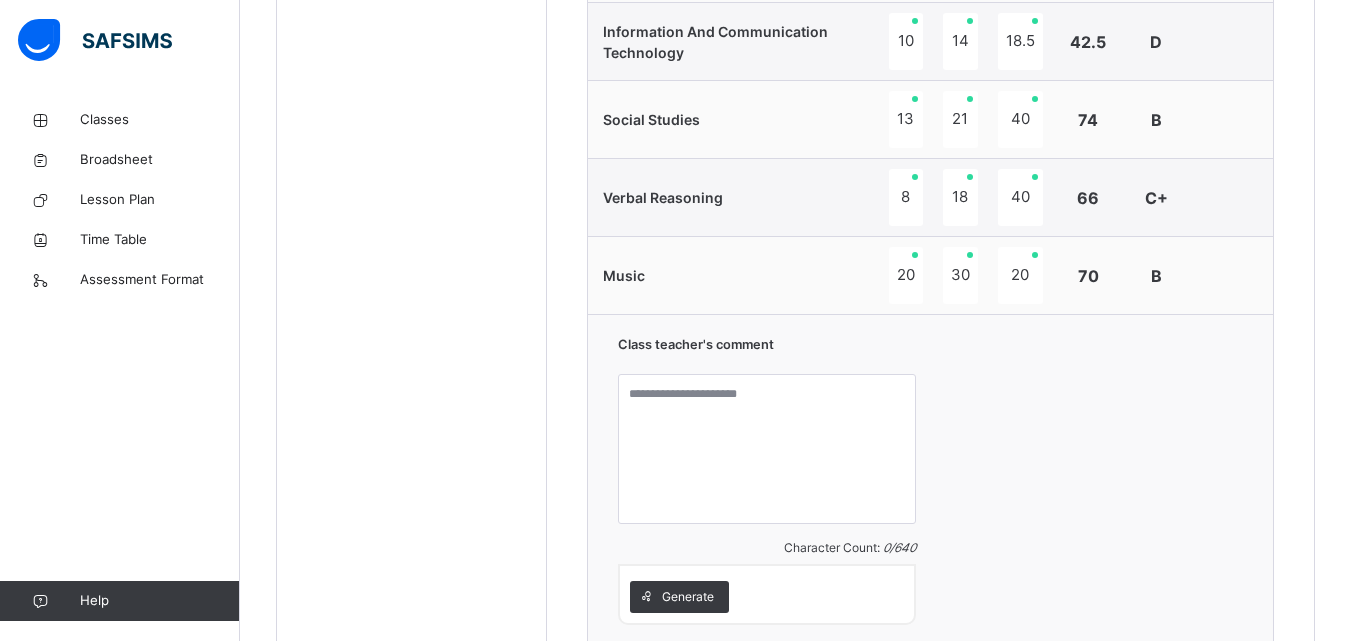 scroll, scrollTop: 1668, scrollLeft: 0, axis: vertical 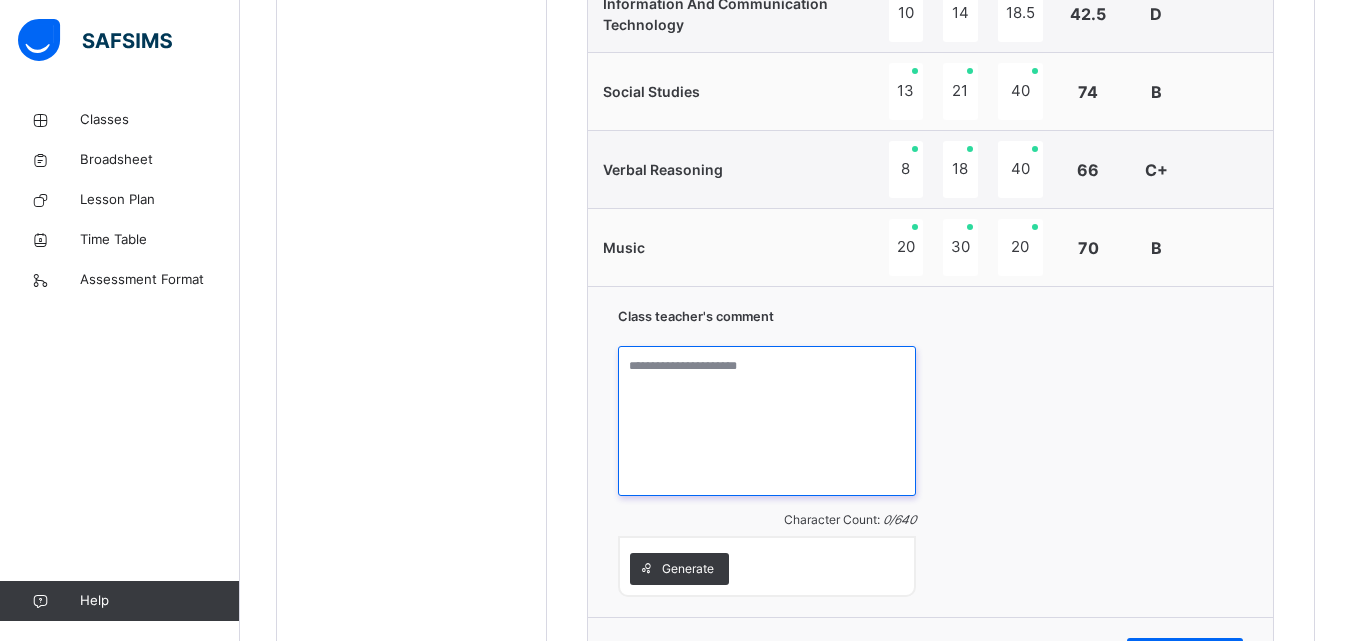 click at bounding box center [766, 421] 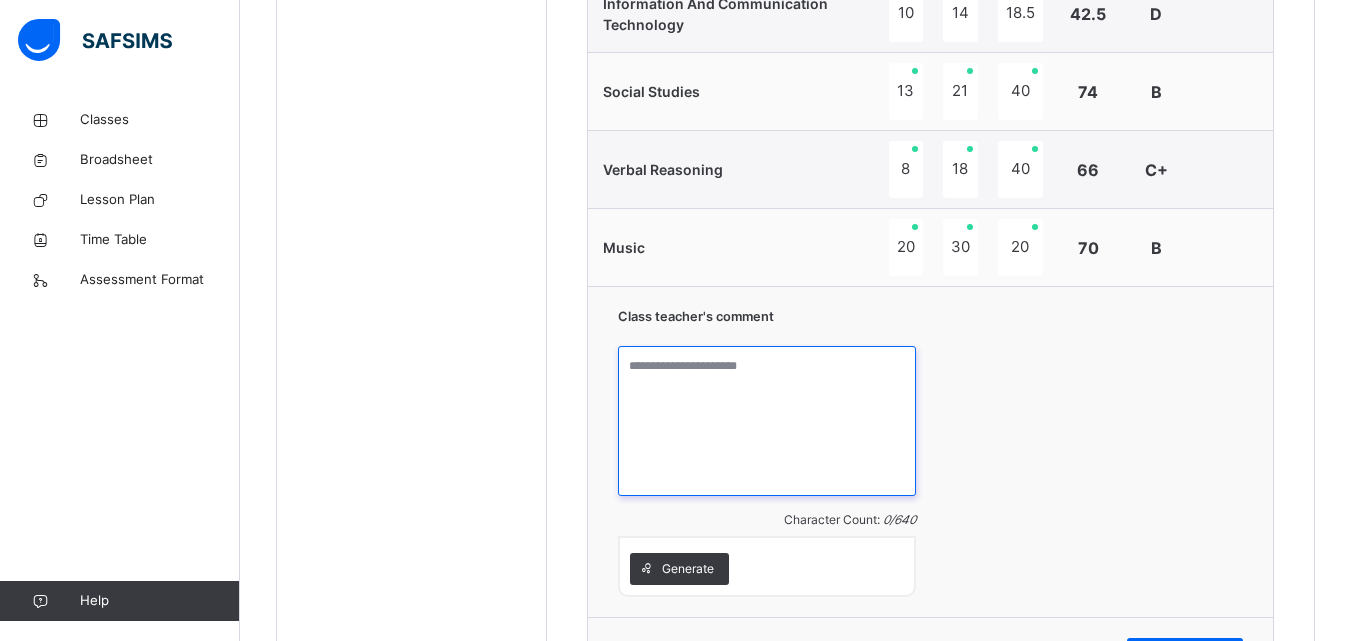 paste on "**********" 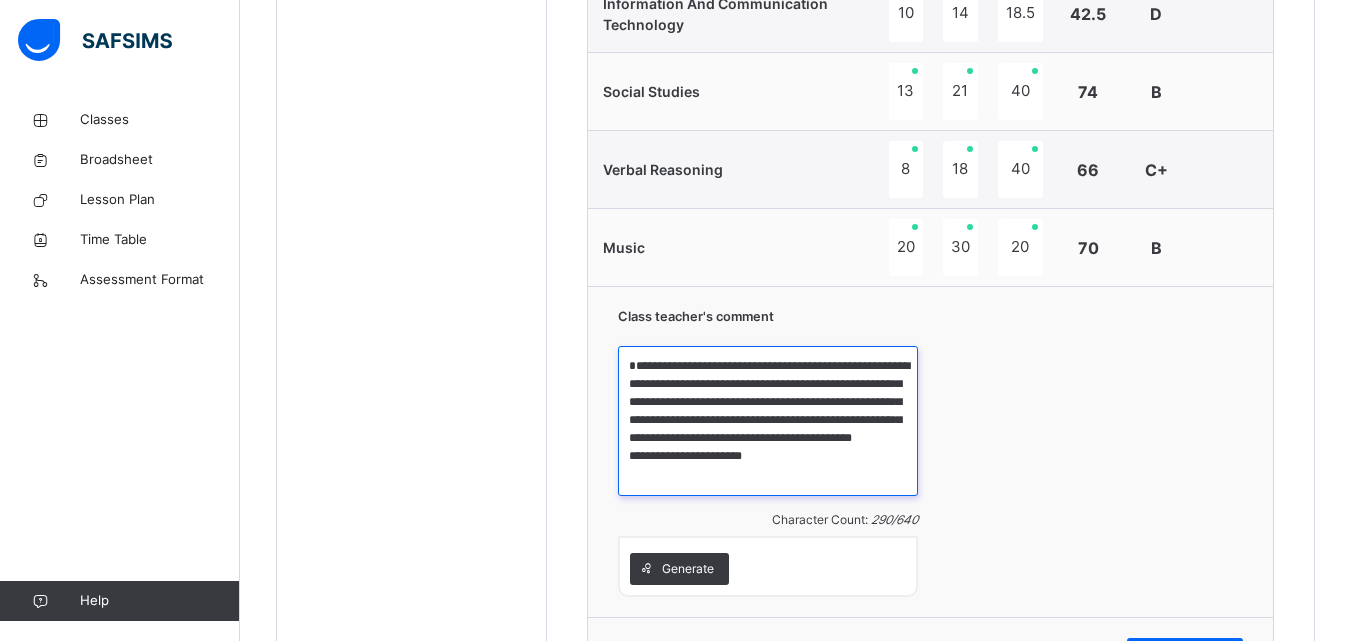 click on "**********" at bounding box center [768, 421] 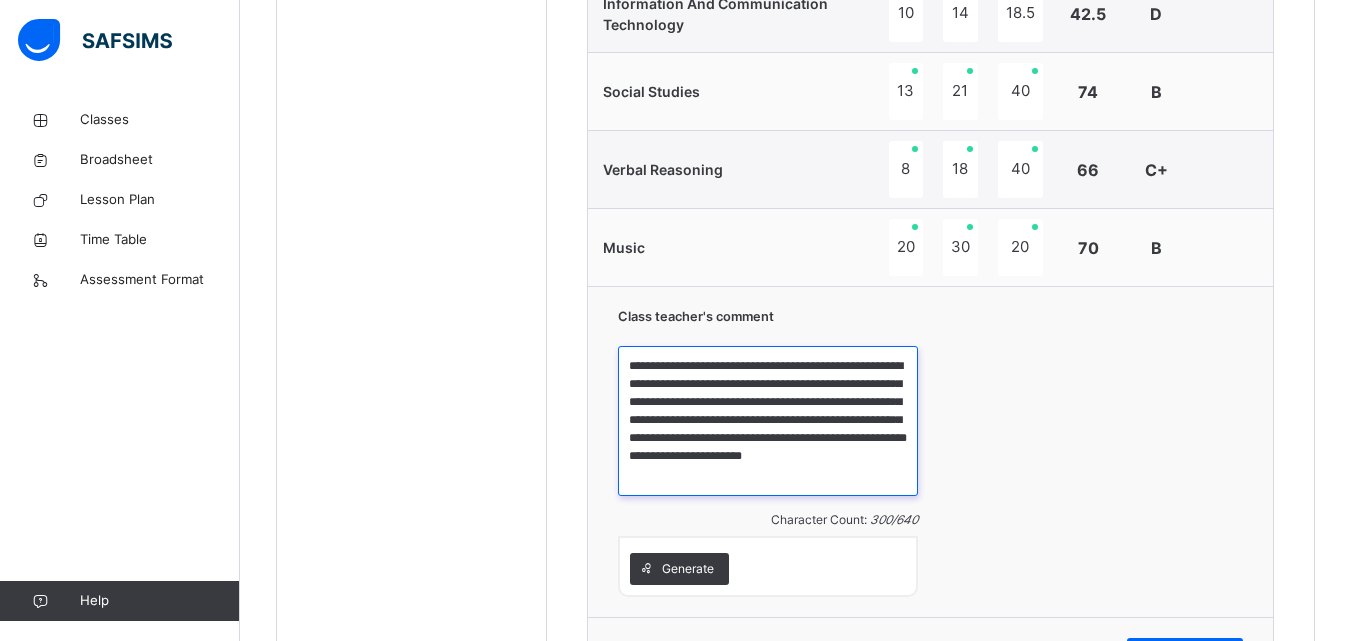 click on "**********" at bounding box center [768, 421] 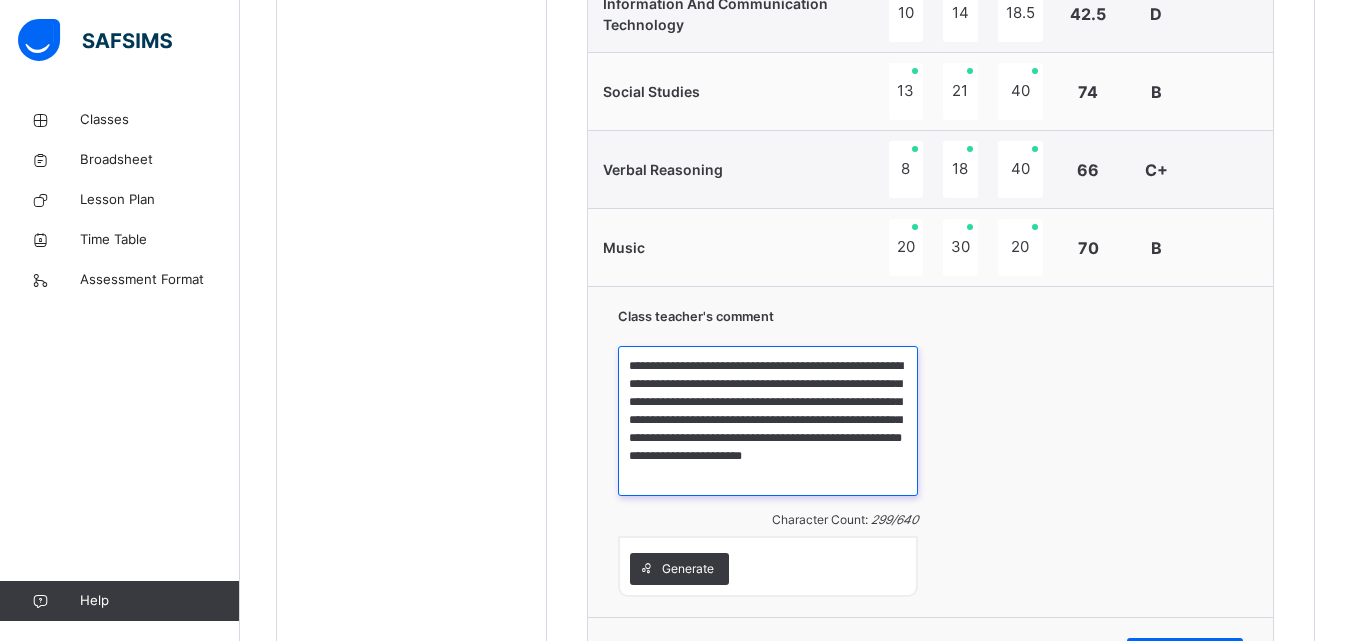 click on "**********" at bounding box center (768, 421) 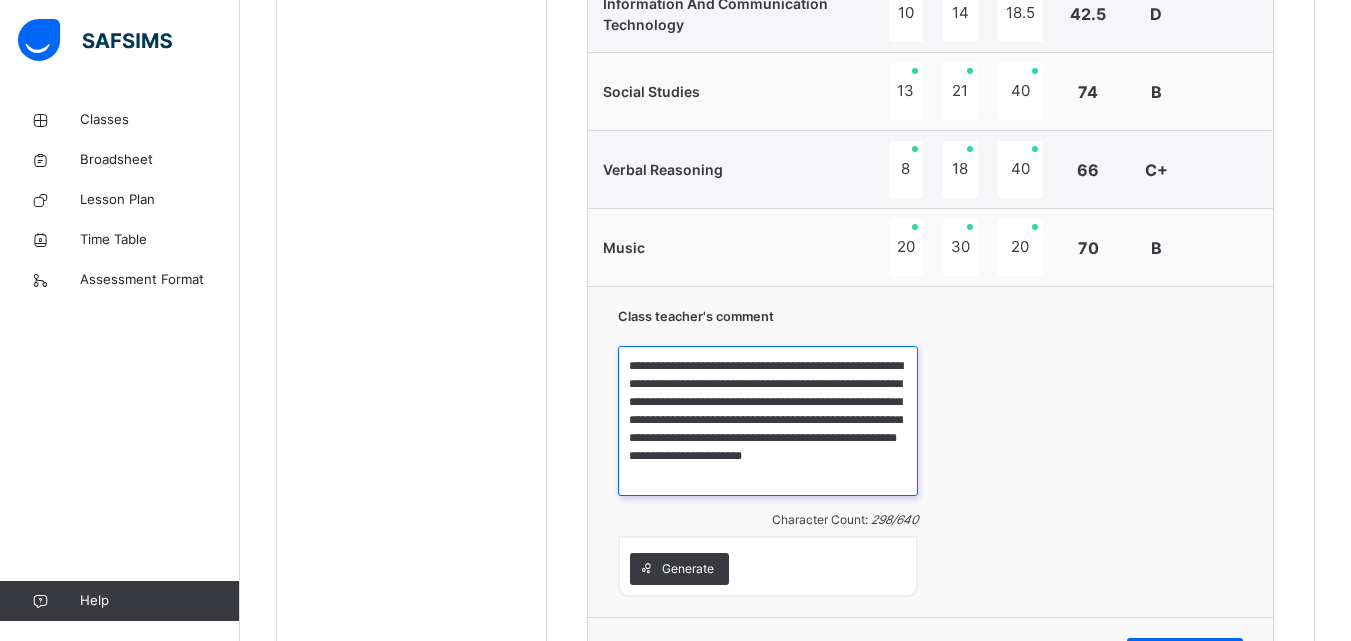click on "**********" at bounding box center (768, 421) 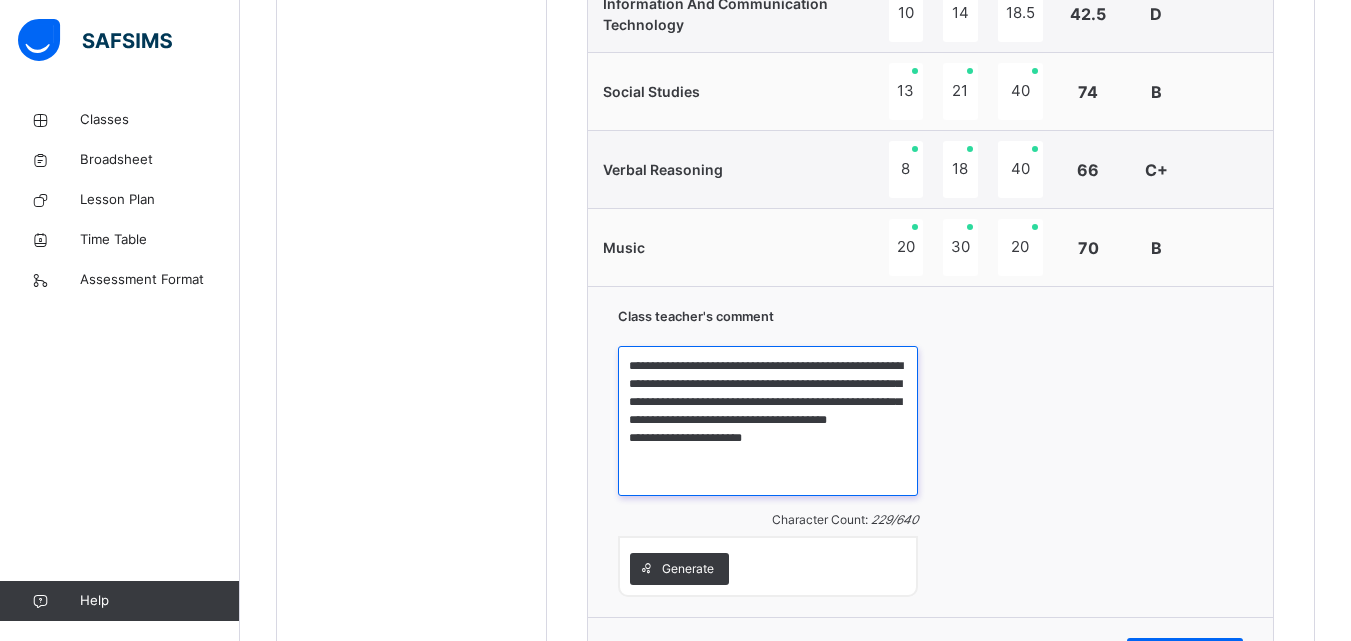 click on "**********" at bounding box center [768, 421] 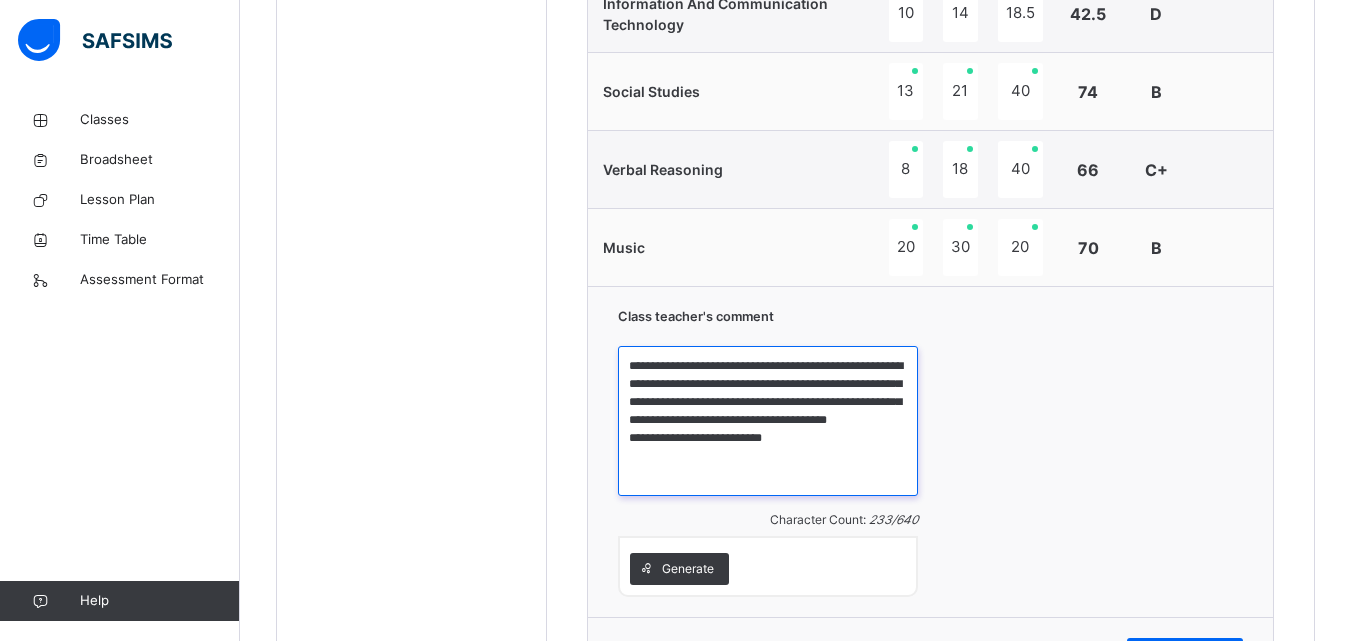 click on "**********" at bounding box center [768, 421] 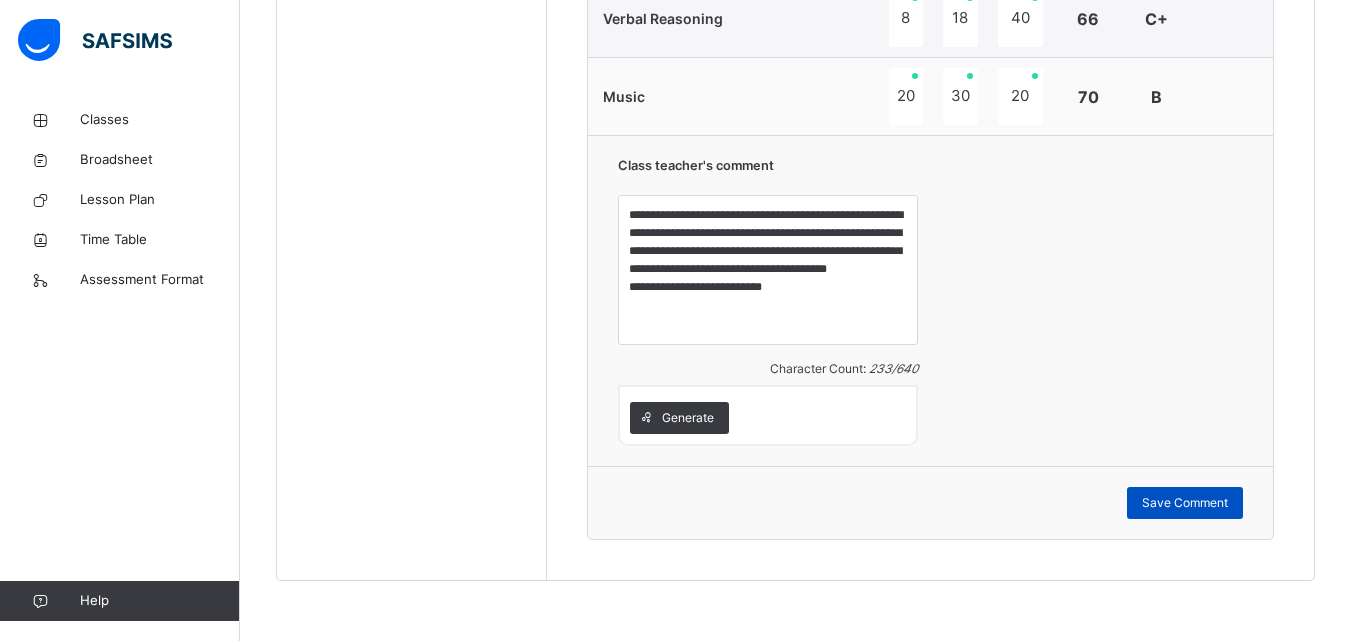 click on "Save Comment" at bounding box center (1185, 503) 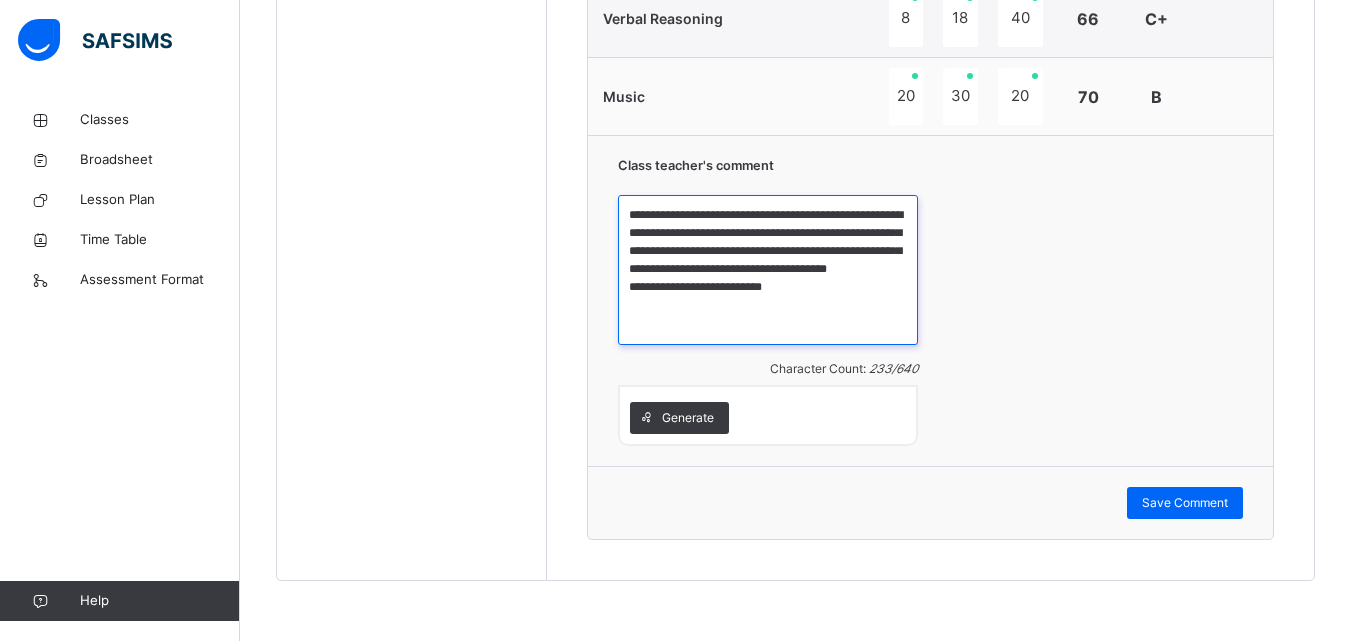 click on "**********" at bounding box center [768, 270] 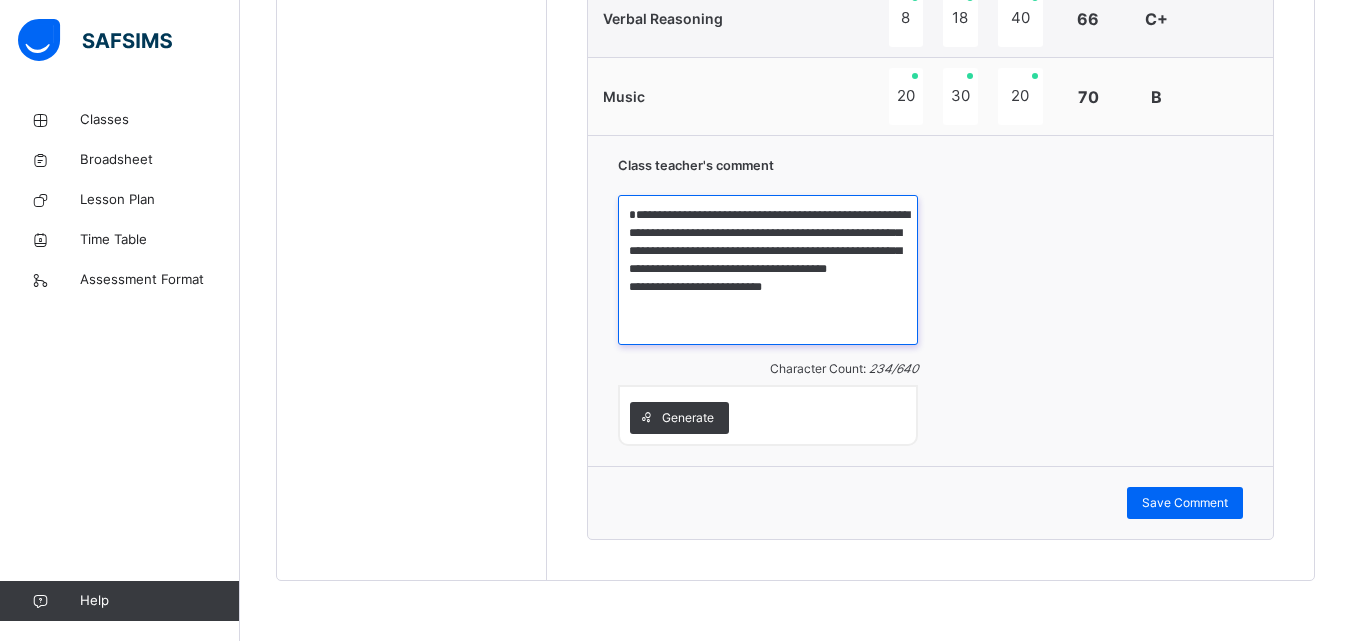 type on "**********" 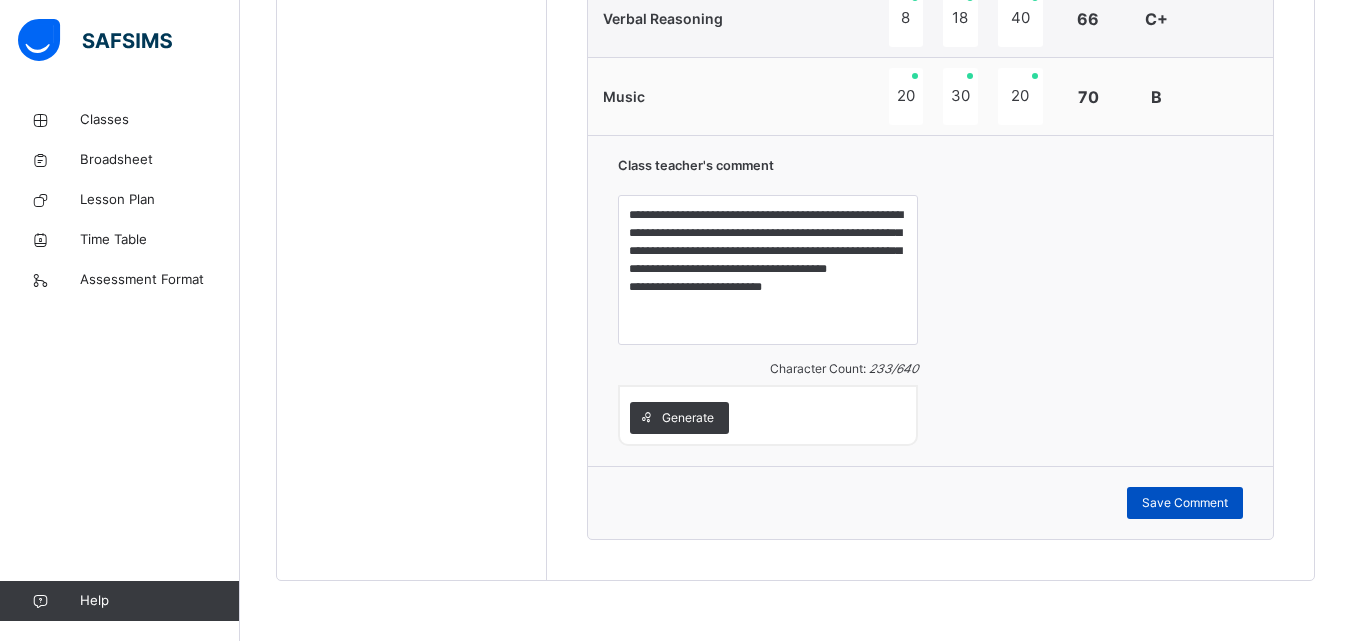 click on "Save Comment" at bounding box center (1185, 503) 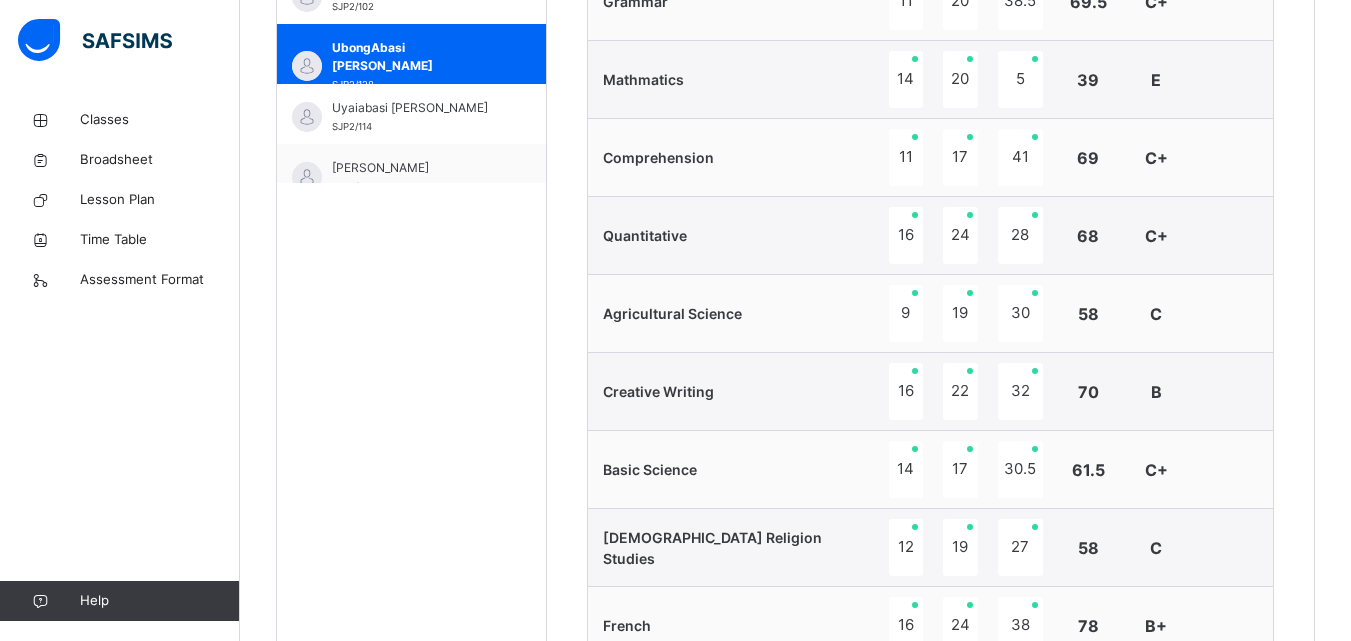 scroll, scrollTop: 728, scrollLeft: 0, axis: vertical 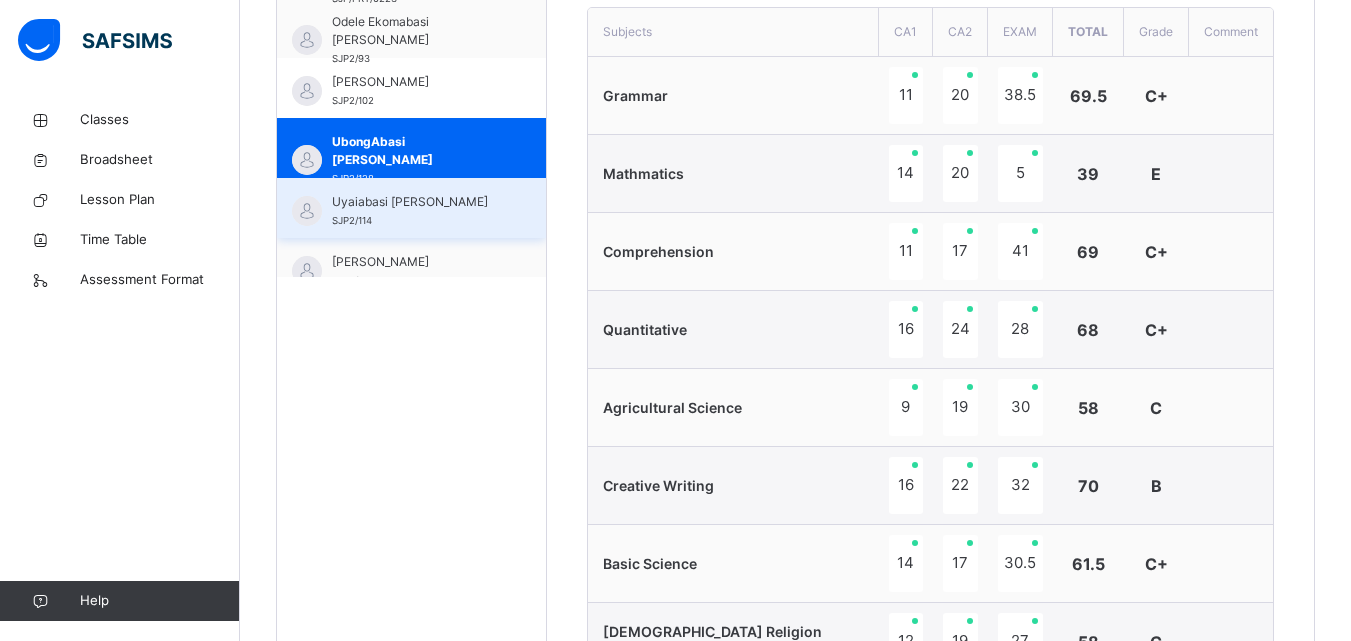 click on "Uyaiabasi [PERSON_NAME] SJP2/114" at bounding box center [416, 211] 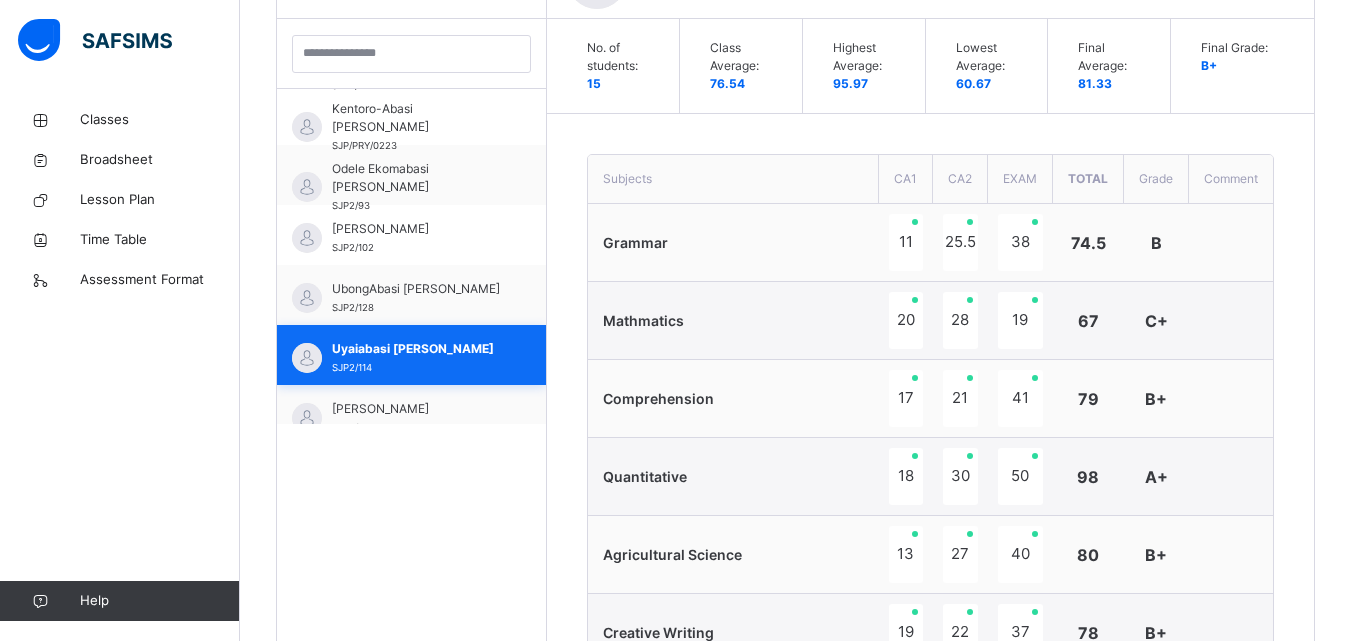 scroll, scrollTop: 728, scrollLeft: 0, axis: vertical 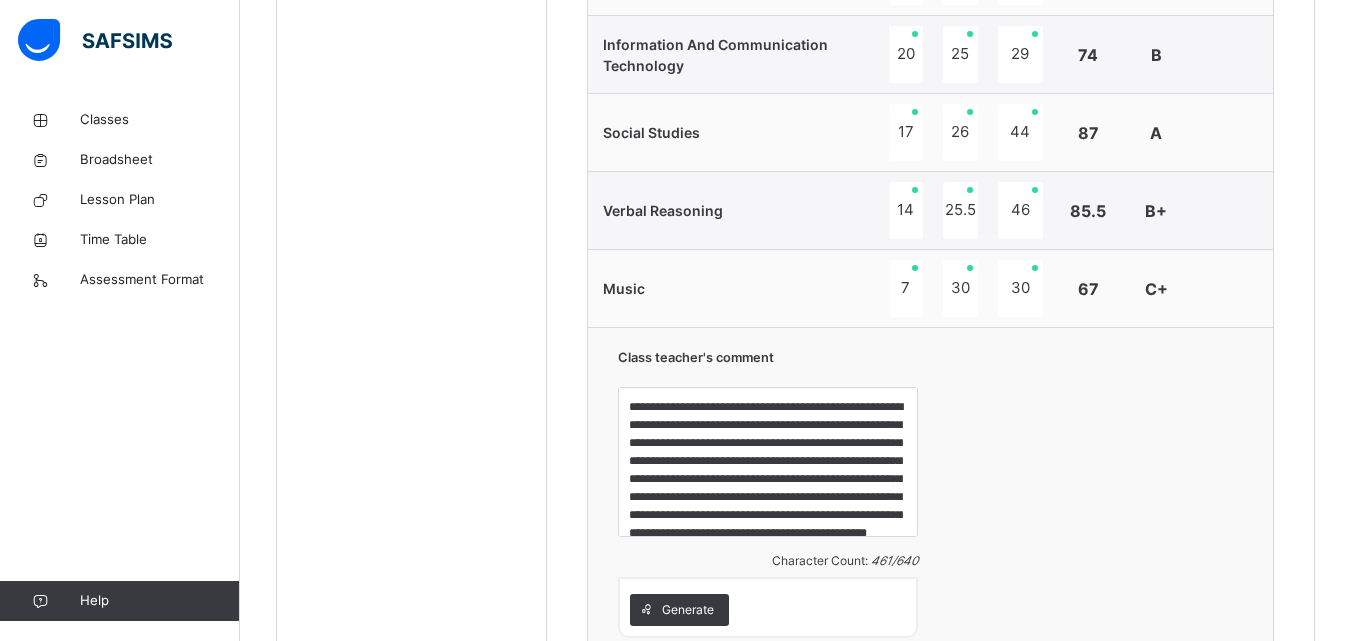click on "Back  / Pry 6 Gold Pry 6 Gold Primary Six Third Term [DATE]-[DATE] Class Members Subjects Results Skills Attendance Timetable Form Teacher Results More Options   15  Students in class Download Pdf Report Excel Report View subject profile Saint [PERSON_NAME] Schools Date: [DATE] 8:20:49 am Class Members Class:  Pry 6 Gold Total no. of Students:  15 Term:  Third Term Session:  [DATE]-[DATE] S/NO Admission No. Last Name First Name Other Name 1 SJP2/2024/0112 [PERSON_NAME] [PERSON_NAME] 2 SJP2/124 Edet Abasiofon Mfonobong 3 SJP2/109 [PERSON_NAME] [PERSON_NAME] 4 SJP2/118 [PERSON_NAME] 5 SJP2/91 [PERSON_NAME] 6 SJP2/119 [PERSON_NAME] Faithblessing [PERSON_NAME] 7 SJP/PRY/0223 [PERSON_NAME]-[PERSON_NAME] 8 SJP2/93 [PERSON_NAME] Ekomabasi 9 SJP2/102 [PERSON_NAME] Edidiong 10 SJP2/128 [PERSON_NAME] [PERSON_NAME] 11 SJP2/114 [PERSON_NAME] Uyaiabasi [PERSON_NAME] 12 SJP2/94 Asuquo Uyaiabasi Idongesit 13 SJP2/98 Ekemini Victory Effiong 14 SJP2/105 [PERSON_NAME] Victory Uwem 15 SJP/PRY/0222 Osoimurie [PERSON_NAME] Students Actions SJP2/2024/0112 SJP2/91" at bounding box center (795, -347) 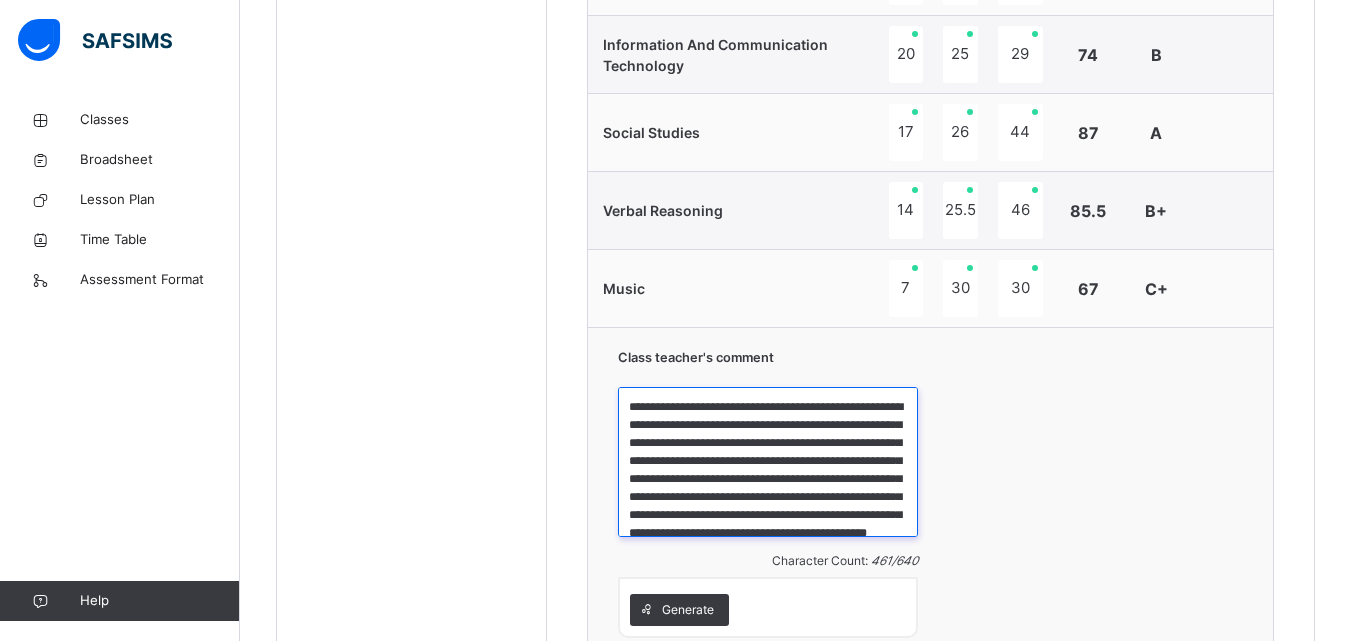 click on "**********" at bounding box center [768, 462] 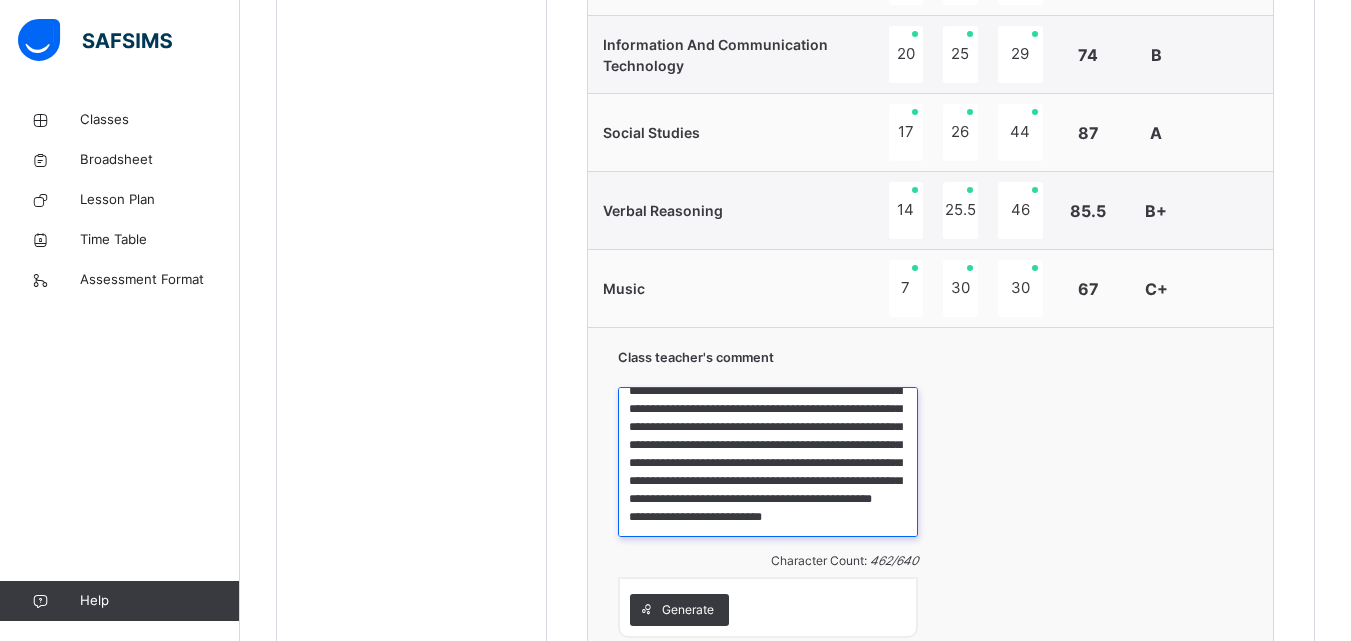 scroll, scrollTop: 70, scrollLeft: 0, axis: vertical 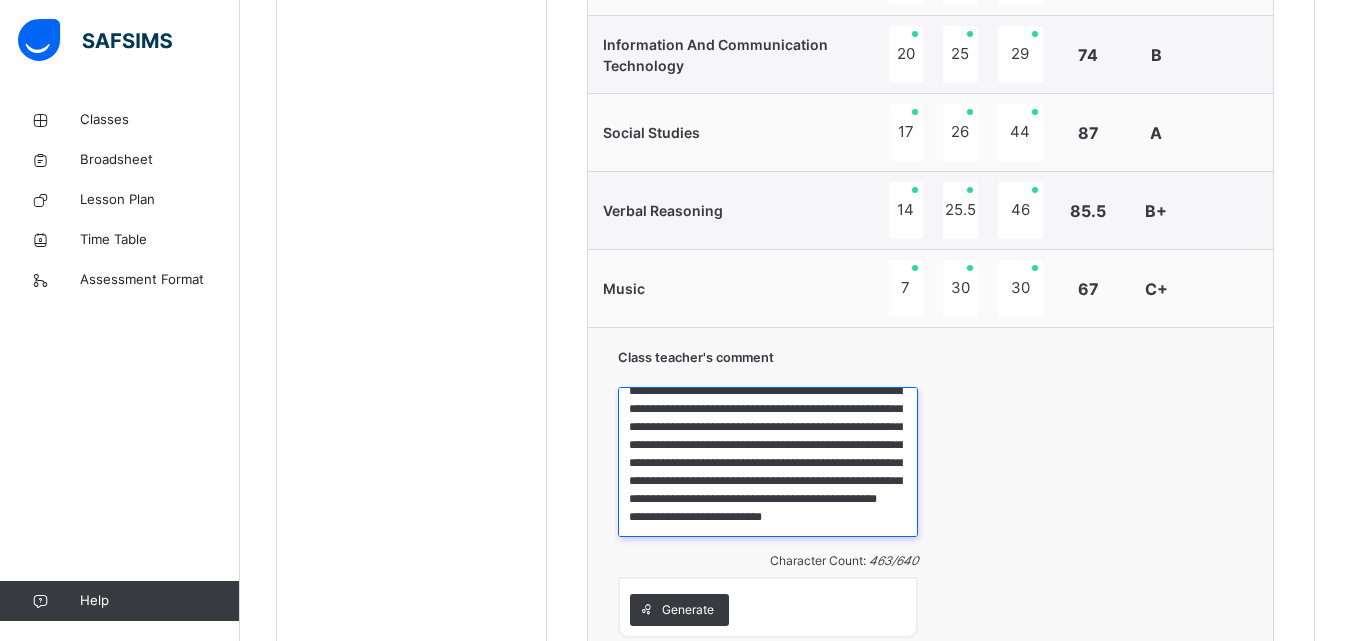 click on "**********" at bounding box center [768, 462] 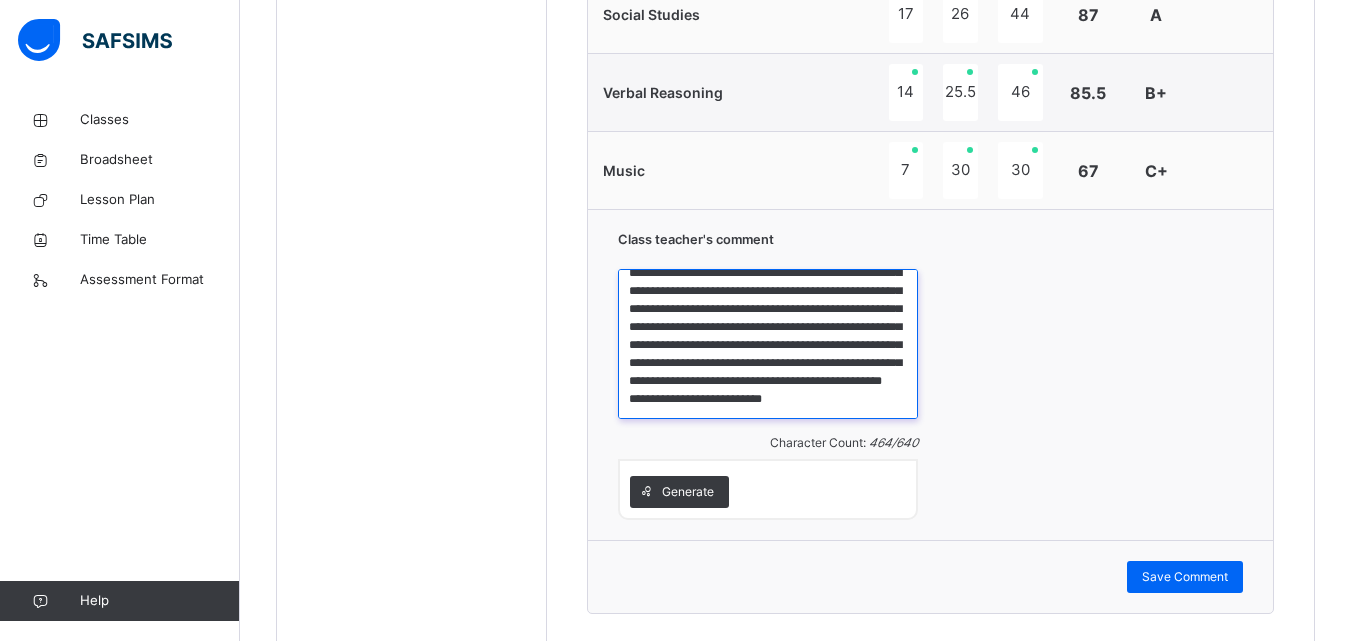 scroll, scrollTop: 1733, scrollLeft: 0, axis: vertical 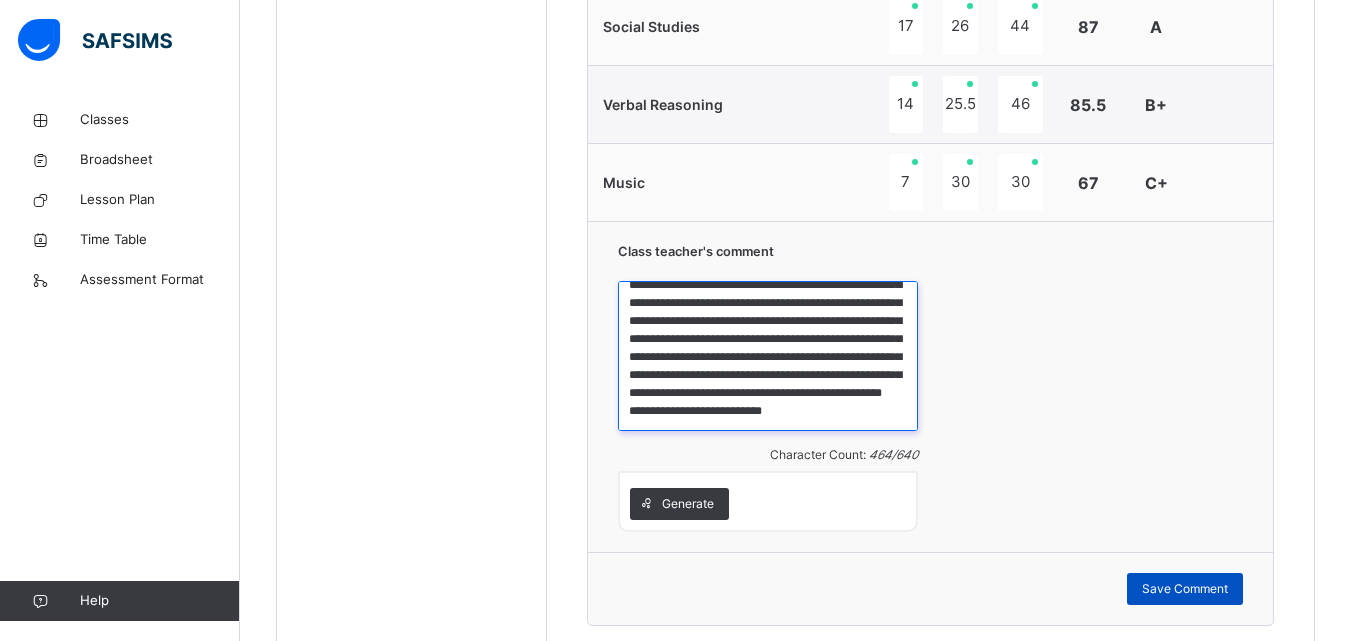 type on "**********" 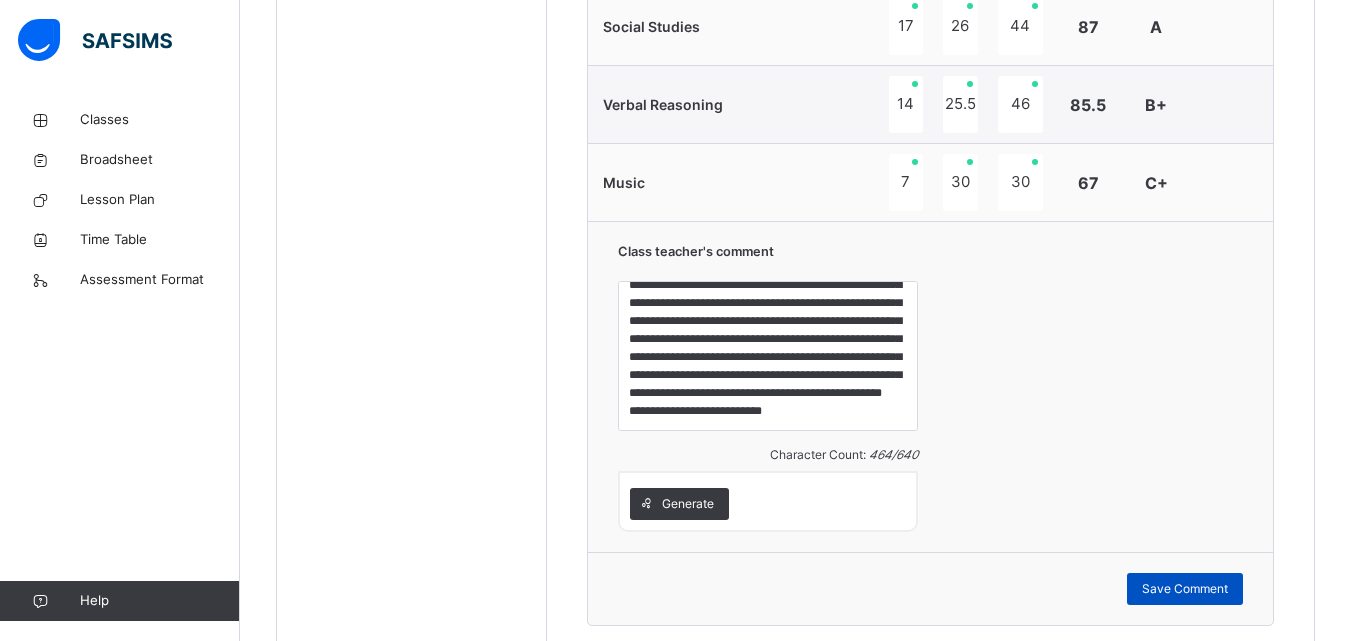 click on "Save Comment" at bounding box center [1185, 589] 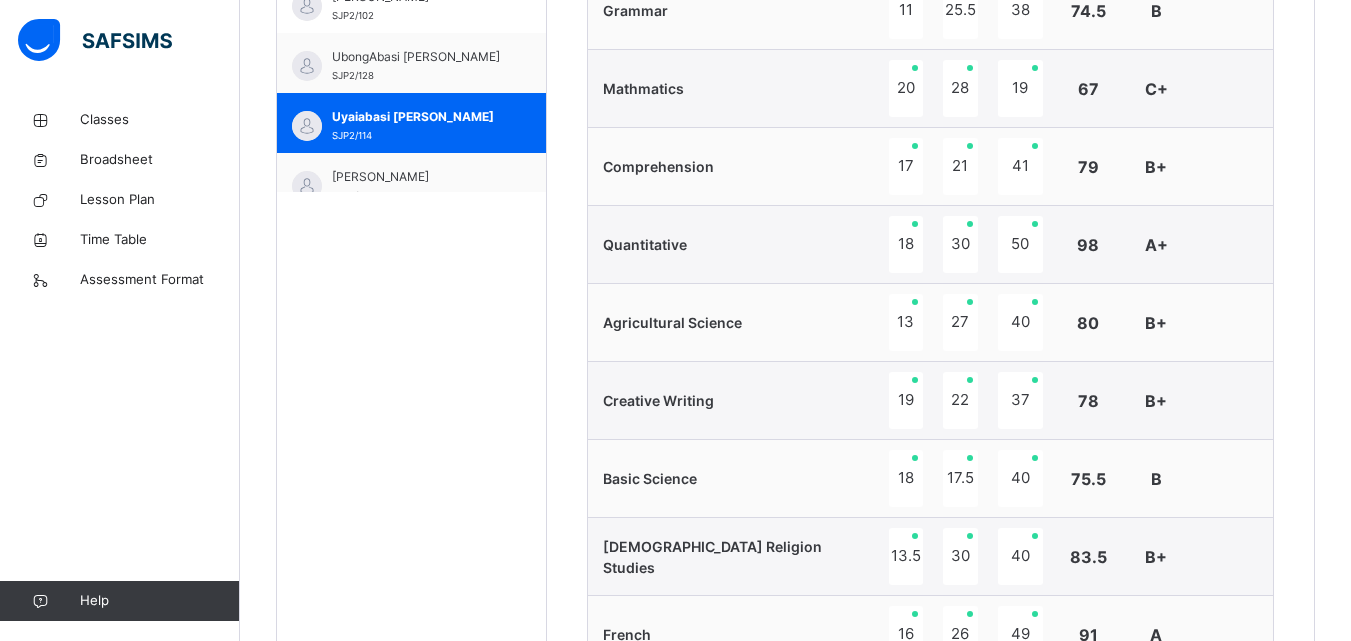 scroll, scrollTop: 809, scrollLeft: 0, axis: vertical 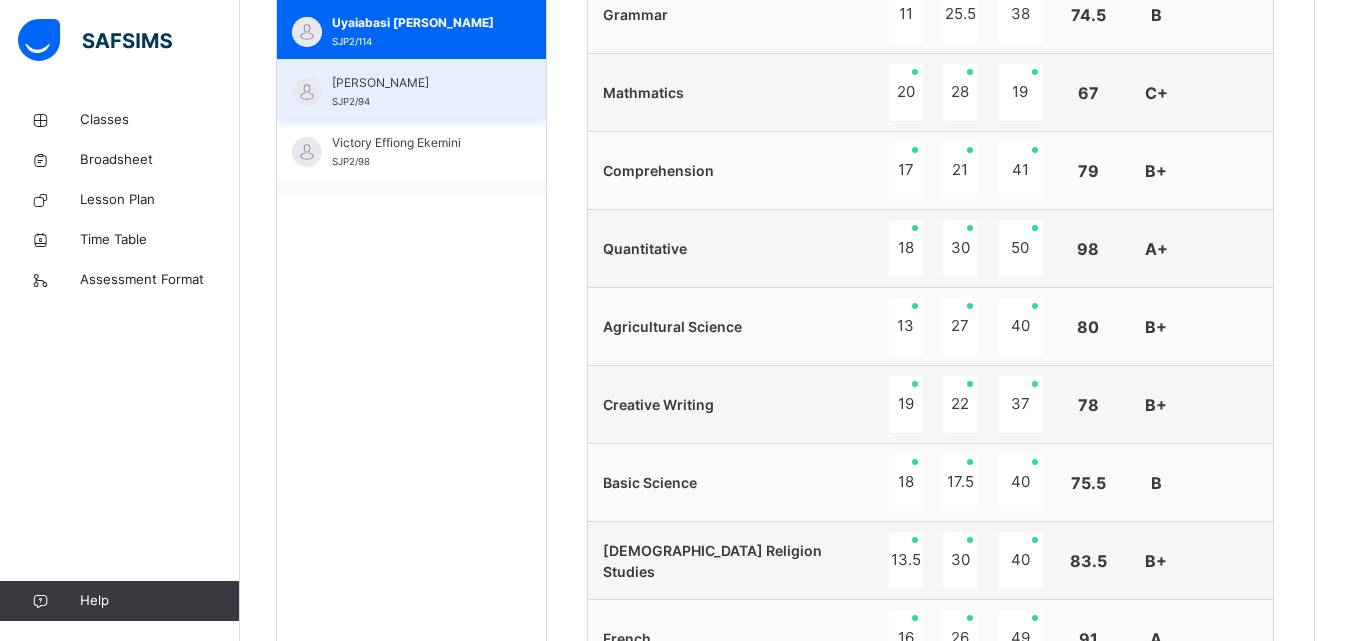 click on "[PERSON_NAME]" at bounding box center [416, 83] 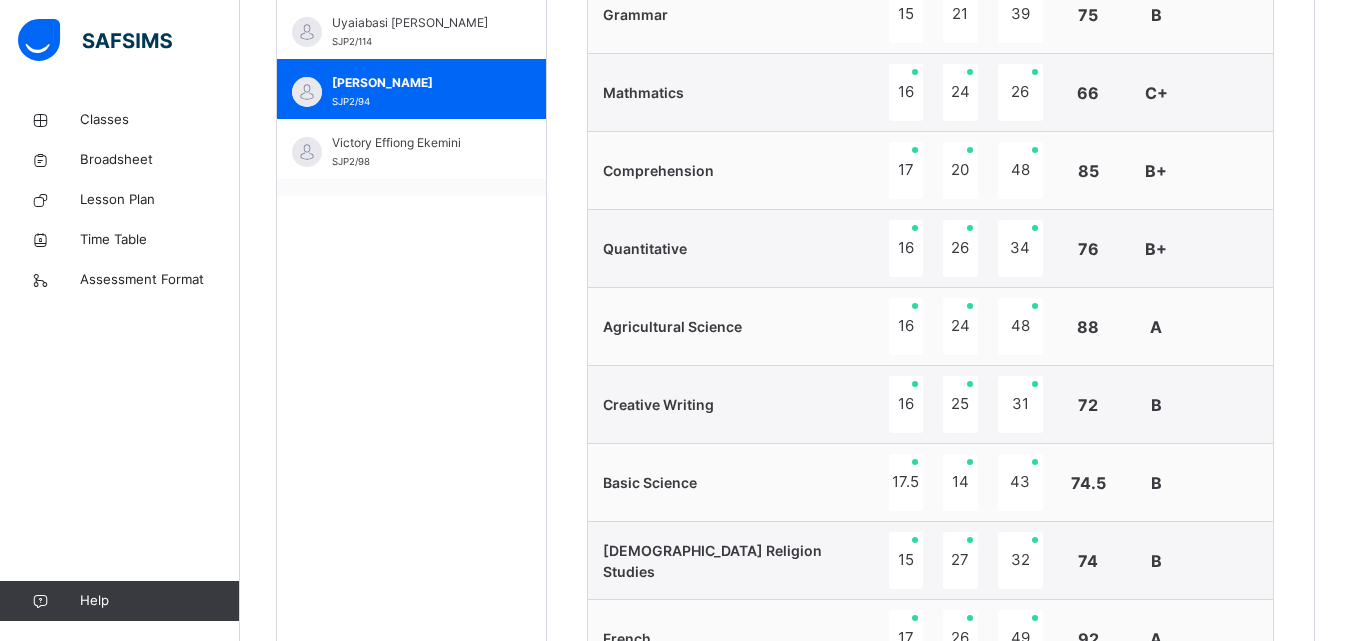scroll, scrollTop: 797, scrollLeft: 0, axis: vertical 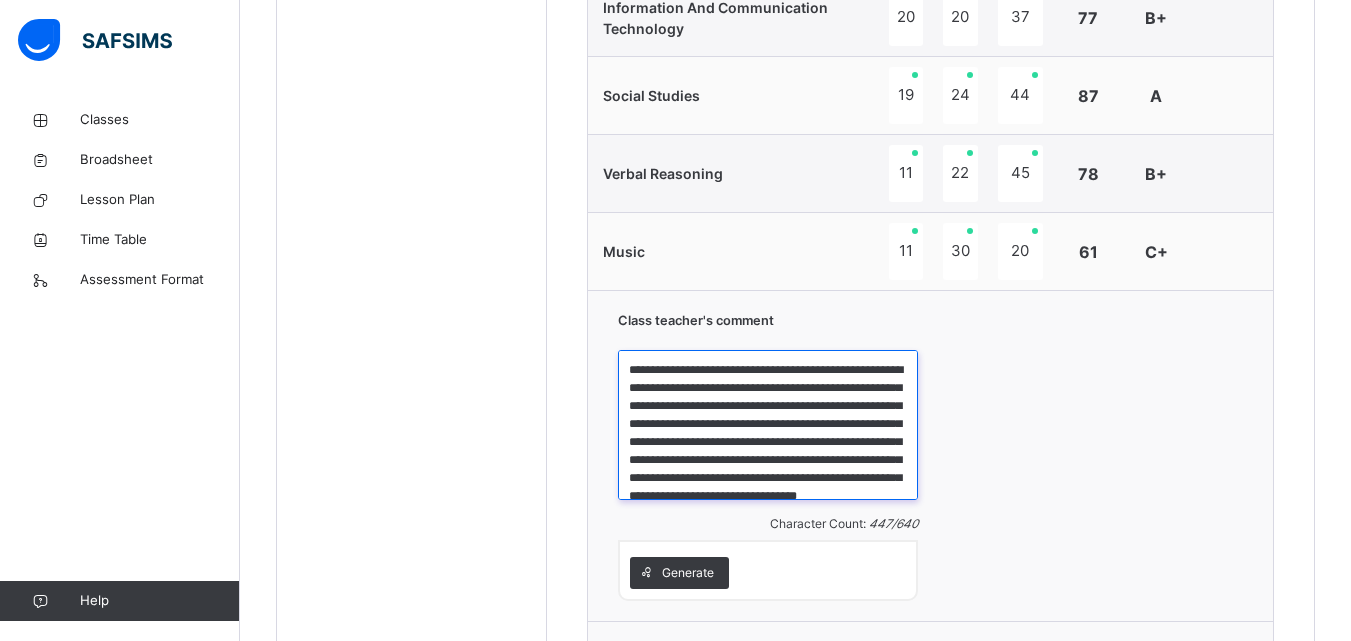 click on "**********" at bounding box center (768, 425) 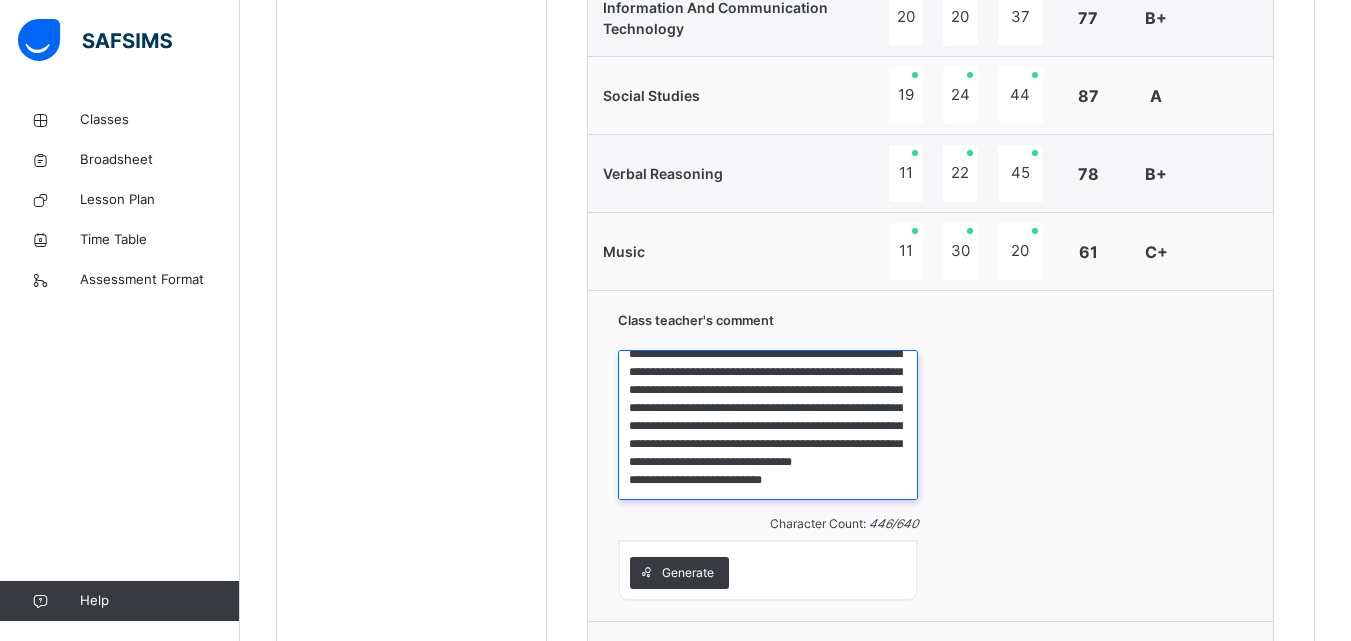 scroll, scrollTop: 51, scrollLeft: 0, axis: vertical 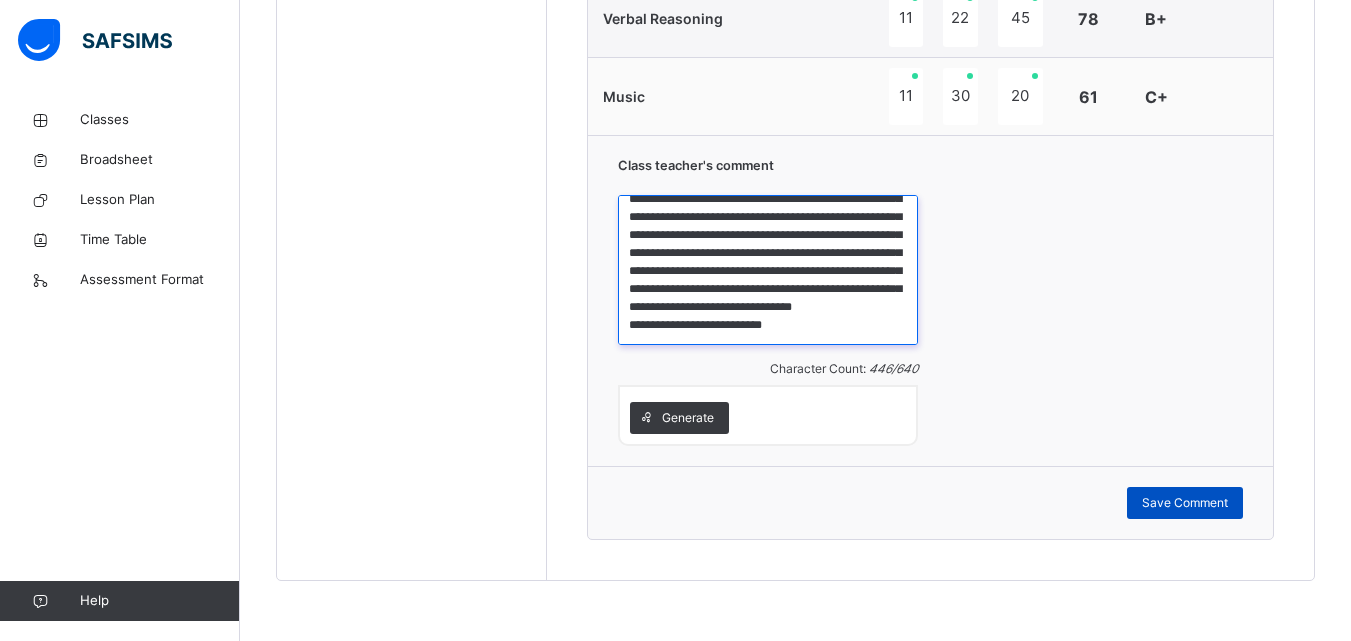 type on "**********" 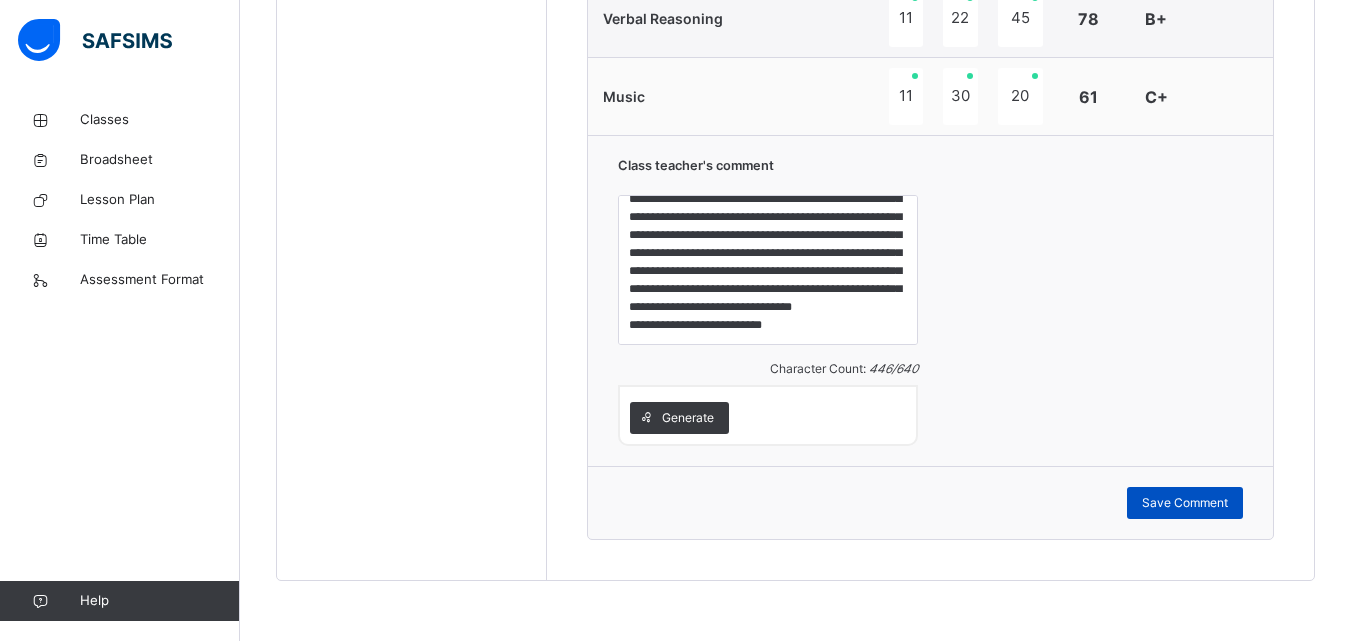 click on "Save Comment" at bounding box center [1185, 503] 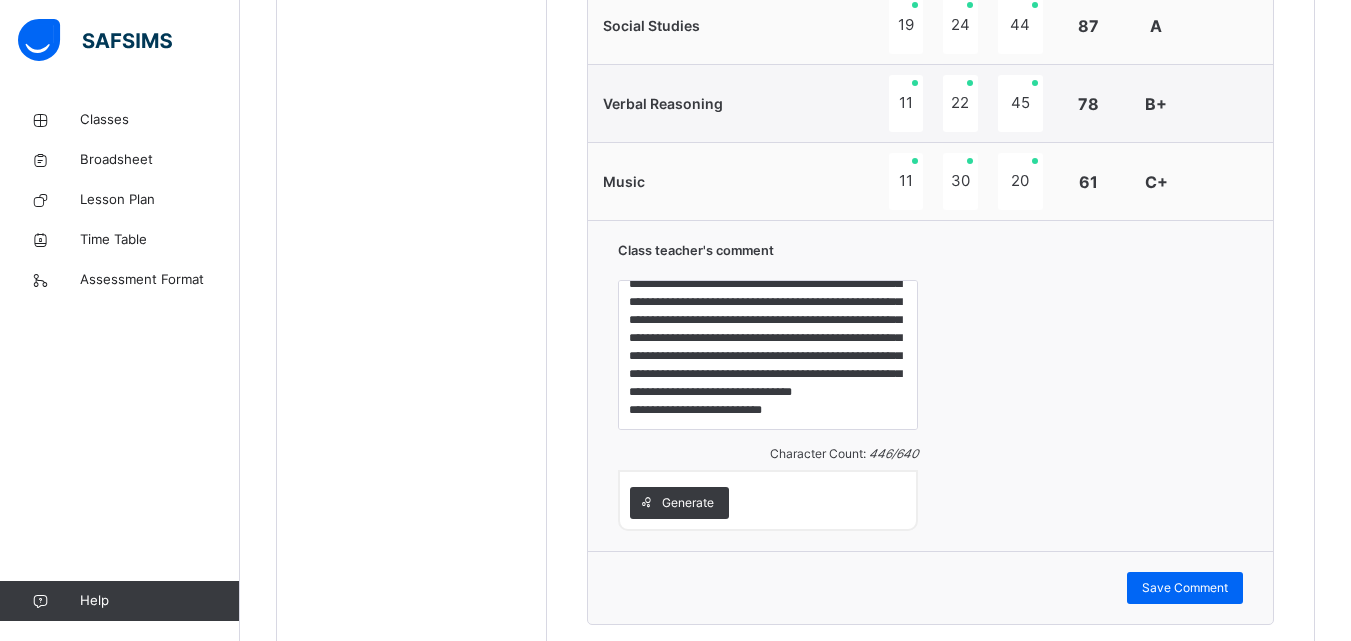 scroll, scrollTop: 1819, scrollLeft: 0, axis: vertical 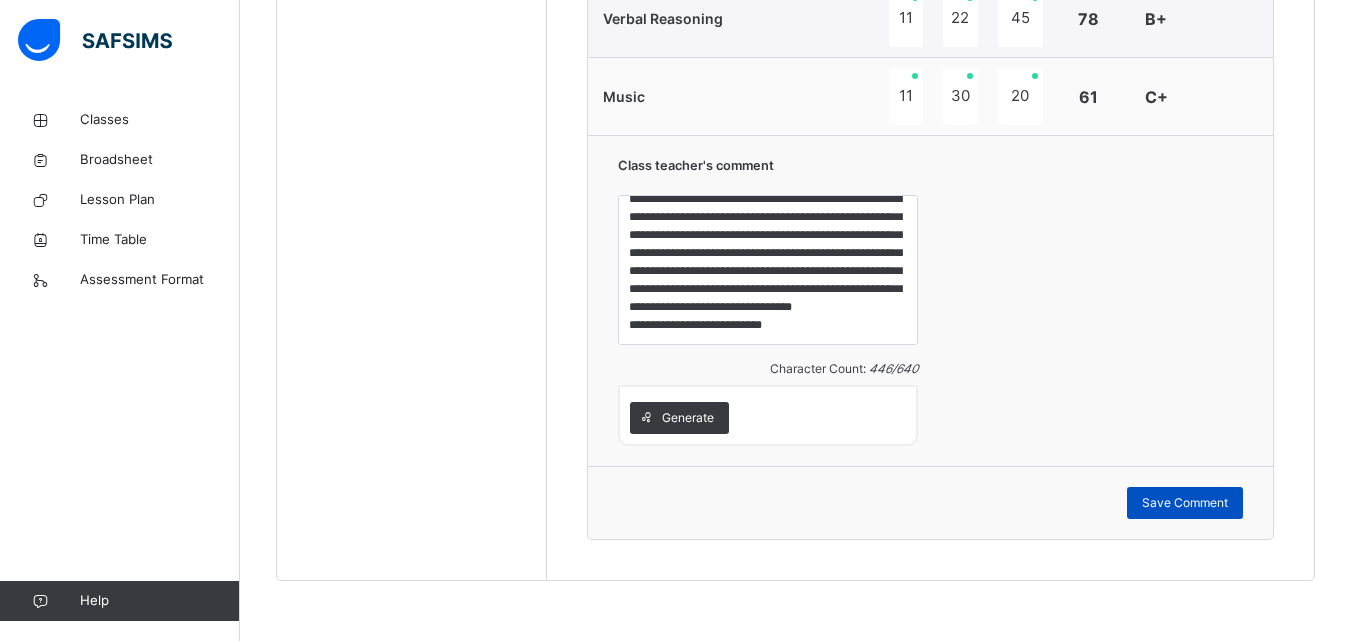 click on "Save Comment" at bounding box center (1185, 503) 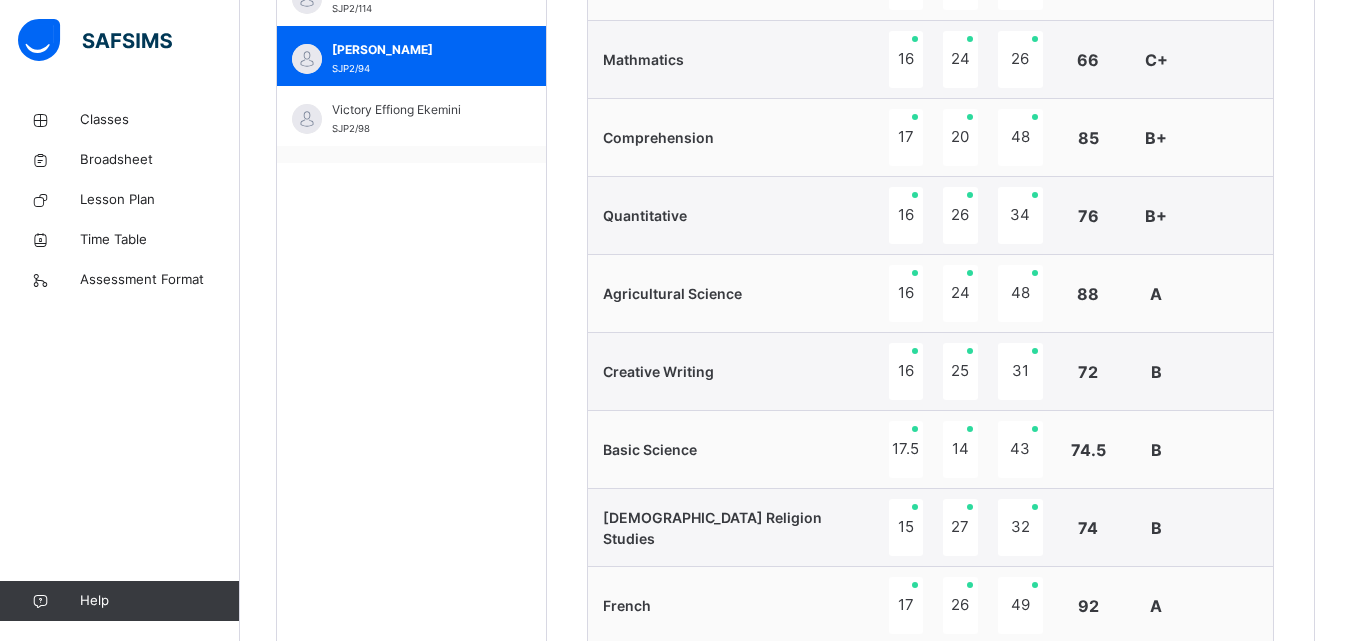 scroll, scrollTop: 757, scrollLeft: 0, axis: vertical 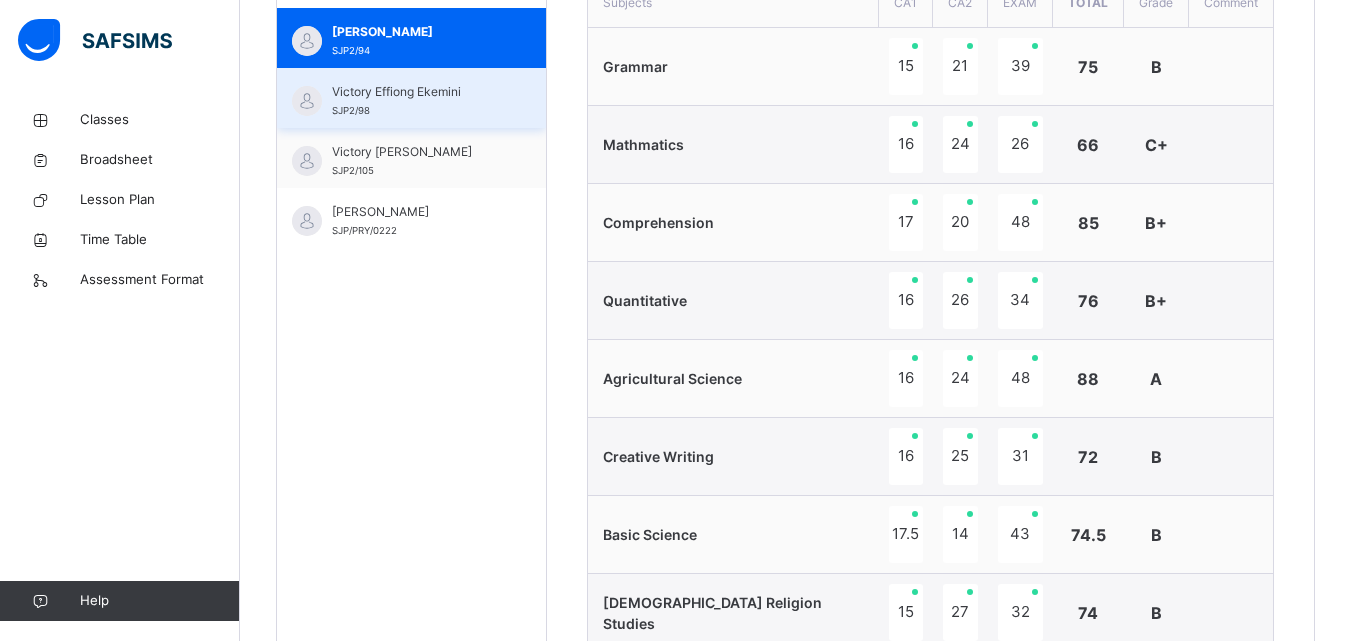 click on "Victory Effiong Ekemini" at bounding box center (416, 92) 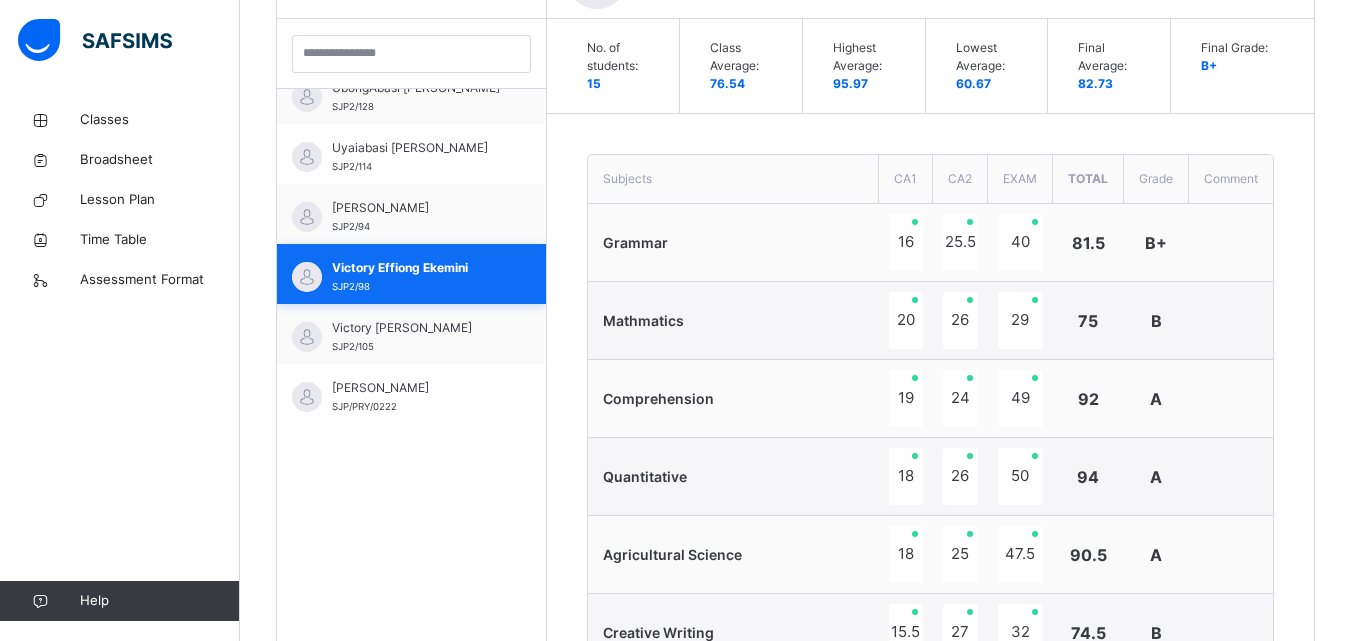 scroll, scrollTop: 757, scrollLeft: 0, axis: vertical 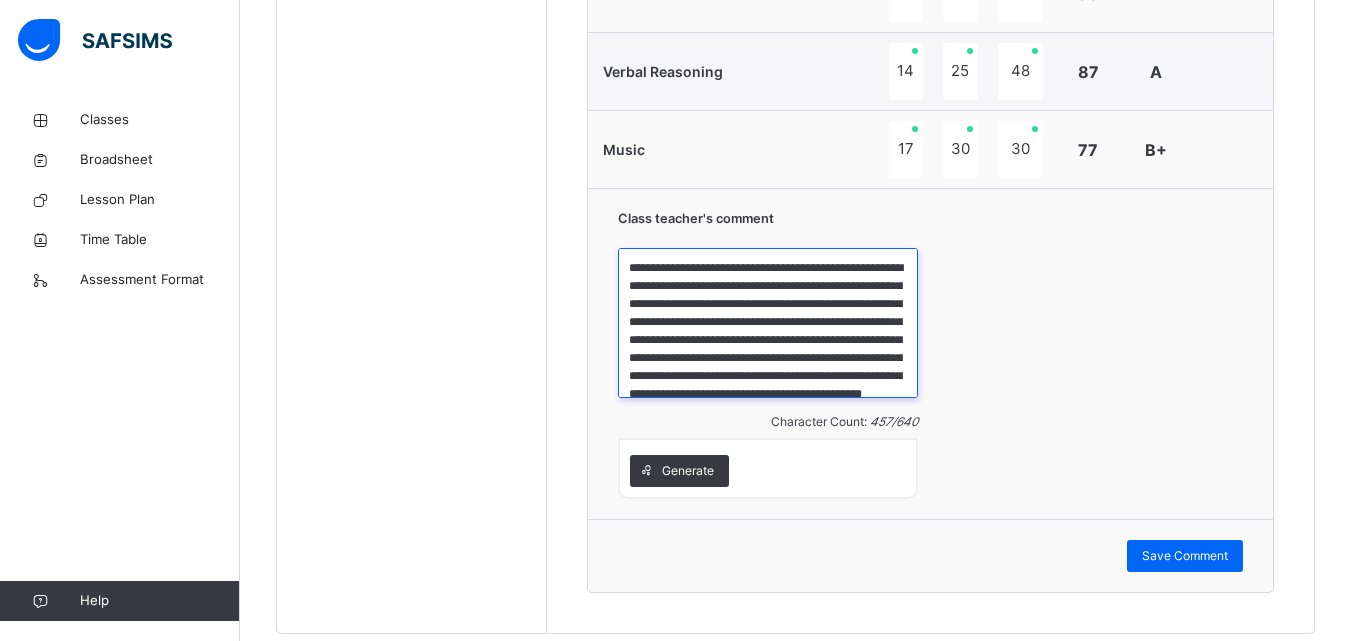 click on "**********" at bounding box center (768, 323) 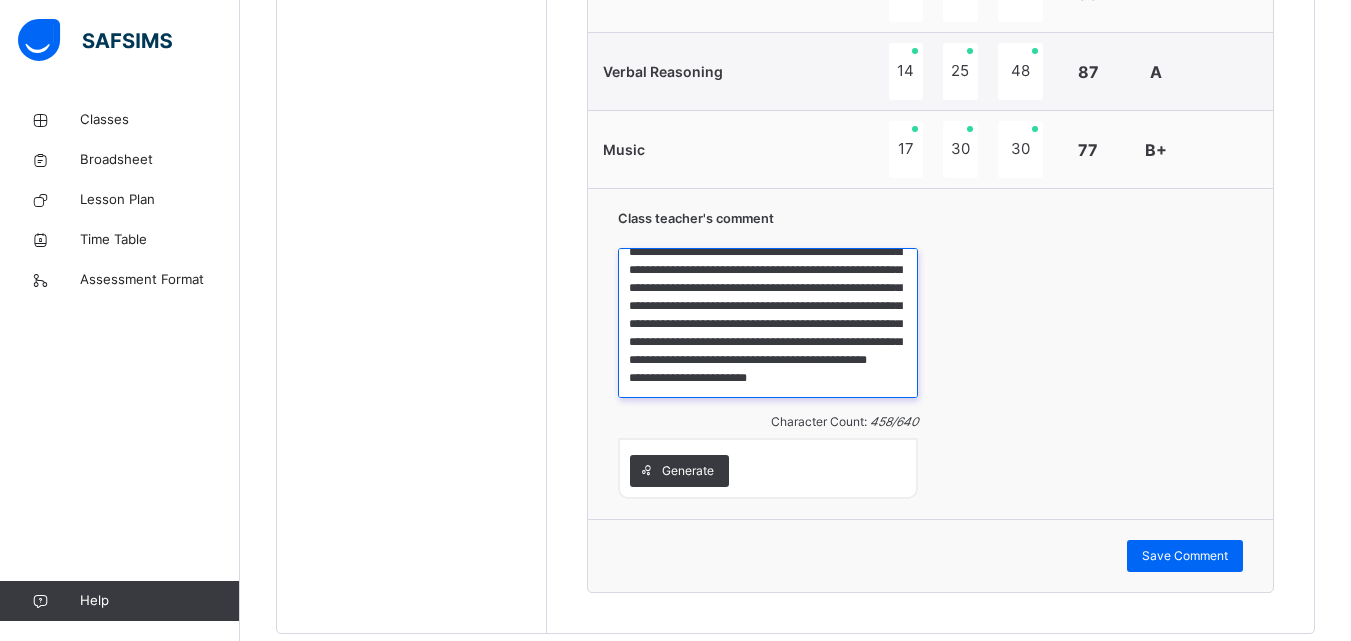 scroll, scrollTop: 40, scrollLeft: 0, axis: vertical 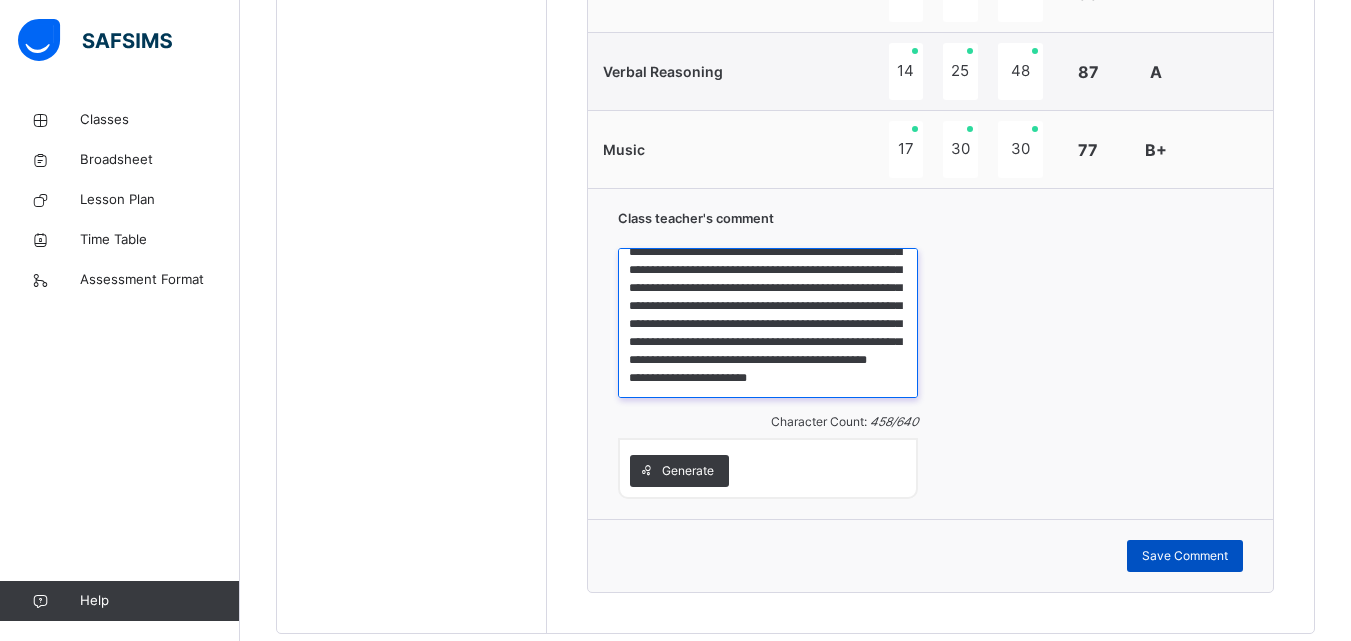 type on "**********" 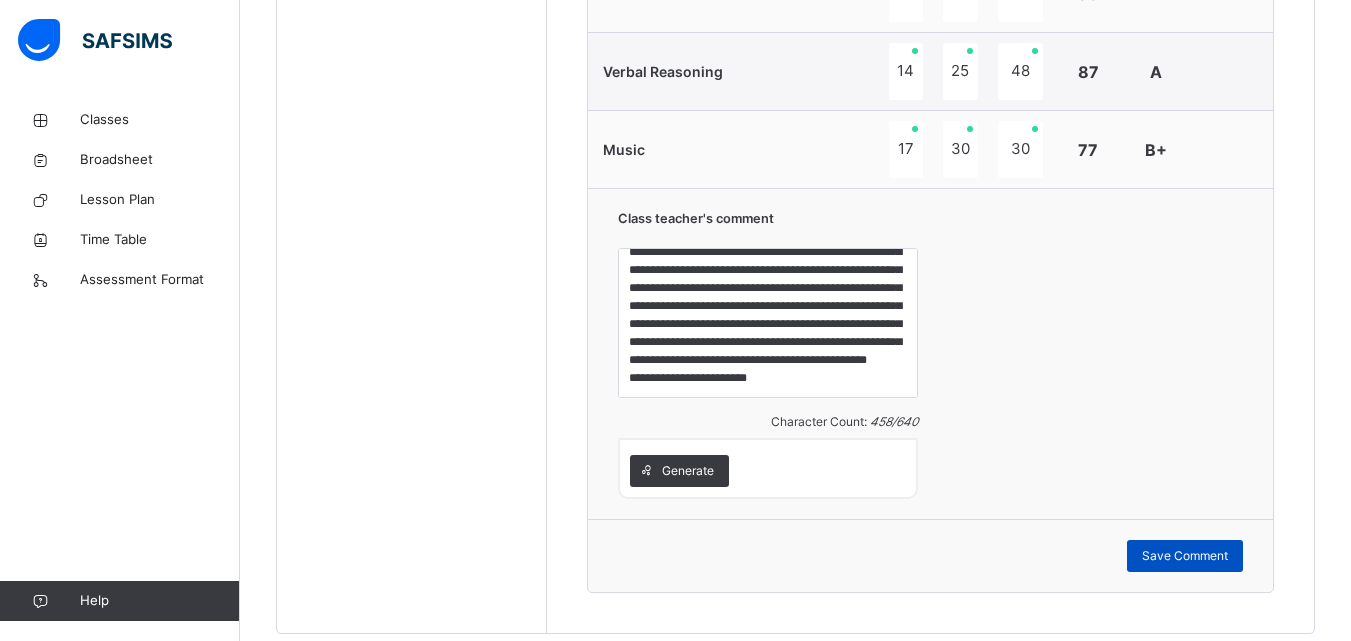 click on "Save Comment" at bounding box center (1185, 556) 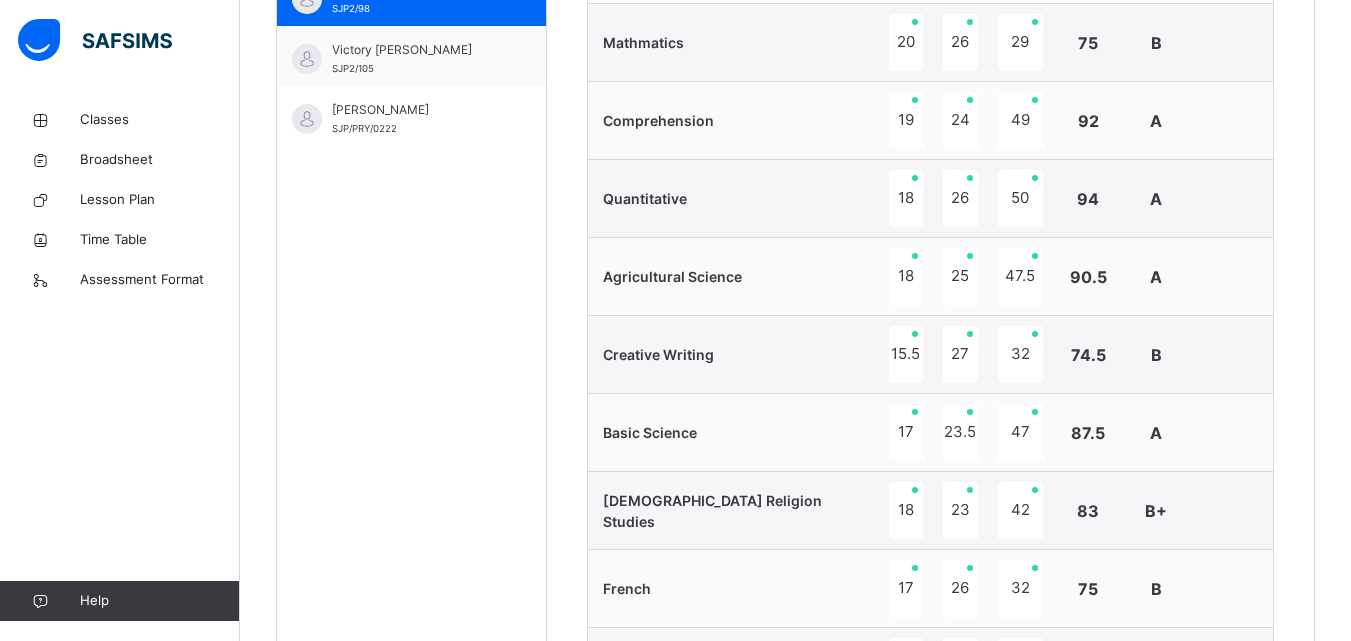 scroll, scrollTop: 728, scrollLeft: 0, axis: vertical 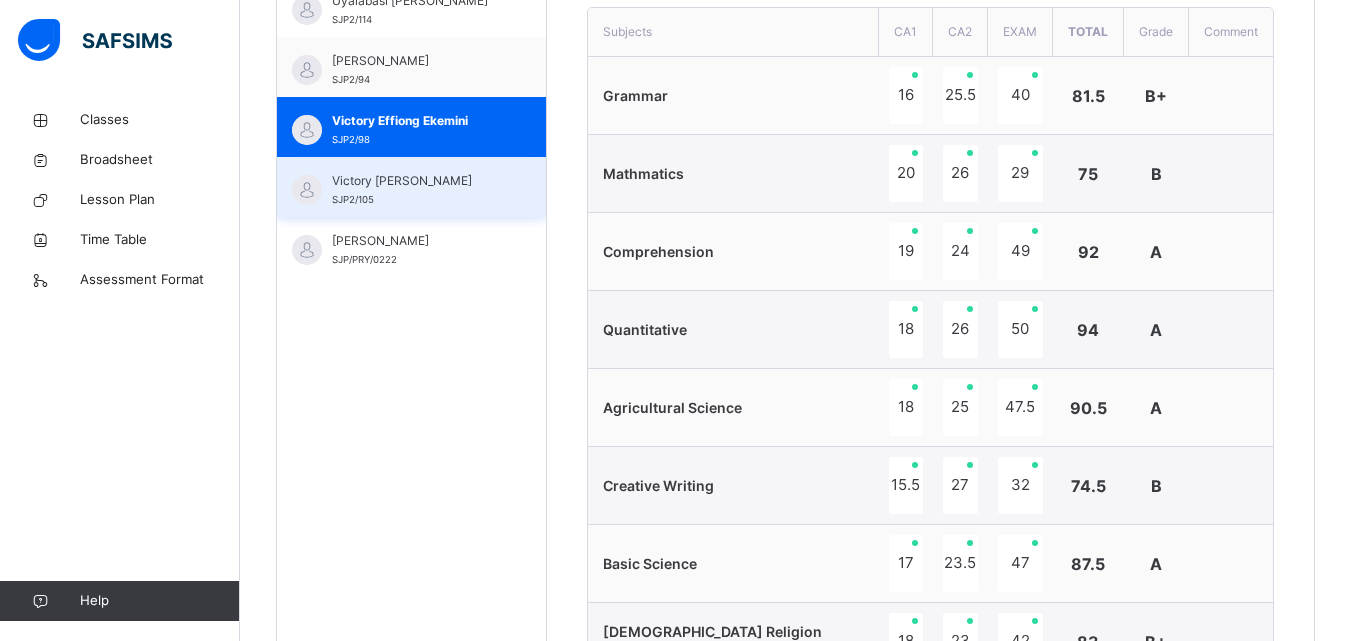 click on "Victory [PERSON_NAME]" at bounding box center (416, 181) 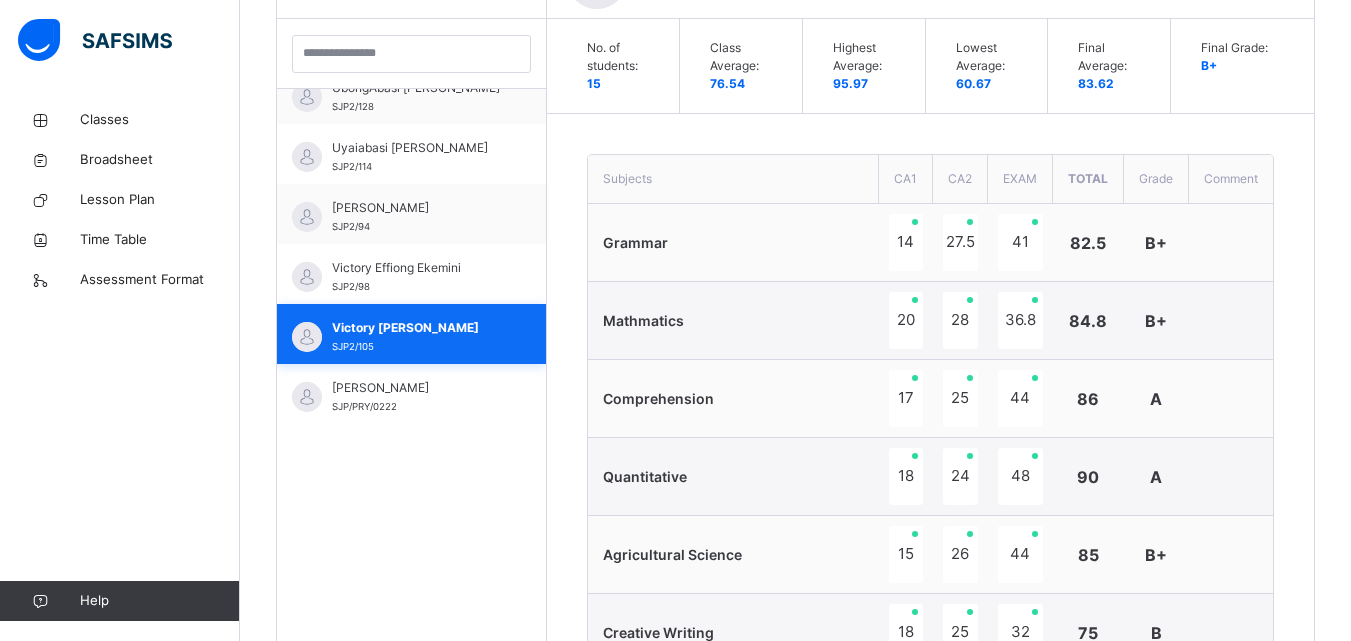 scroll, scrollTop: 728, scrollLeft: 0, axis: vertical 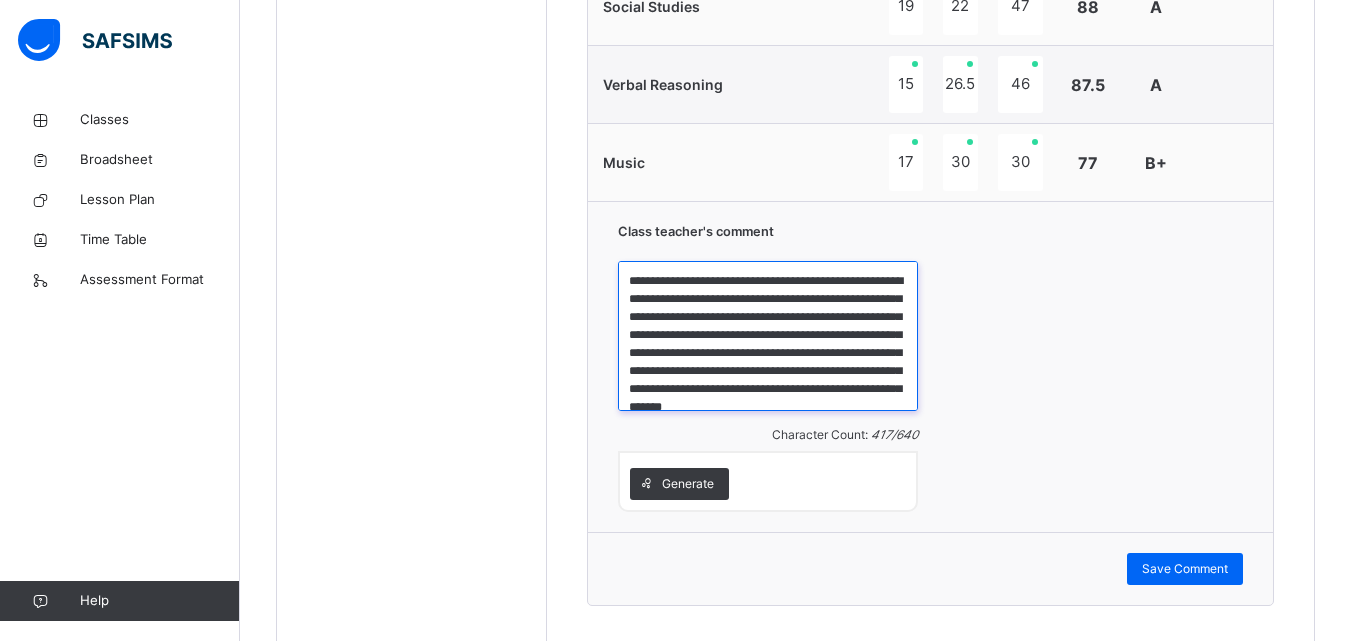 click on "**********" at bounding box center [768, 336] 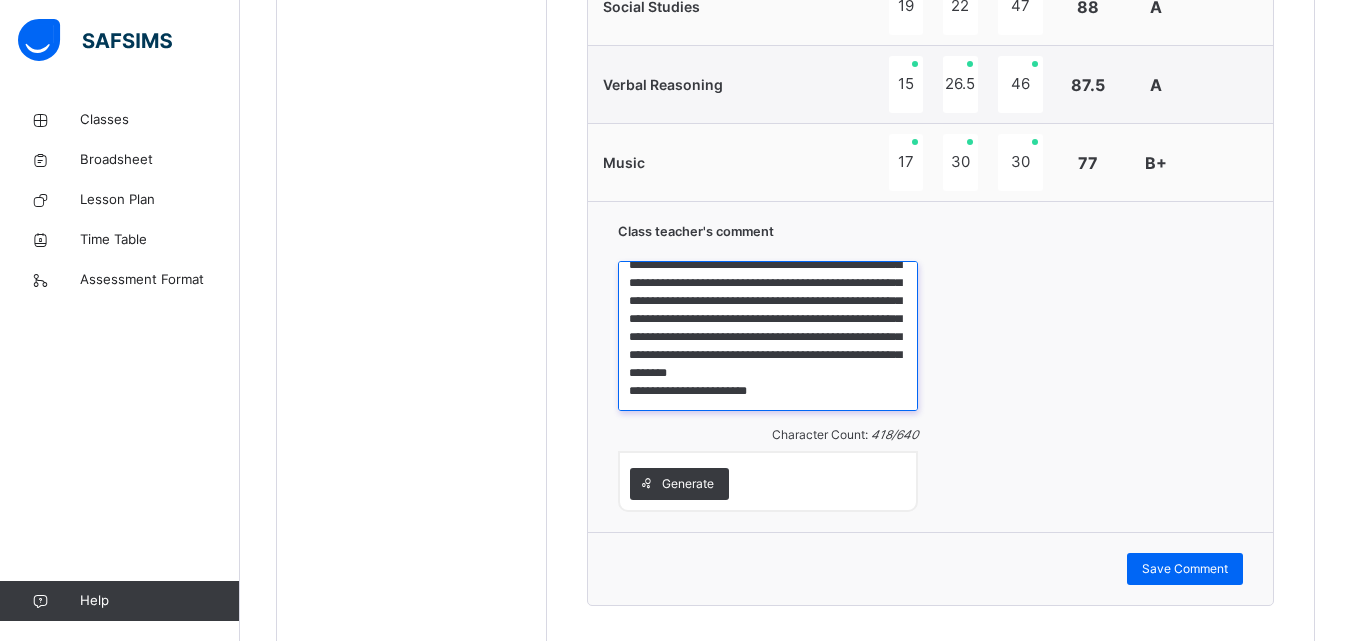 scroll, scrollTop: 64, scrollLeft: 0, axis: vertical 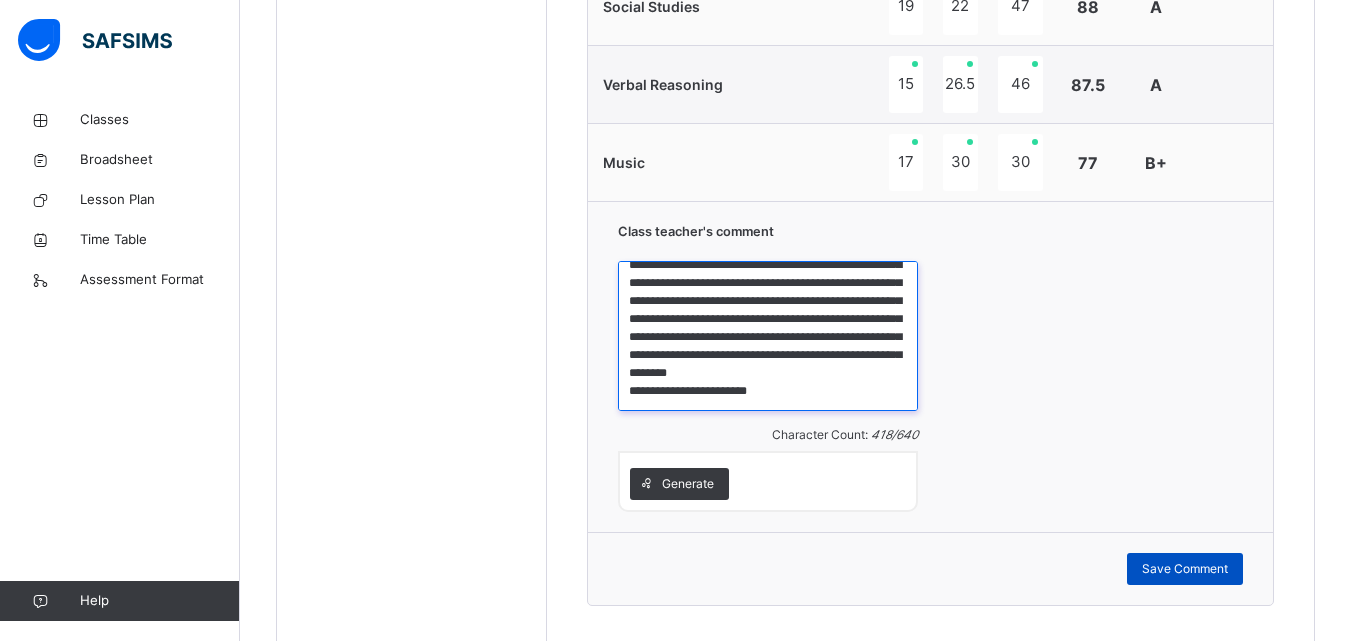 type on "**********" 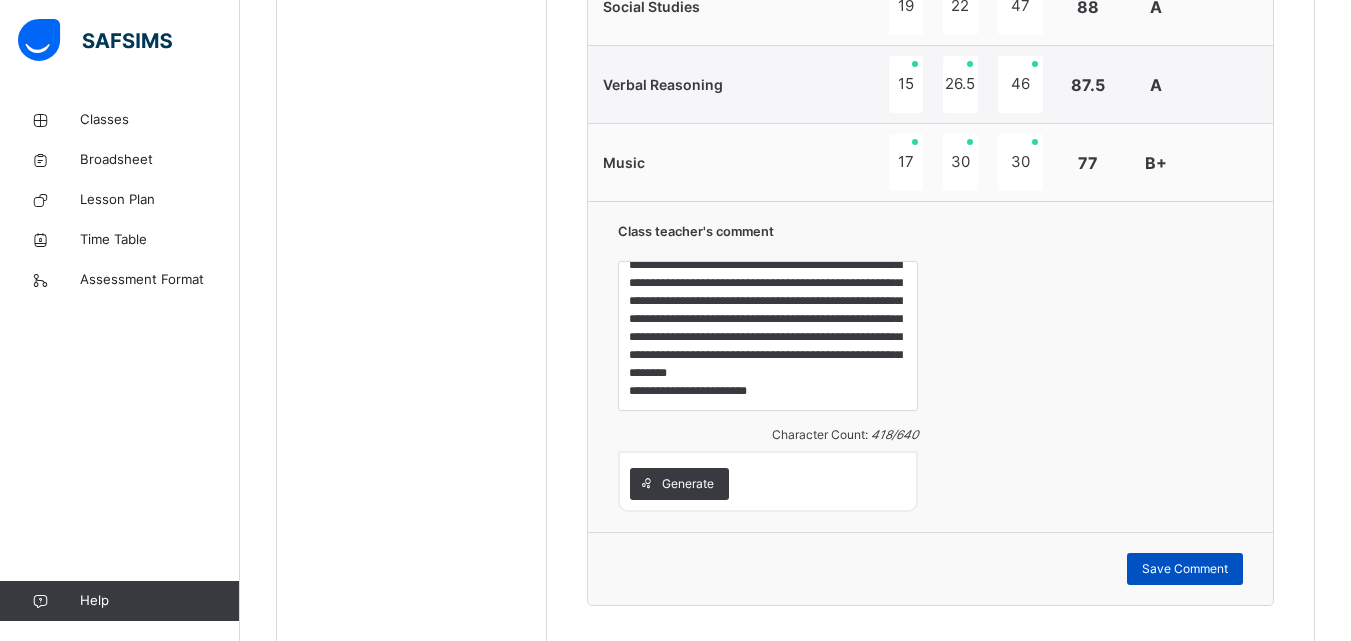 click on "Save Comment" at bounding box center (1185, 569) 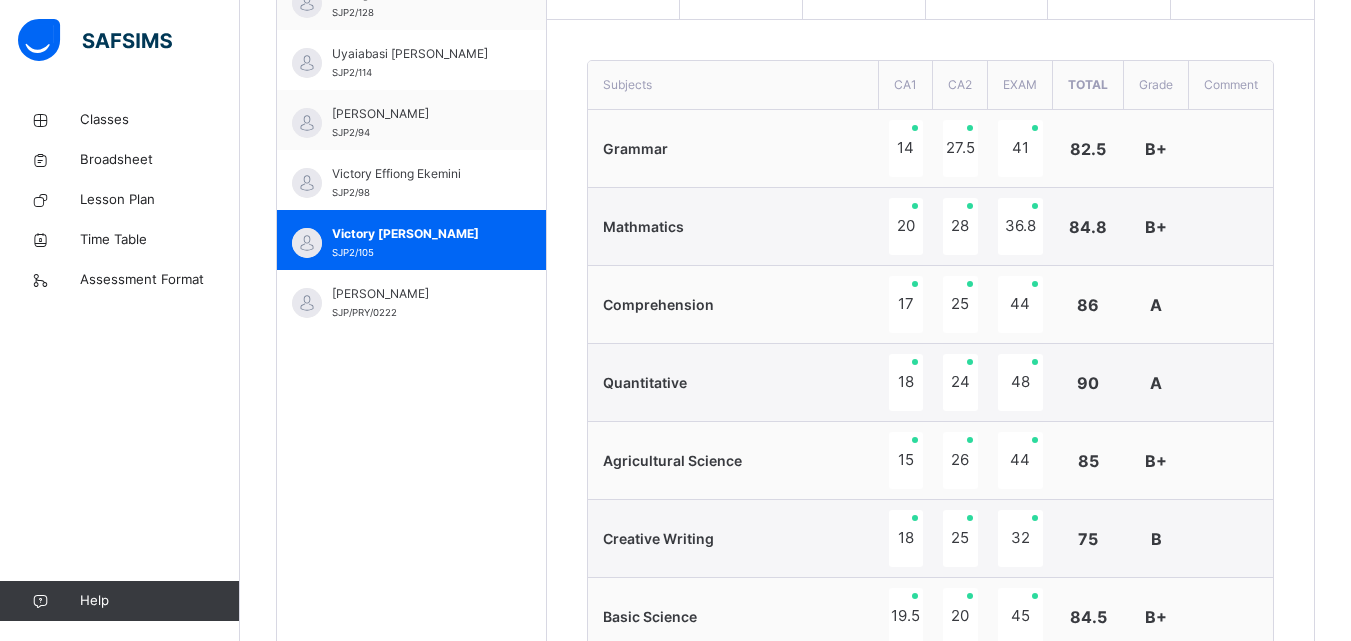 scroll, scrollTop: 573, scrollLeft: 0, axis: vertical 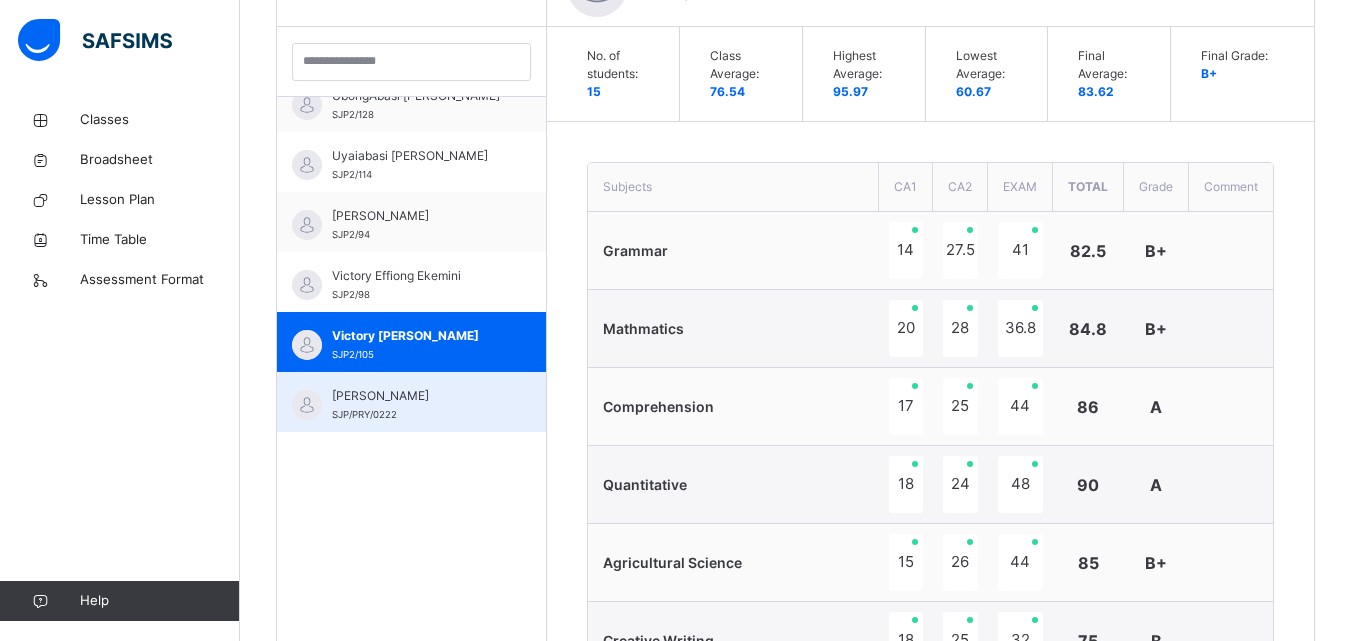 click on "[PERSON_NAME] Osoimurie SJP/PRY/0222" at bounding box center [416, 405] 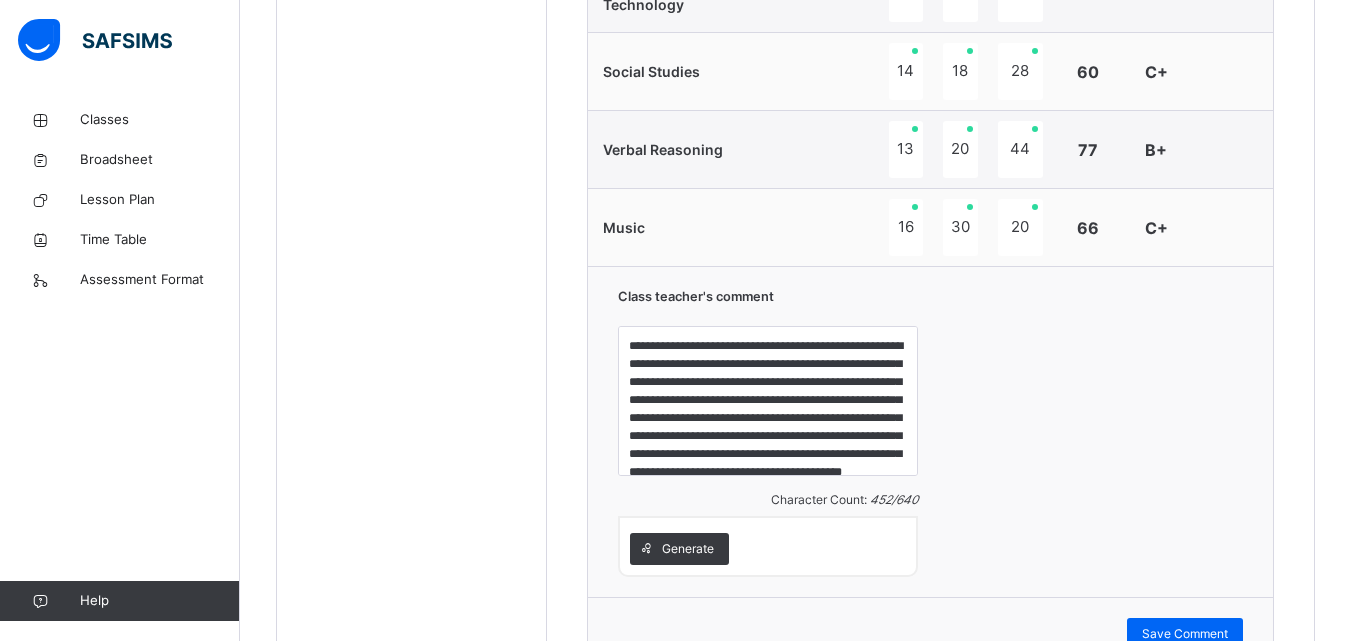 scroll, scrollTop: 1725, scrollLeft: 0, axis: vertical 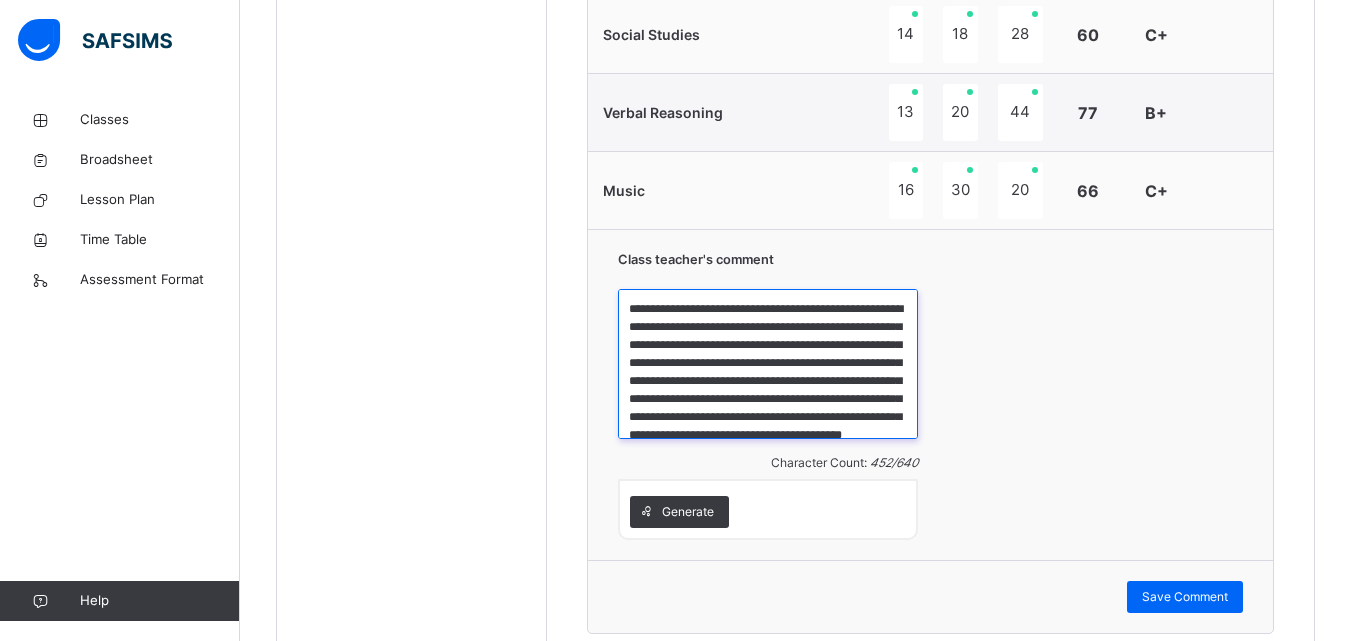 click on "**********" at bounding box center [768, 364] 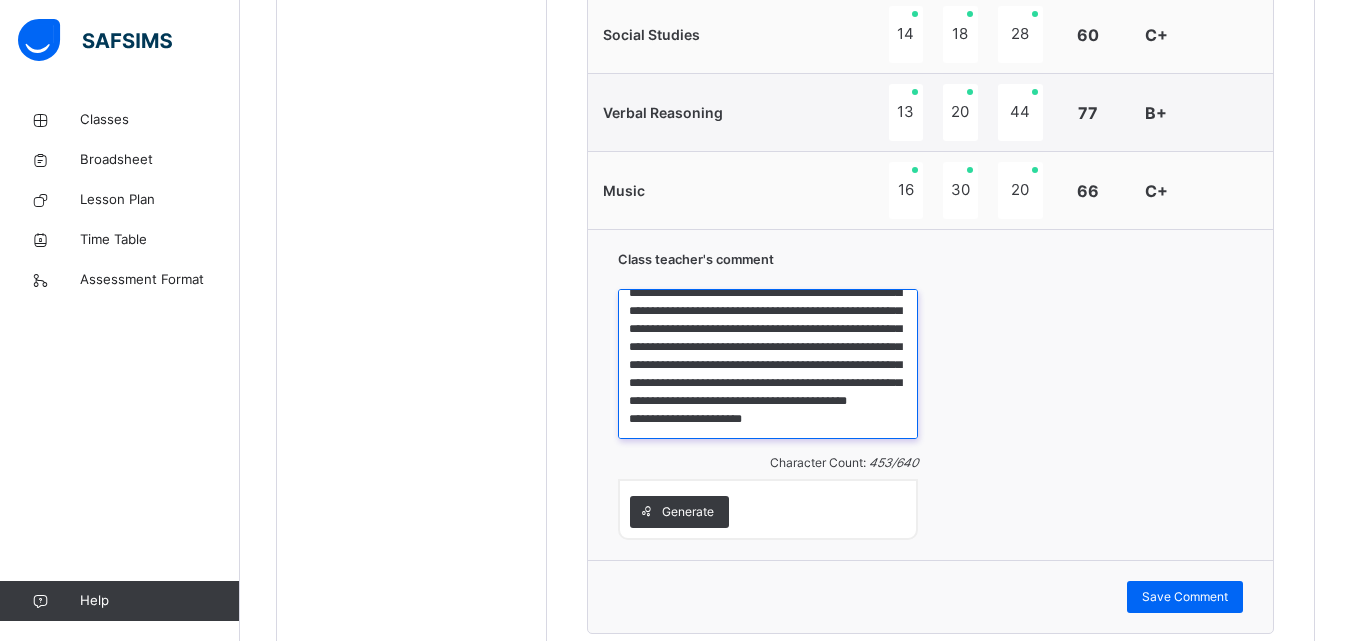scroll, scrollTop: 78, scrollLeft: 0, axis: vertical 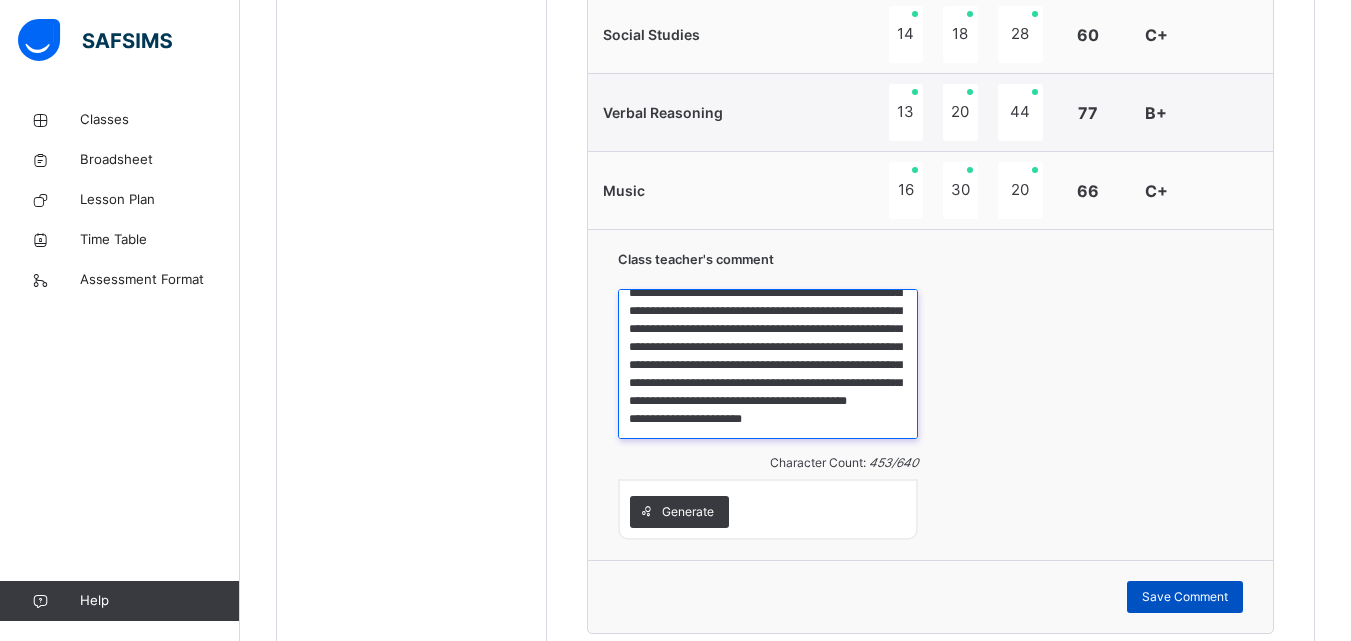 type on "**********" 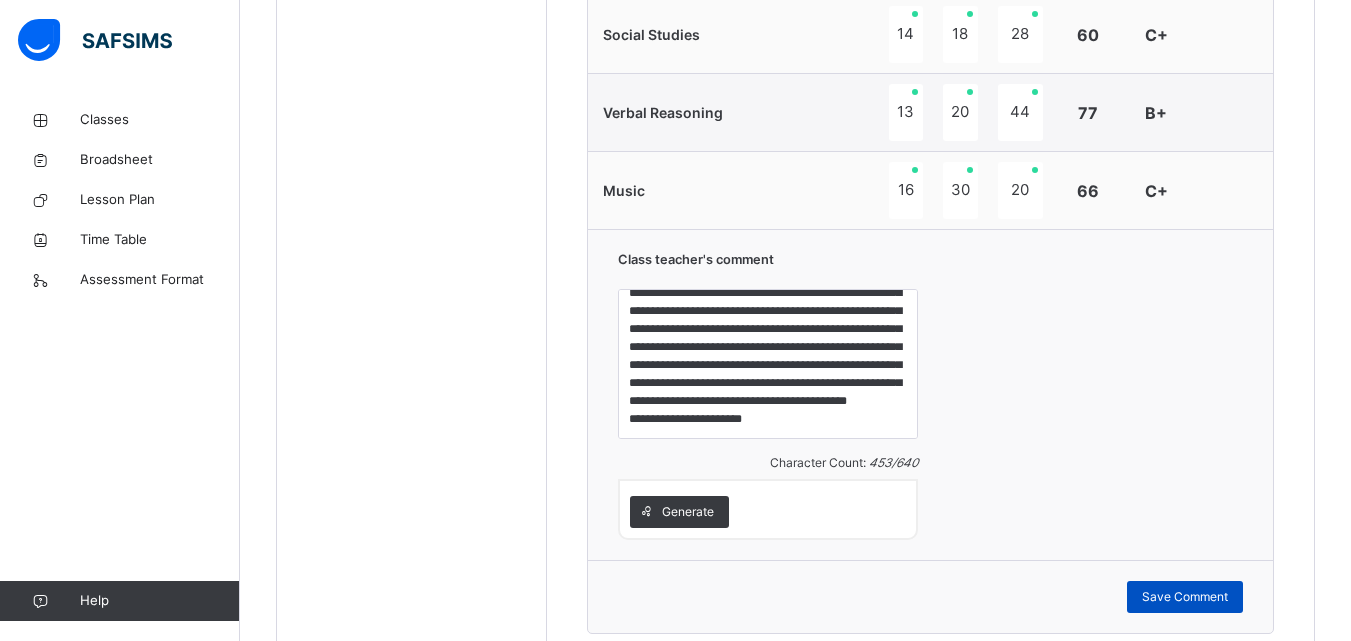 click on "Save Comment" at bounding box center [1185, 597] 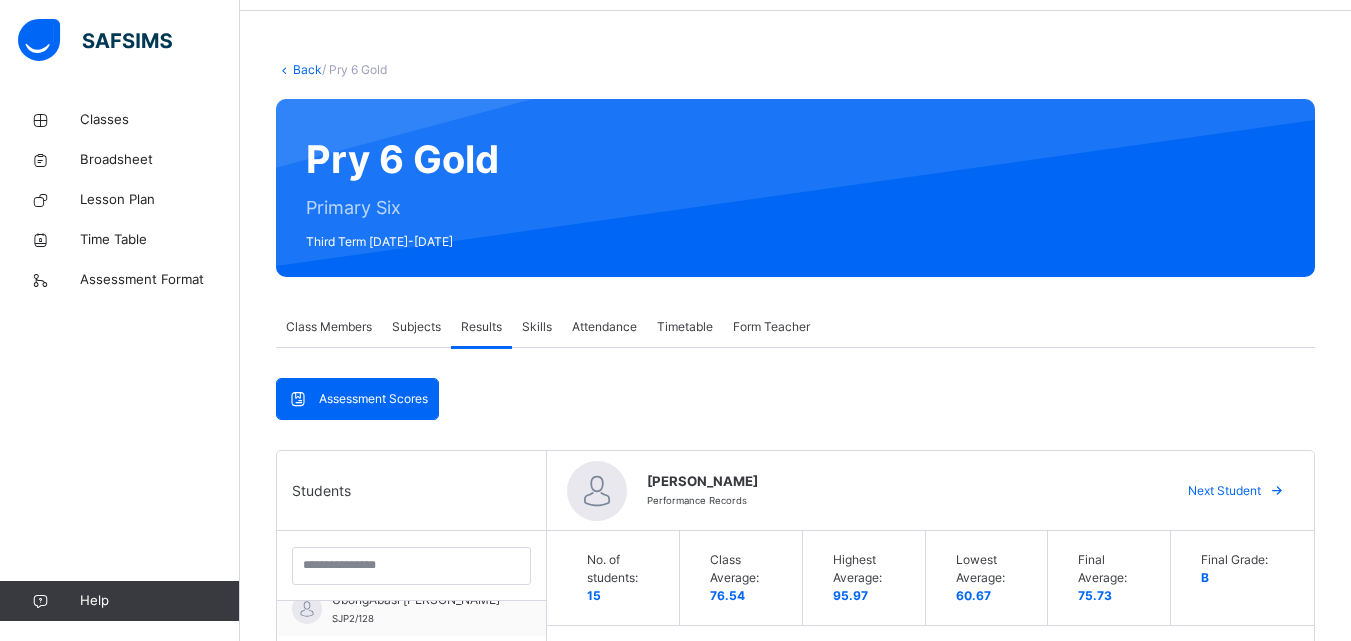 scroll, scrollTop: 61, scrollLeft: 0, axis: vertical 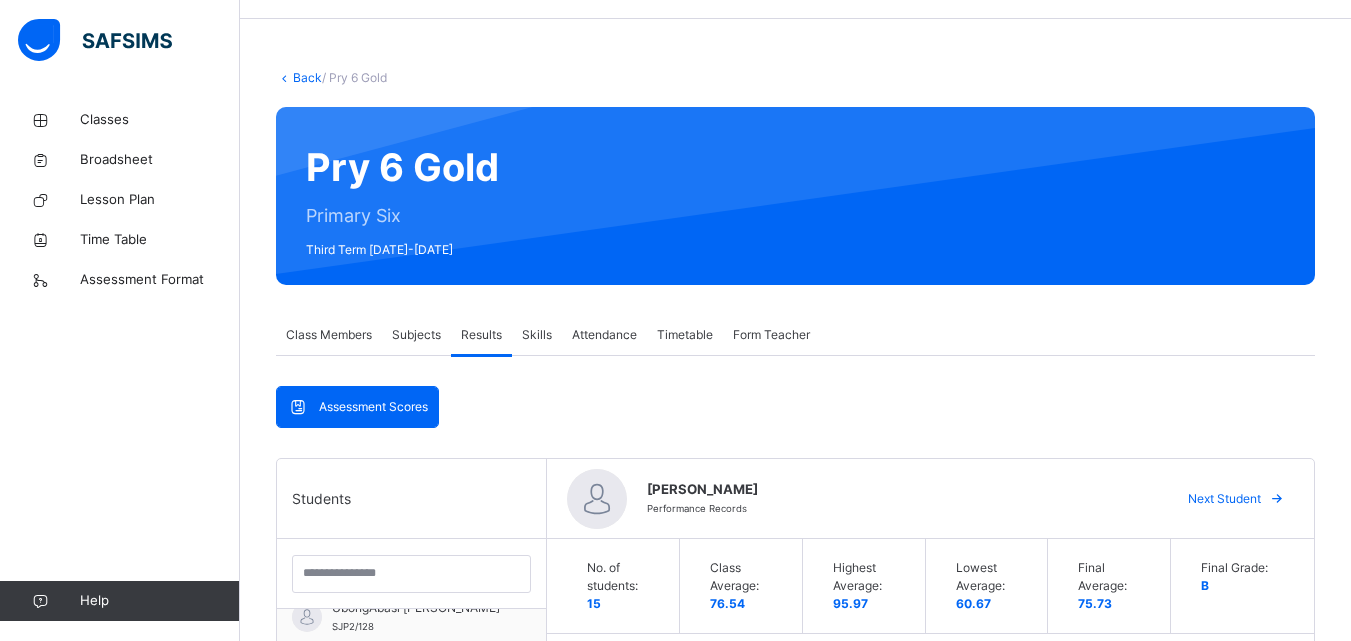click on "Attendance" at bounding box center (604, 335) 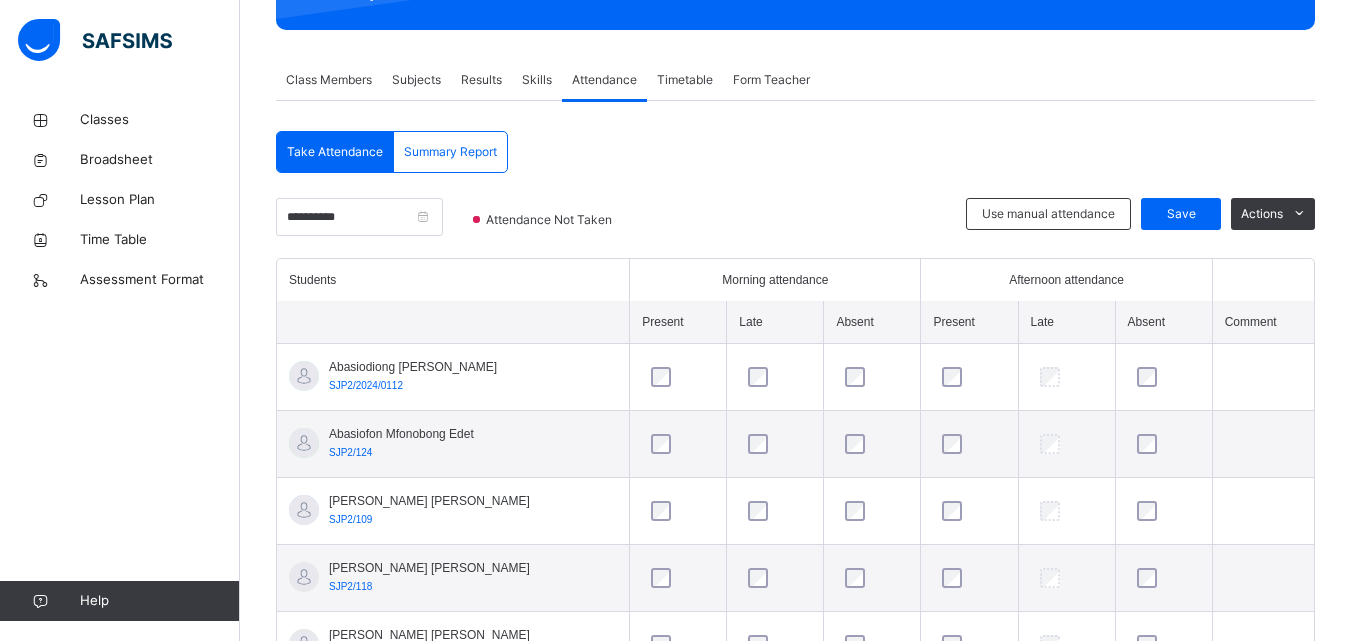 scroll, scrollTop: 325, scrollLeft: 0, axis: vertical 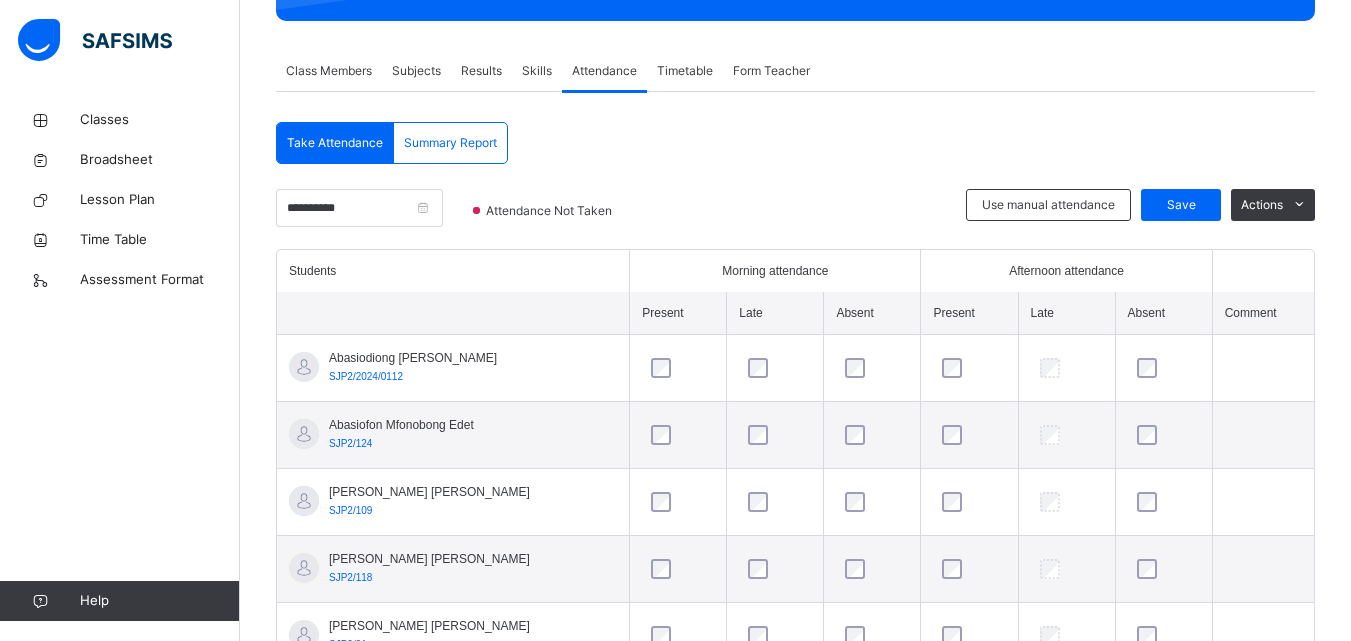 click on "Back  / Pry 6 Gold Pry 6 Gold Primary Six Third Term [DATE]-[DATE] Class Members Subjects Results Skills Attendance Timetable Form Teacher Attendance More Options   15  Students in class Download Pdf Report Excel Report View subject profile Saint [PERSON_NAME] Schools Date: [DATE] 8:28:44 am Class Members Class:  Pry 6 Gold Total no. of Students:  15 Term:  Third Term Session:  [DATE]-[DATE] S/NO Admission No. Last Name First Name Other Name 1 SJP2/2024/0112 [PERSON_NAME] [PERSON_NAME] 2 SJP2/124 Edet Abasiofon Mfonobong 3 SJP2/109 [PERSON_NAME] [PERSON_NAME] 4 SJP2/118 [PERSON_NAME] 5 SJP2/91 [PERSON_NAME] 6 SJP2/119 [PERSON_NAME] Faithblessing [PERSON_NAME] 7 SJP/PRY/0223 [PERSON_NAME]-[PERSON_NAME] 8 SJP2/93 [PERSON_NAME] Ekomabasi 9 SJP2/102 [PERSON_NAME] Edidiong 10 SJP2/128 [PERSON_NAME] [PERSON_NAME] 11 SJP2/114 [PERSON_NAME] Uyaiabasi [PERSON_NAME] 12 SJP2/94 Asuquo Uyaiabasi Idongesit 13 SJP2/98 Ekemini Victory Effiong 14 SJP2/105 [PERSON_NAME] Victory Uwem 15 SJP/PRY/0222 Osoimurie [PERSON_NAME] Students Actions SJP2/2024/0112 ×" at bounding box center (795, 585) 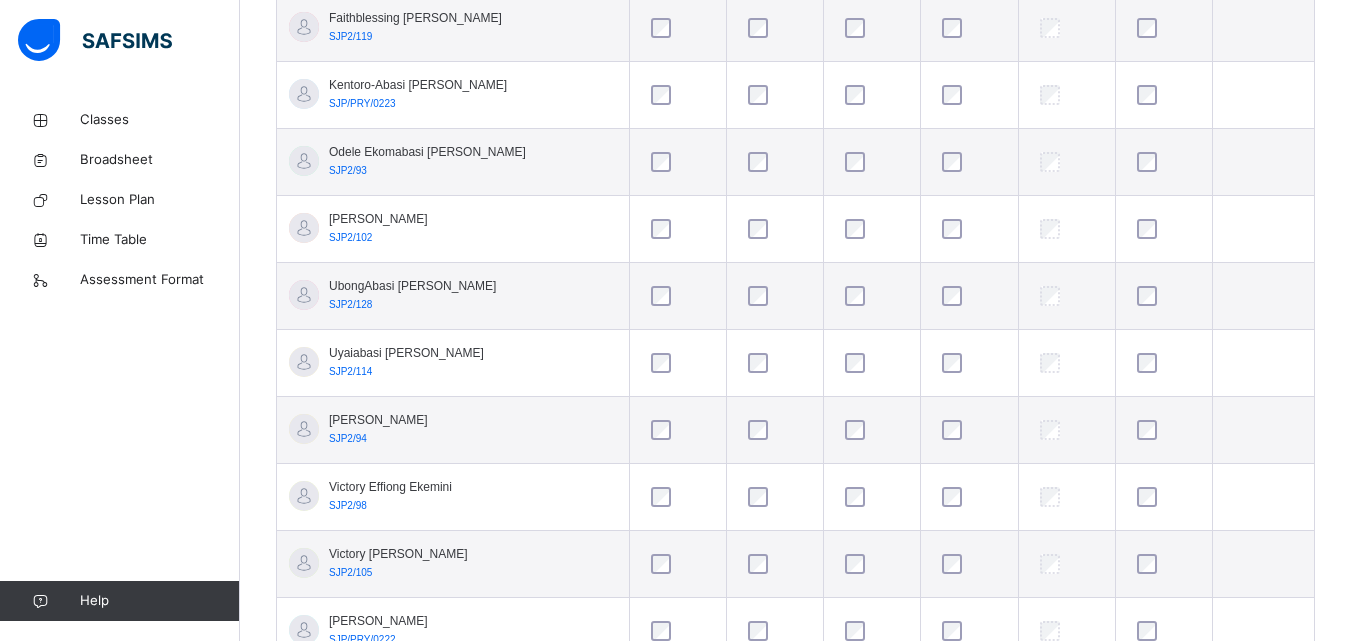 scroll, scrollTop: 1006, scrollLeft: 0, axis: vertical 